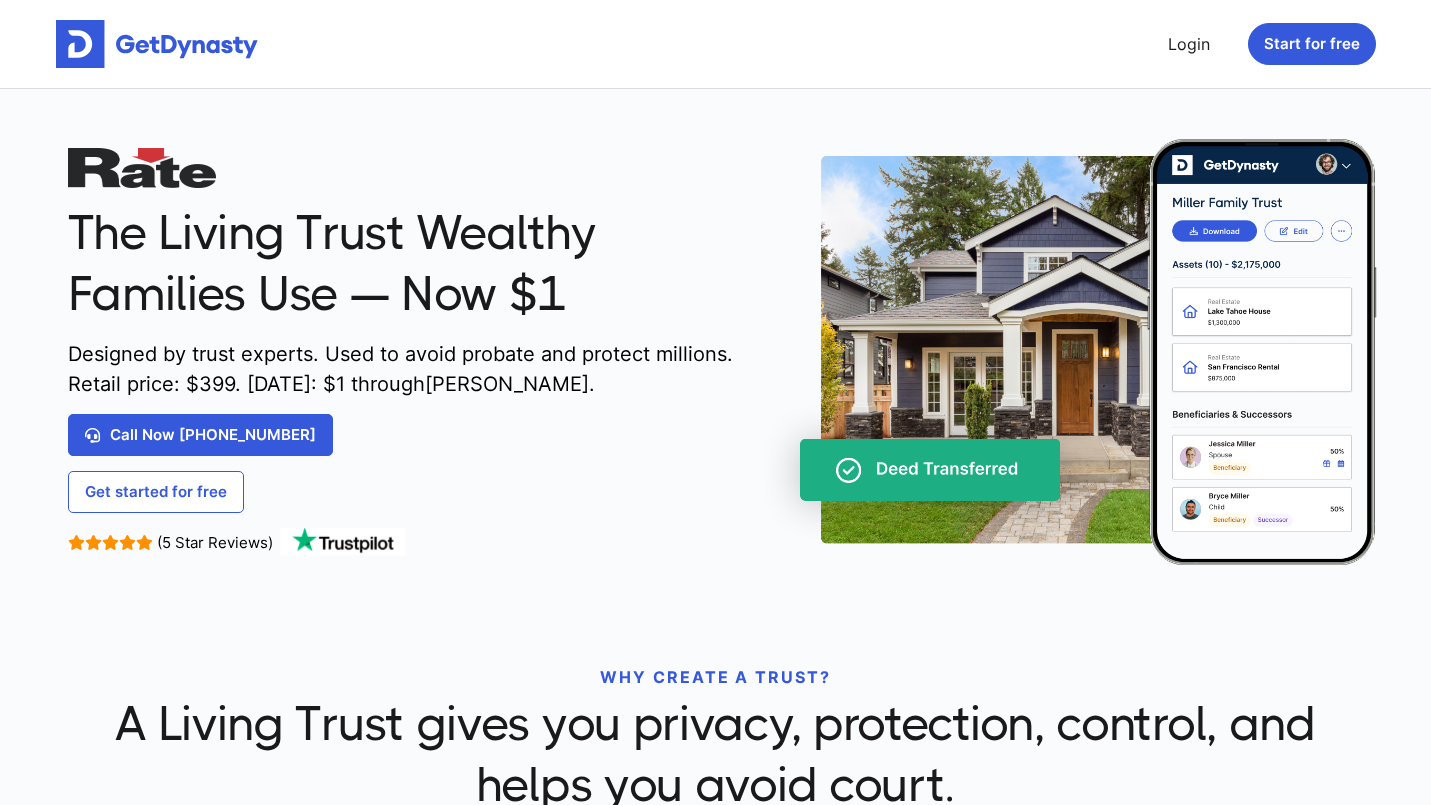 scroll, scrollTop: 0, scrollLeft: 0, axis: both 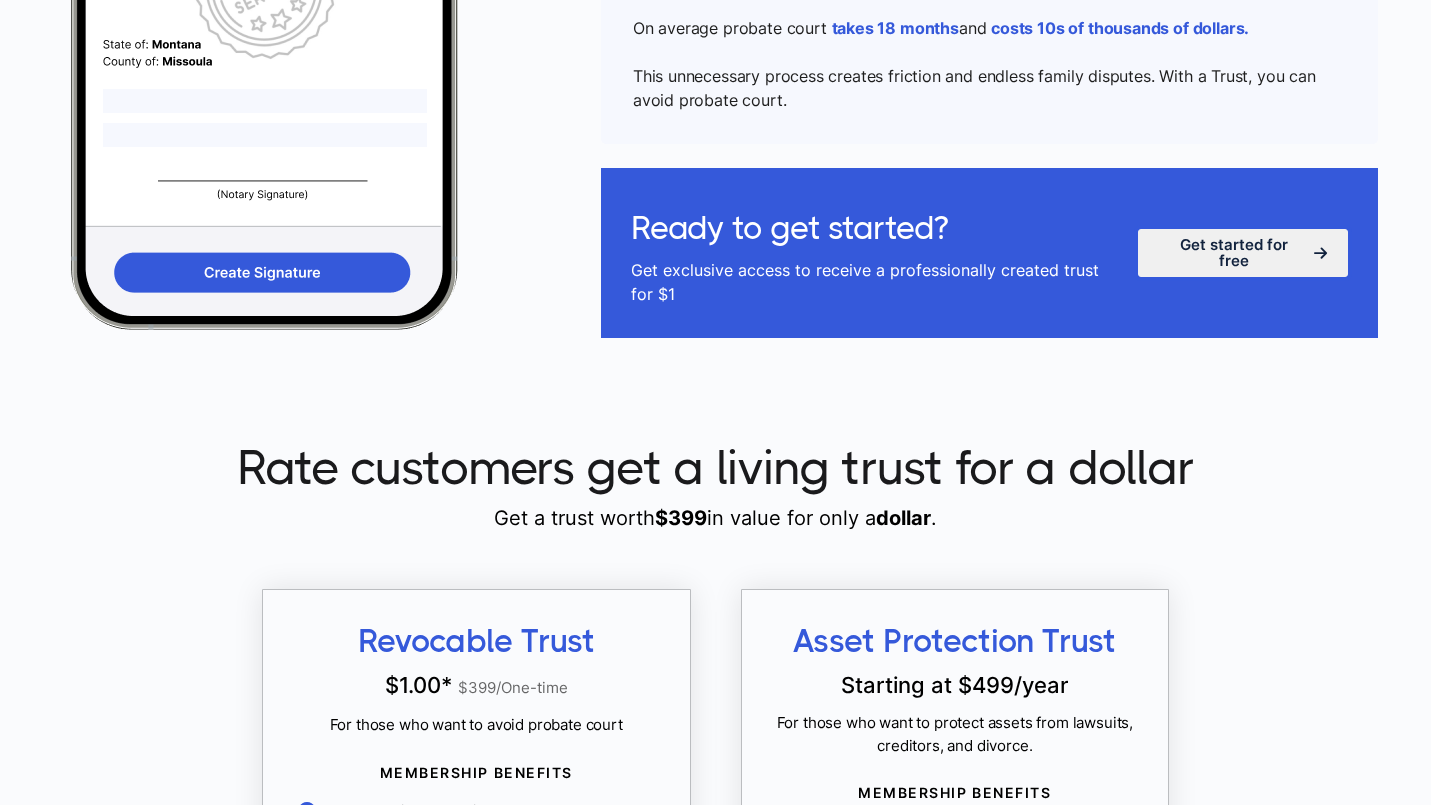 click on "Get started for free" at bounding box center (1243, 253) 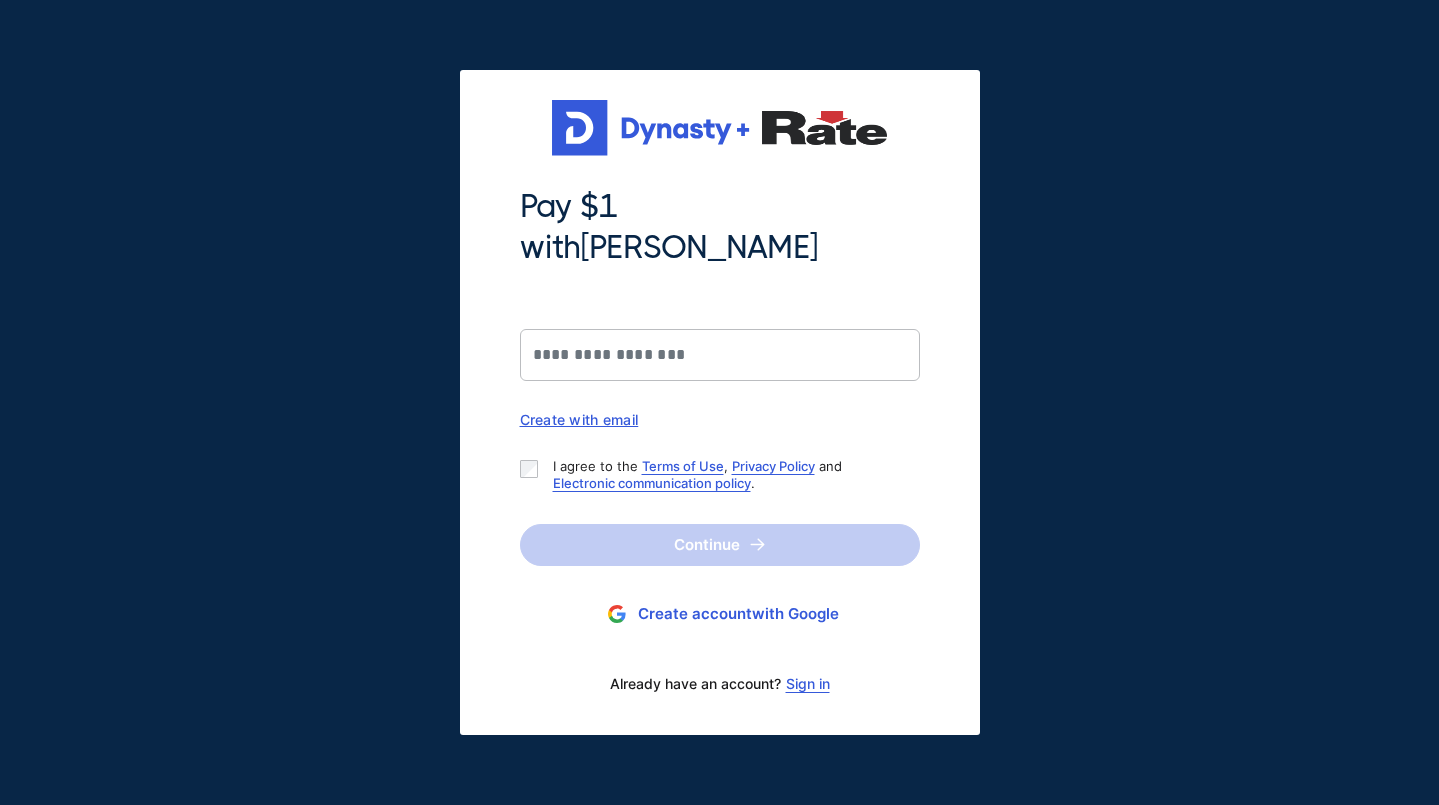 scroll, scrollTop: 0, scrollLeft: 0, axis: both 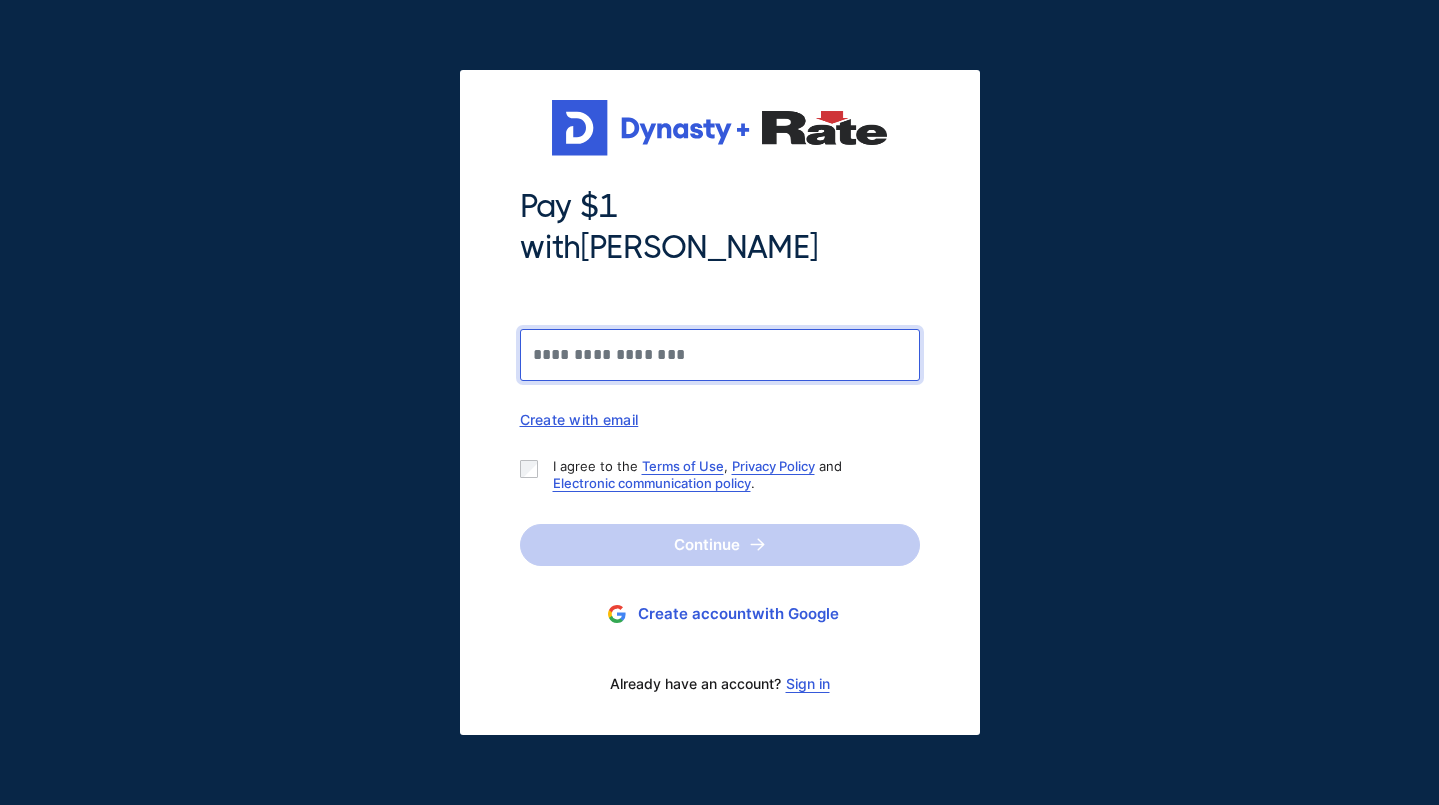 click on "Pay $1 with  [PERSON_NAME]" at bounding box center [720, 355] 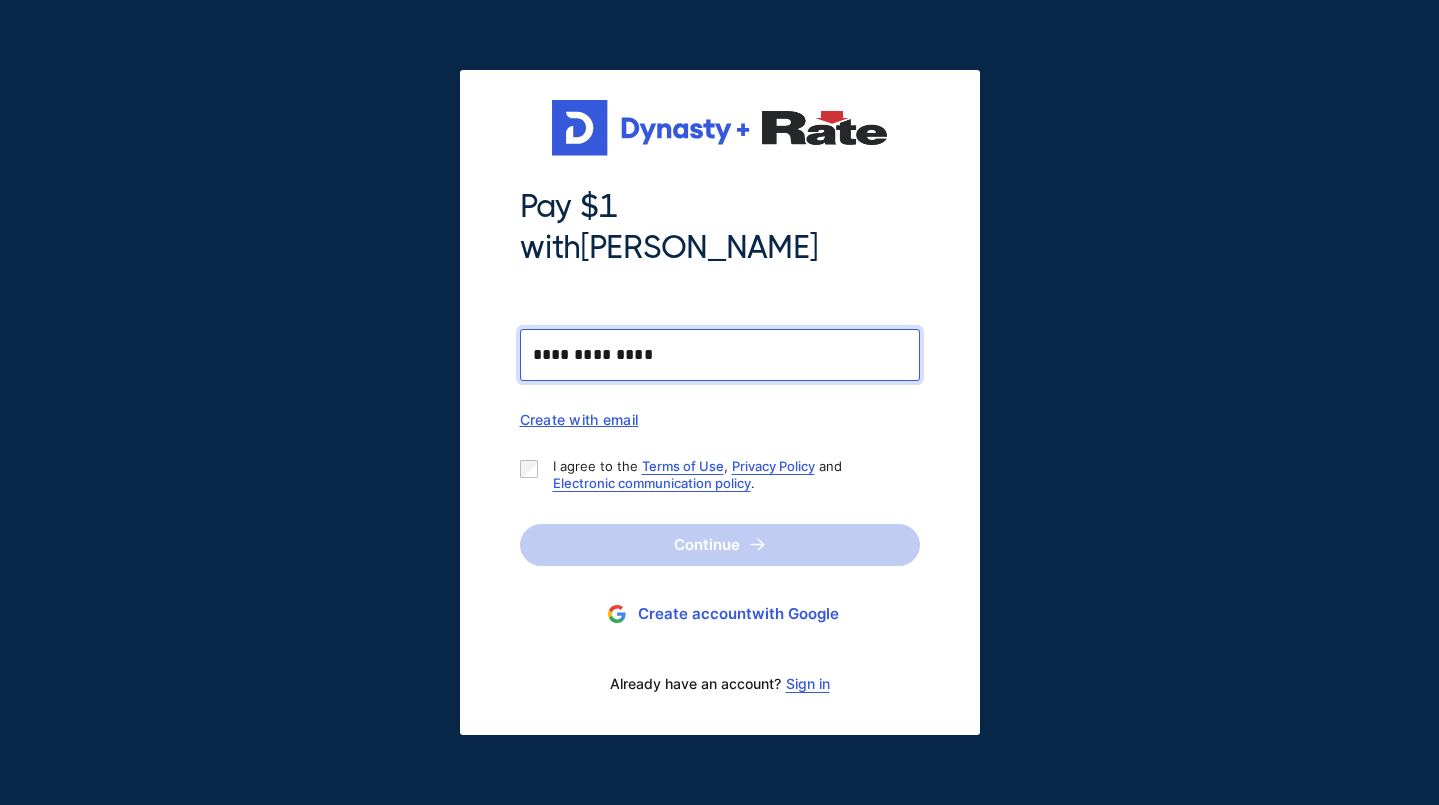type on "**********" 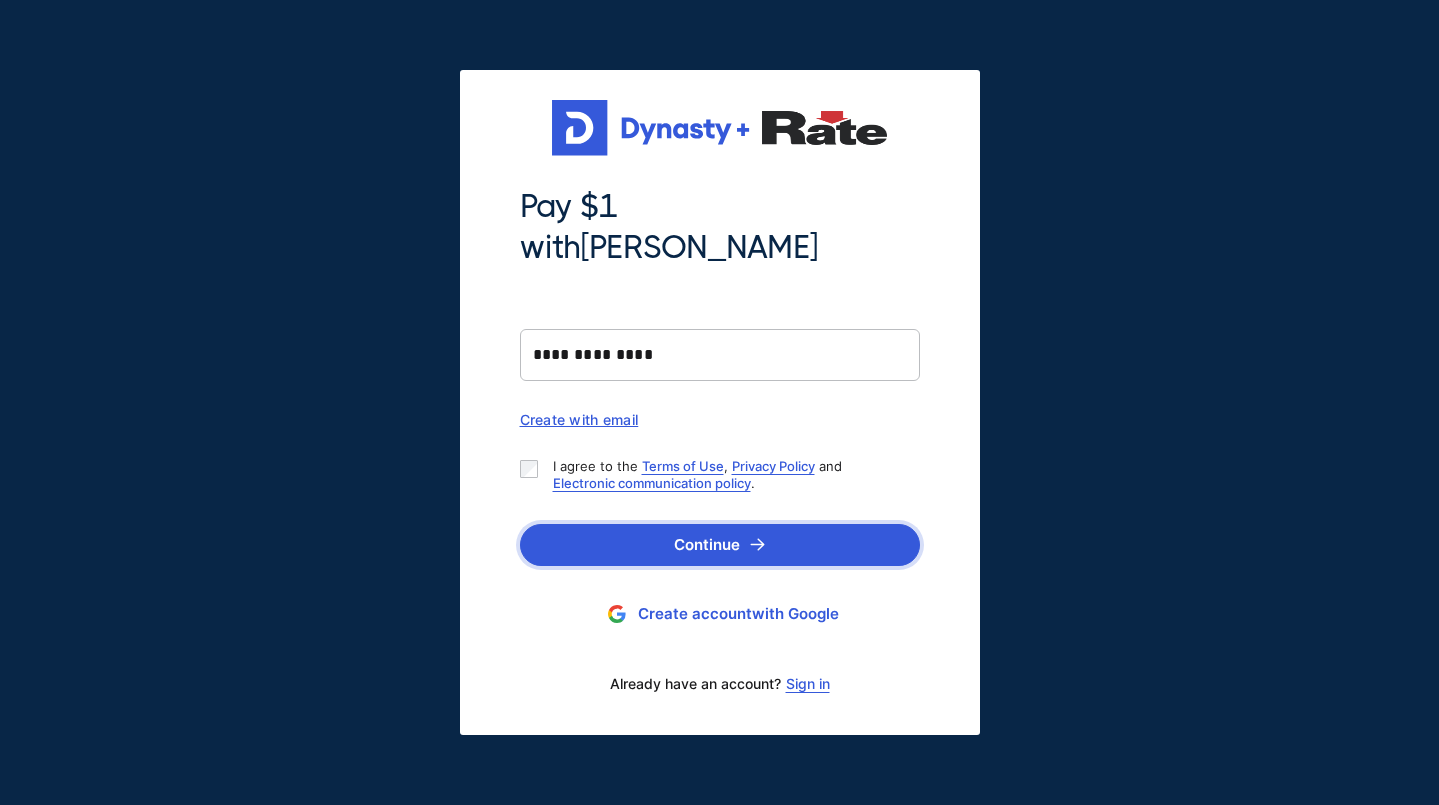 click on "Continue" at bounding box center [720, 545] 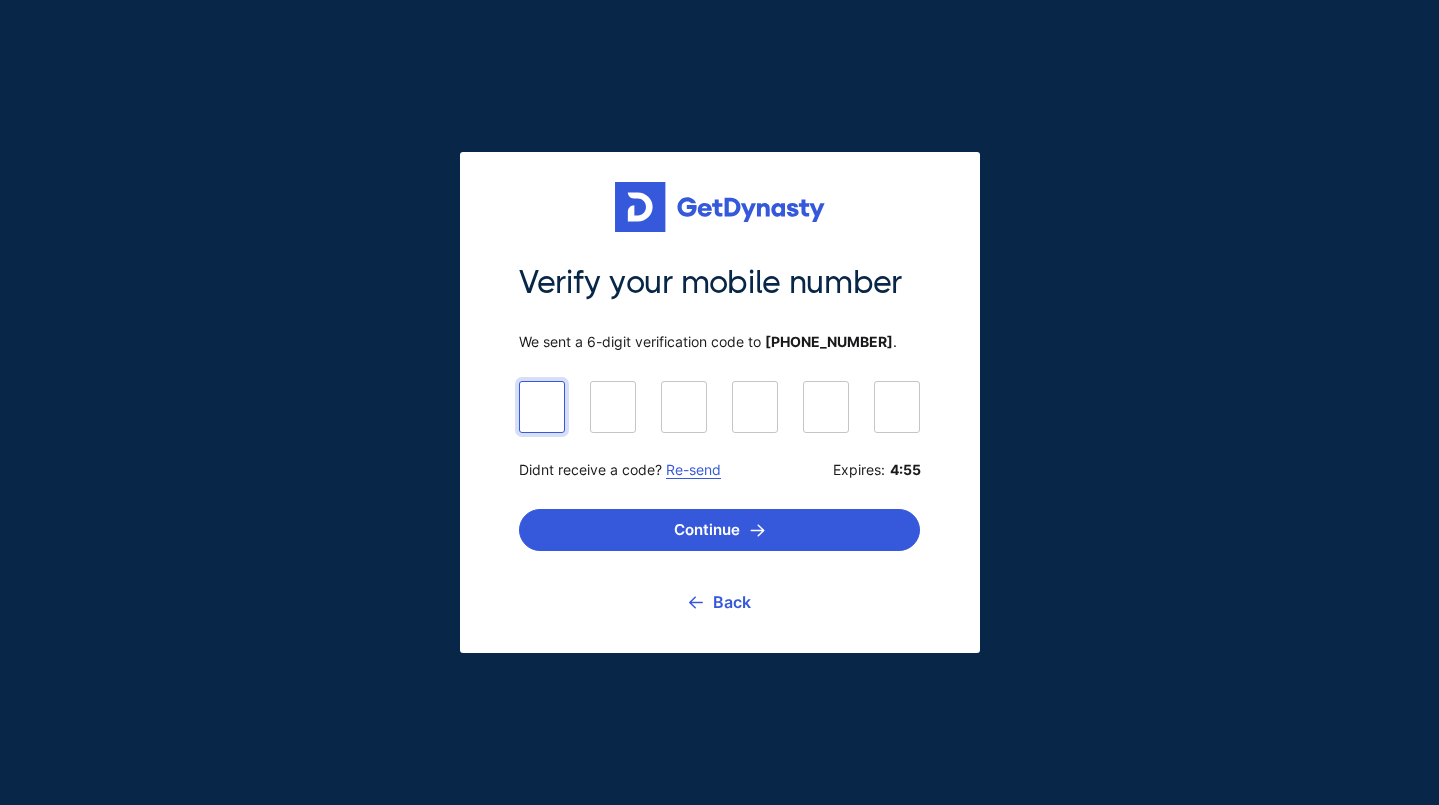 click at bounding box center (719, 406) 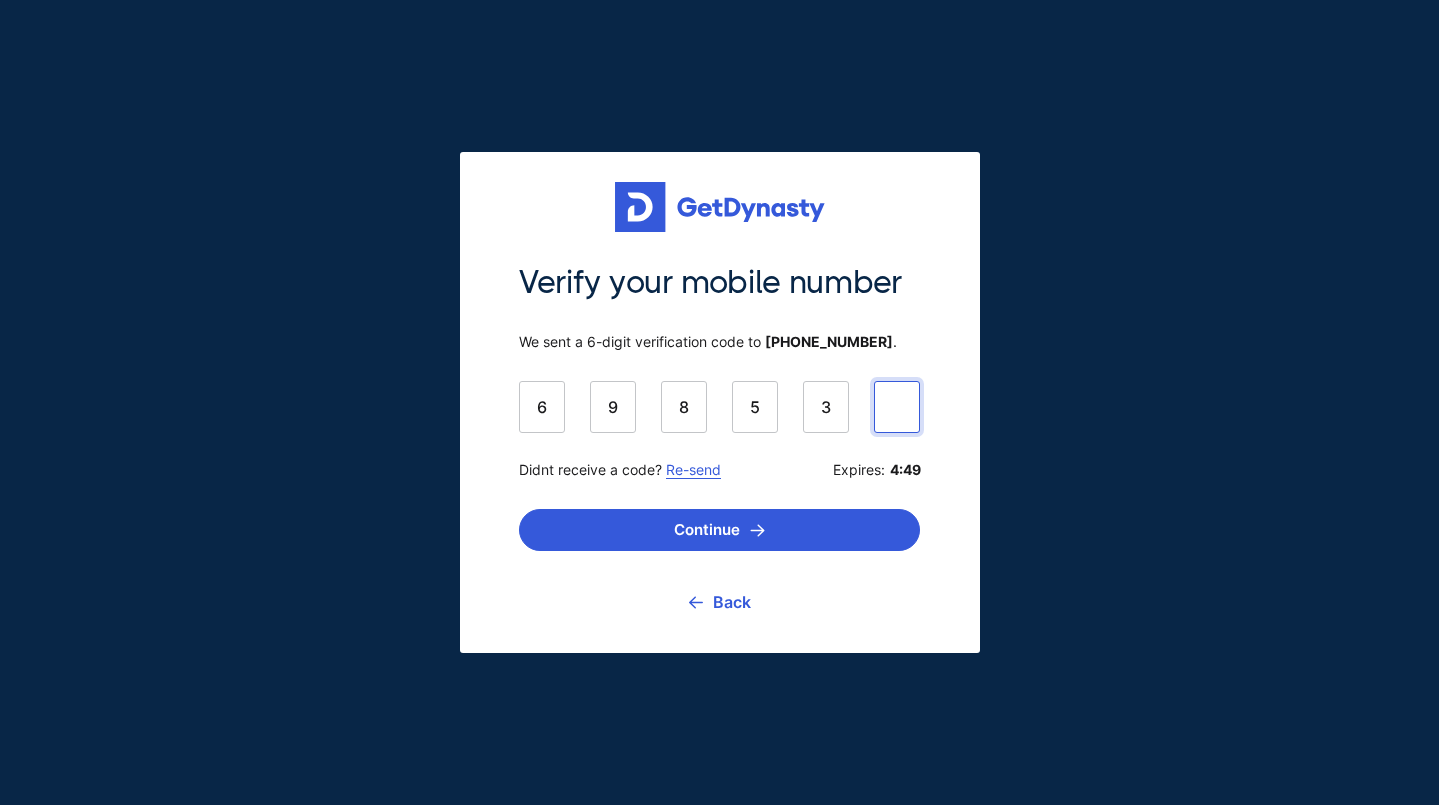 type on "******" 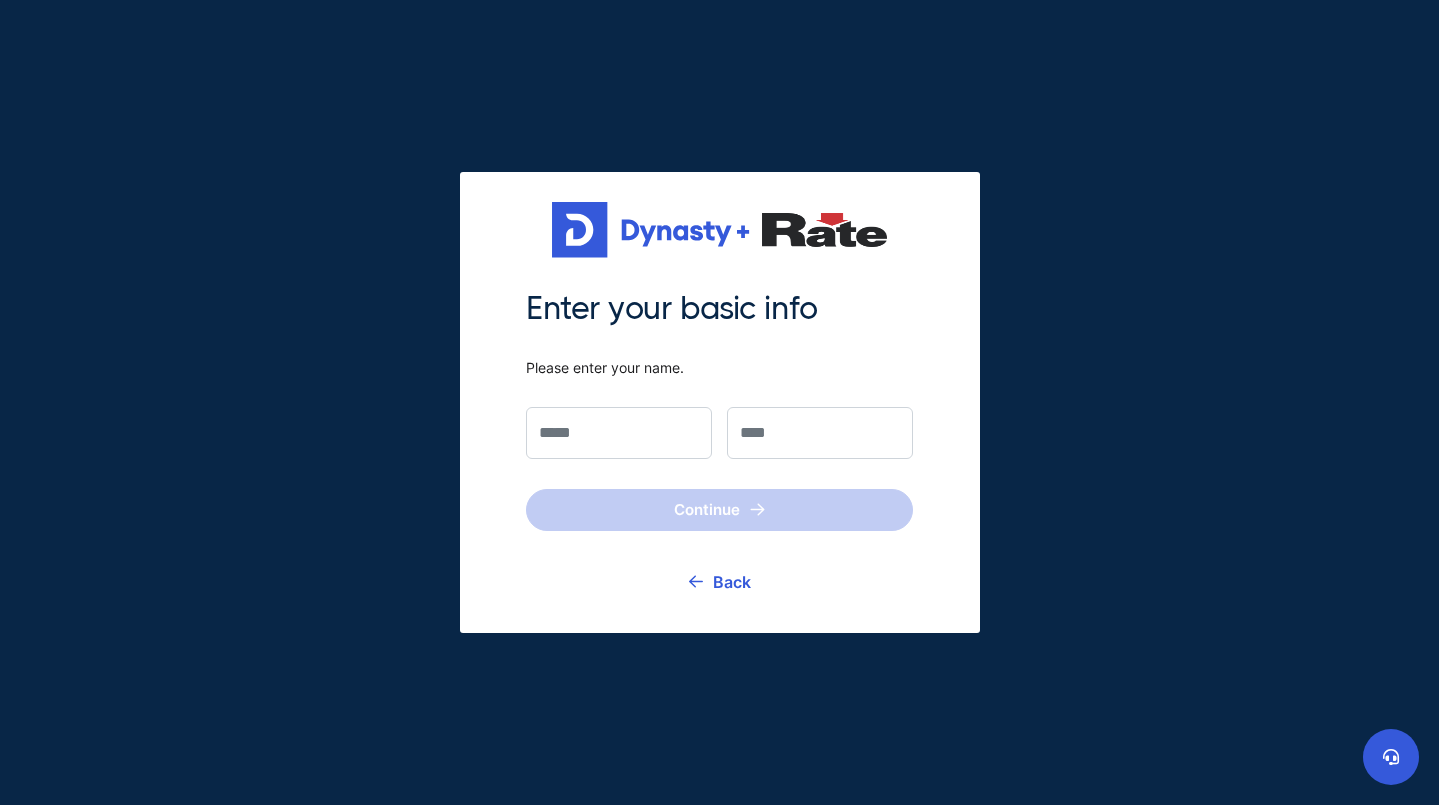click at bounding box center [619, 433] 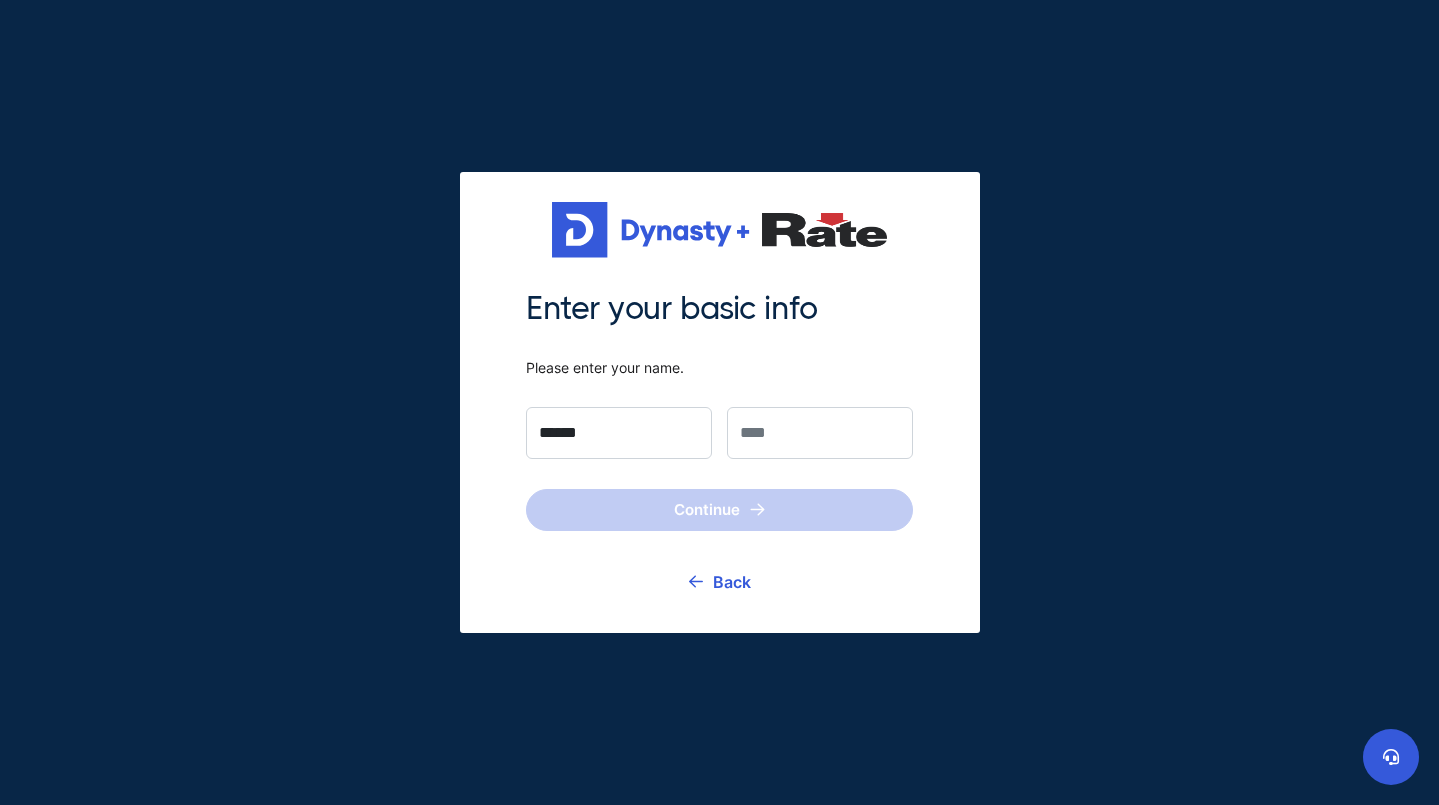 type on "******" 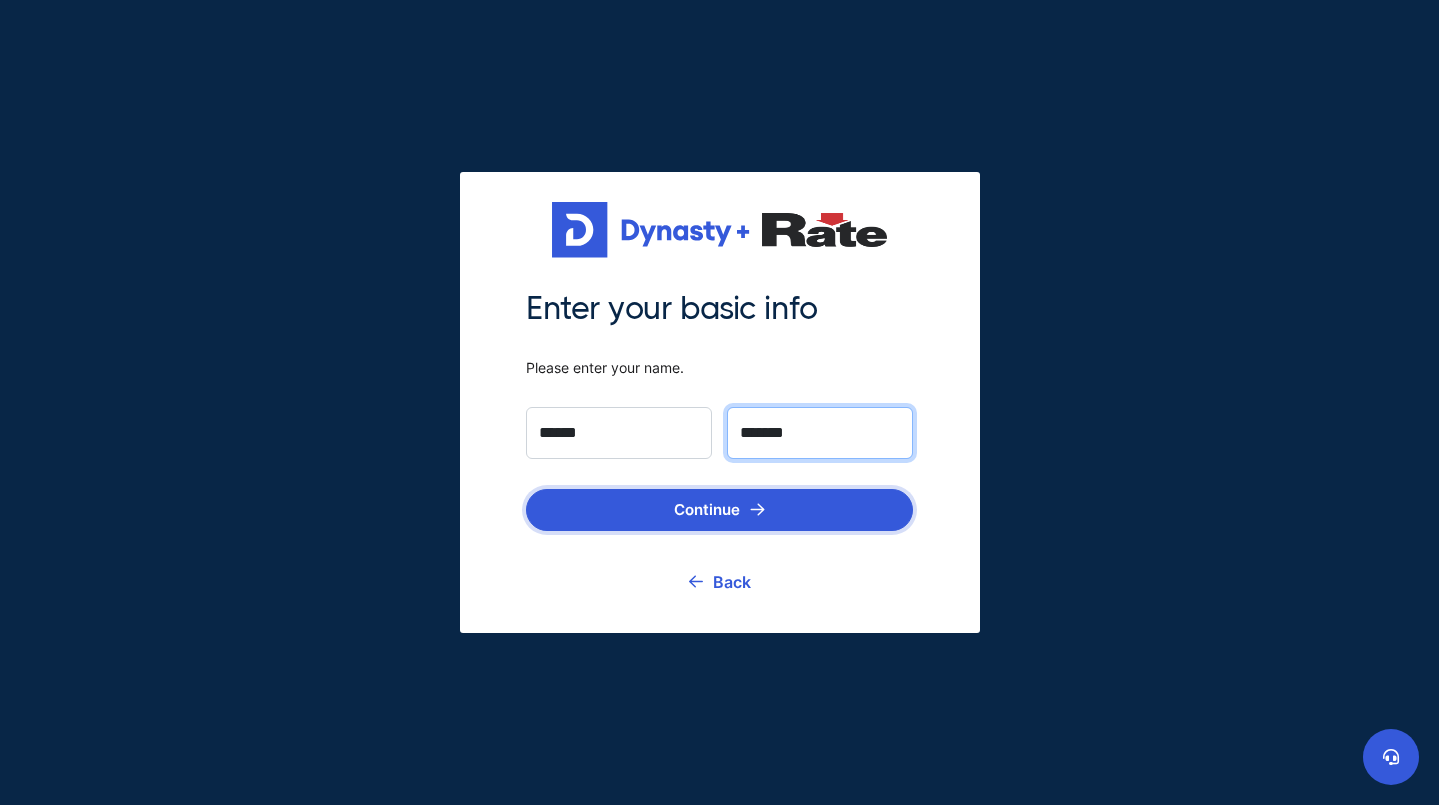 type on "*******" 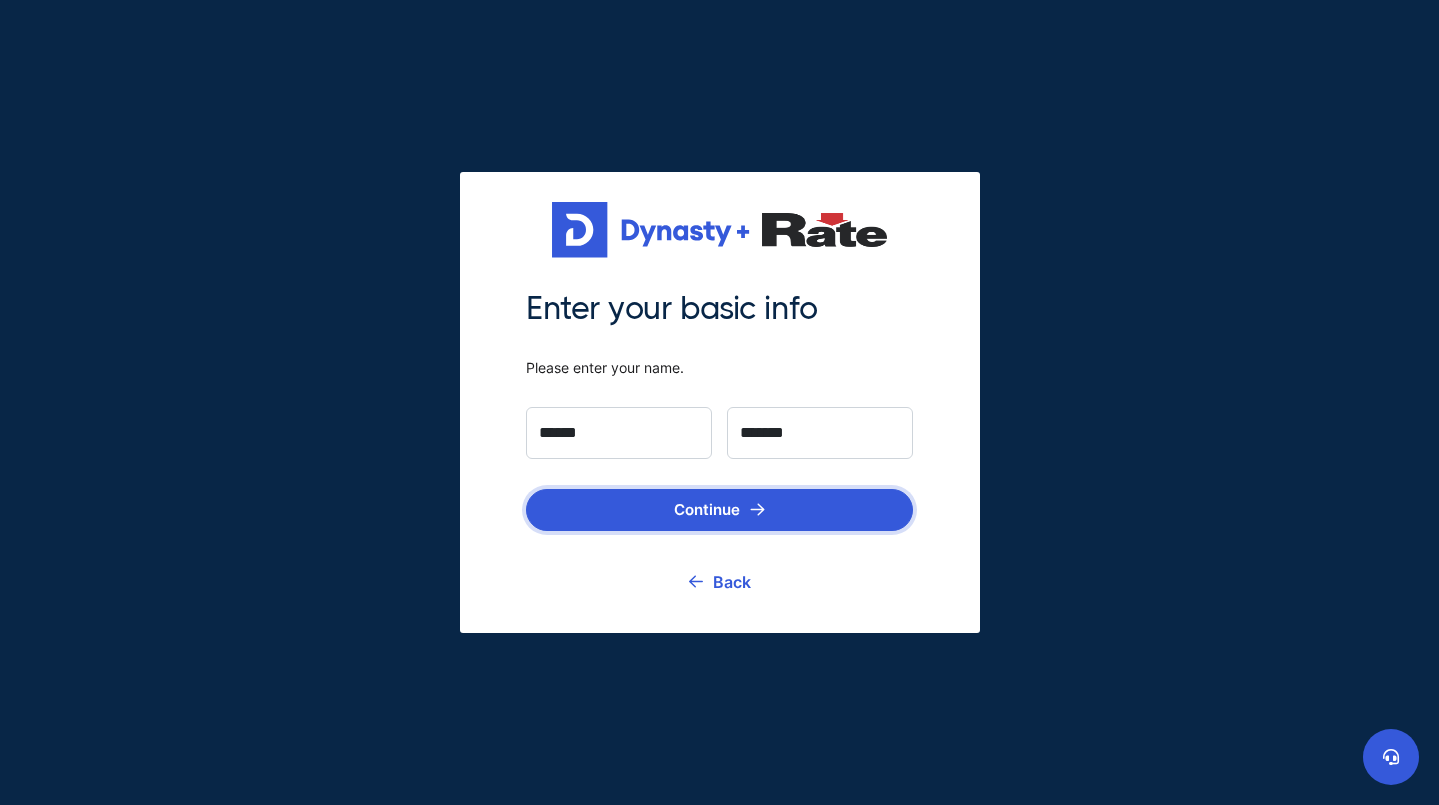 click on "Continue" at bounding box center (719, 510) 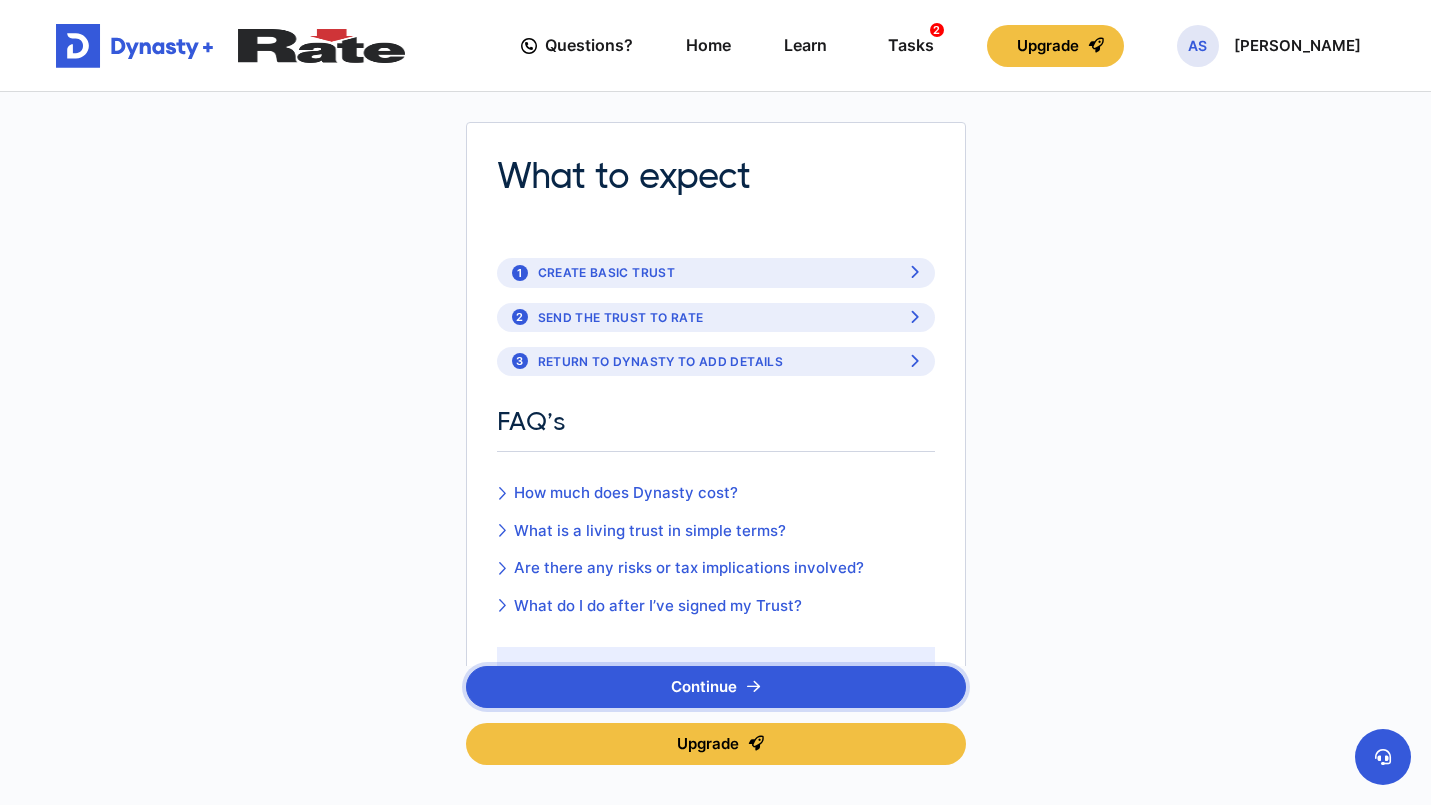 click on "Continue" at bounding box center (716, 687) 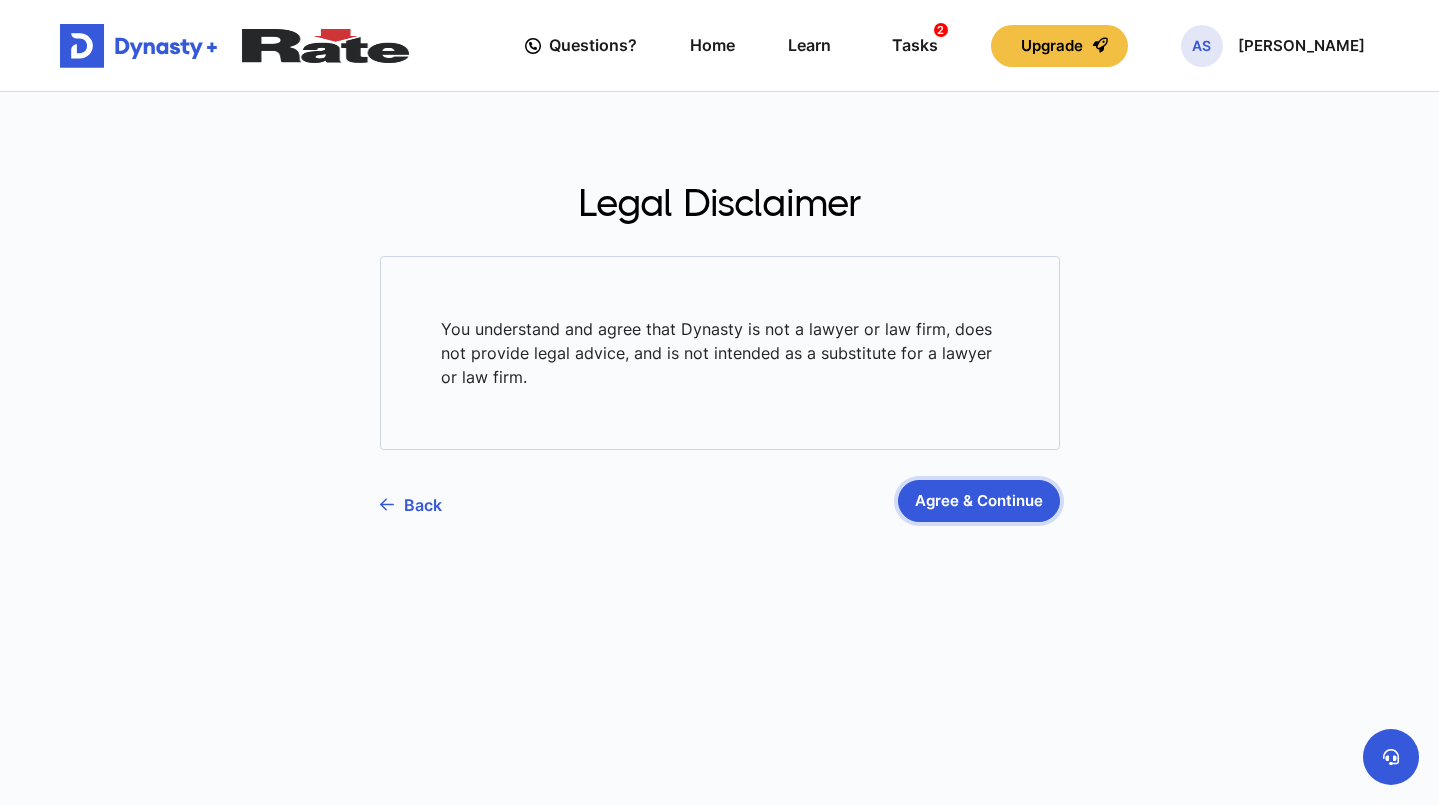click on "Agree & Continue" at bounding box center (979, 501) 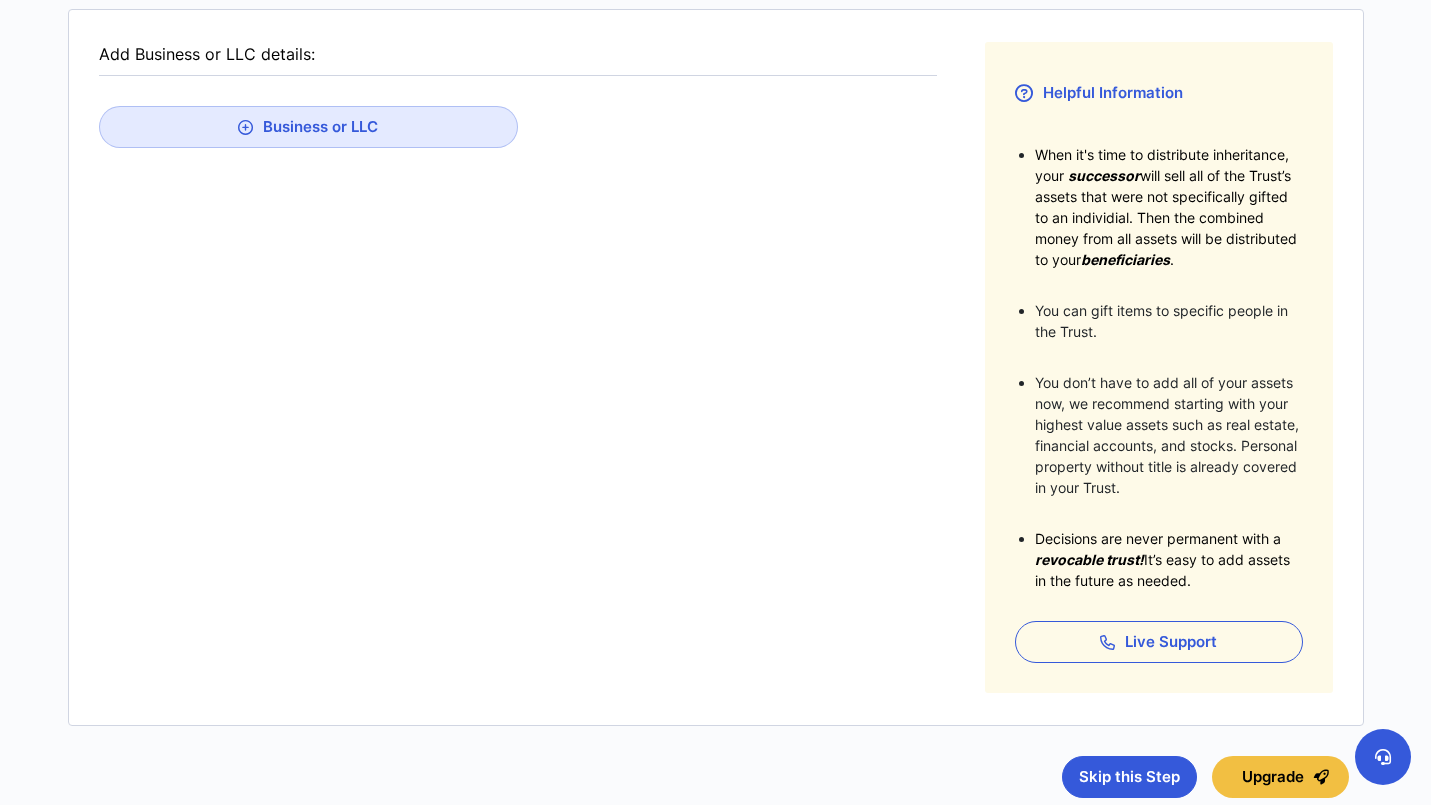 scroll, scrollTop: 446, scrollLeft: 0, axis: vertical 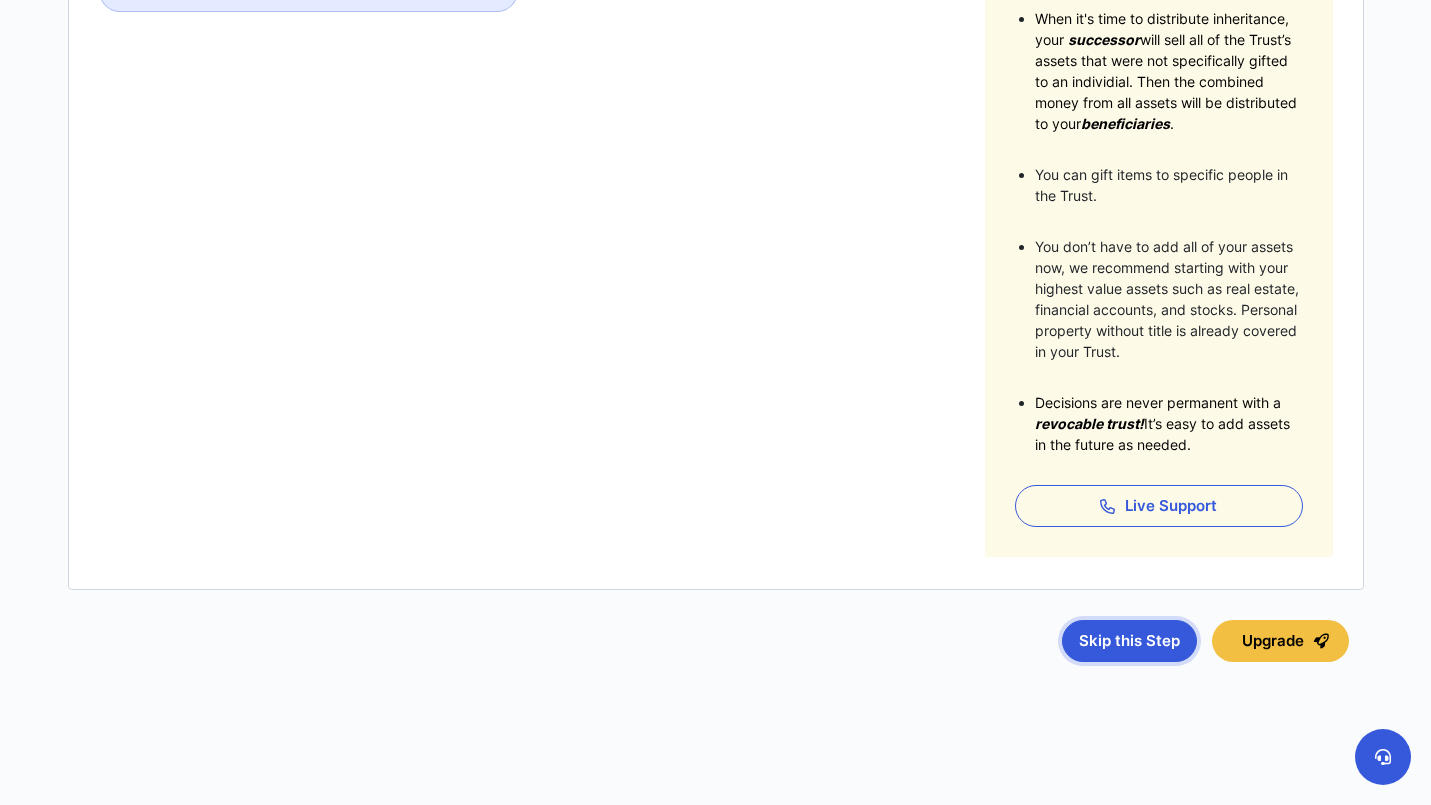 click on "Skip this Step" at bounding box center [1129, 641] 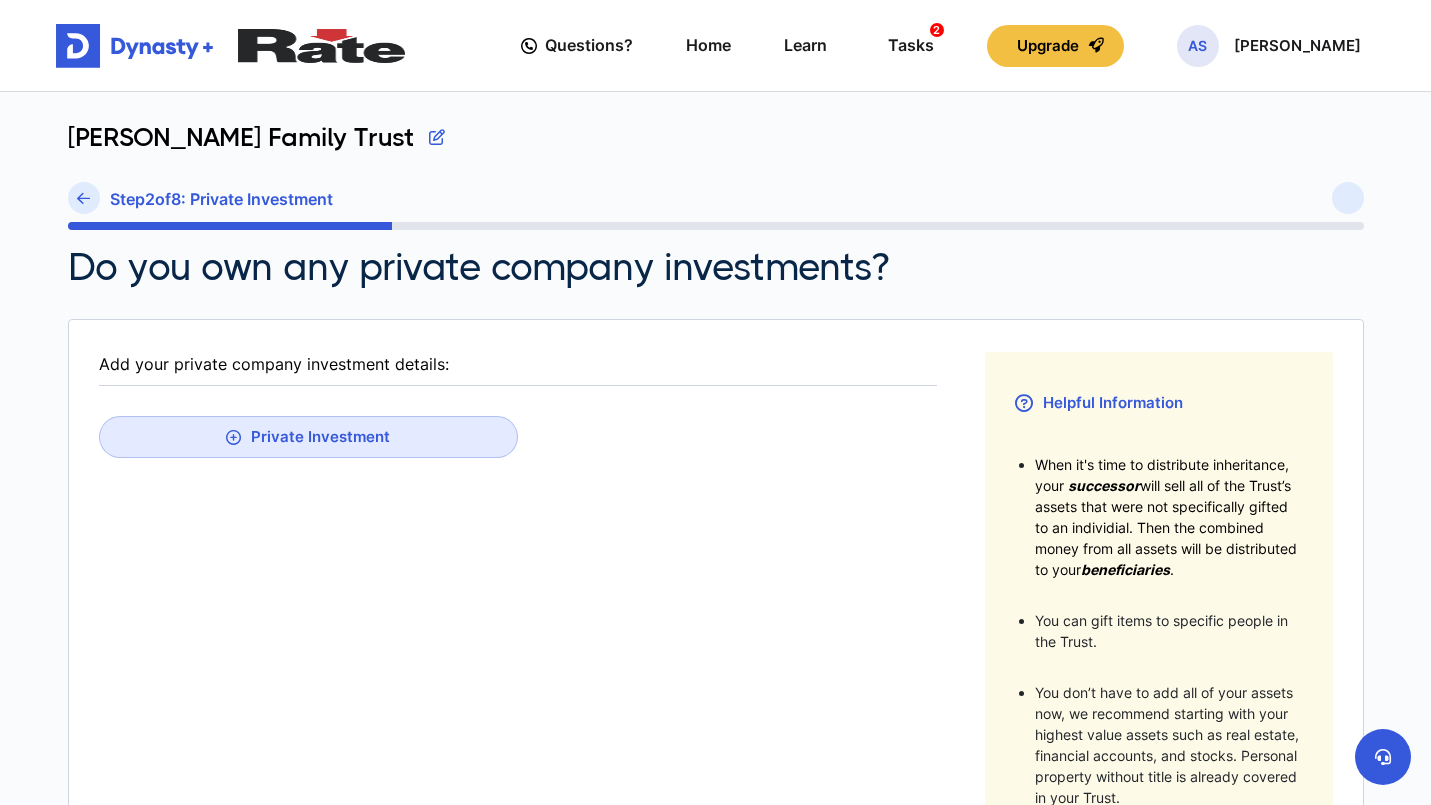 scroll, scrollTop: 446, scrollLeft: 0, axis: vertical 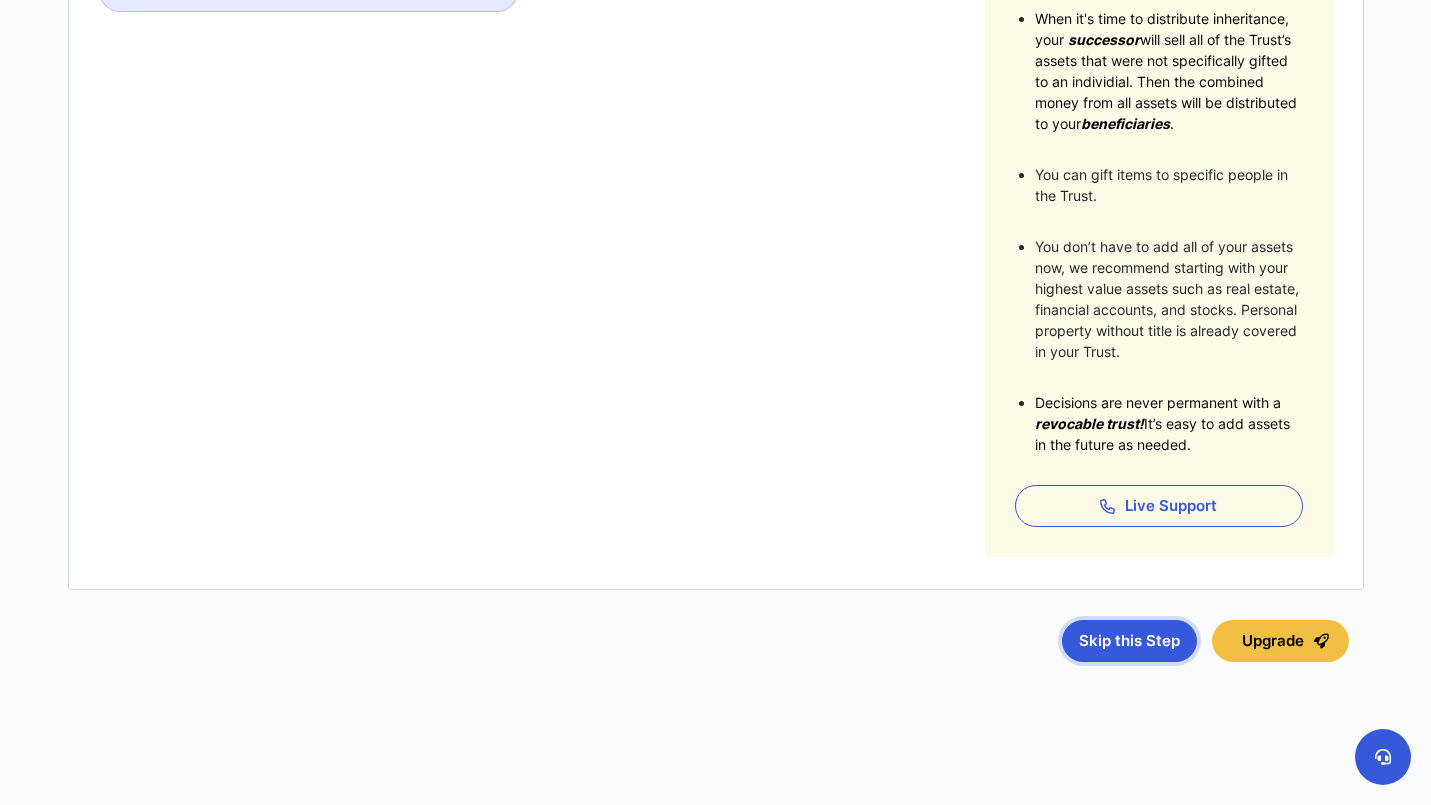 click on "Skip this Step" at bounding box center (1129, 641) 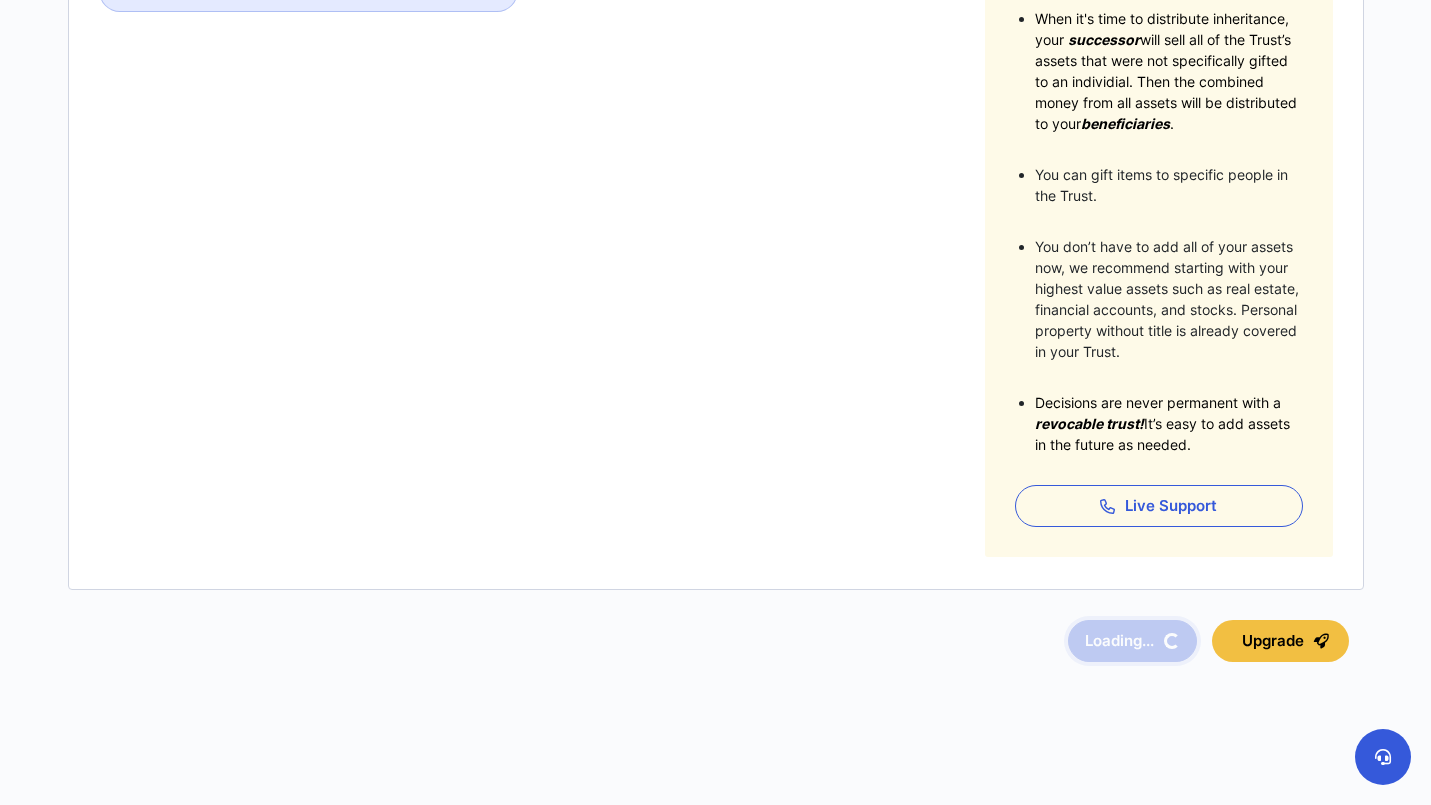 scroll, scrollTop: 0, scrollLeft: 0, axis: both 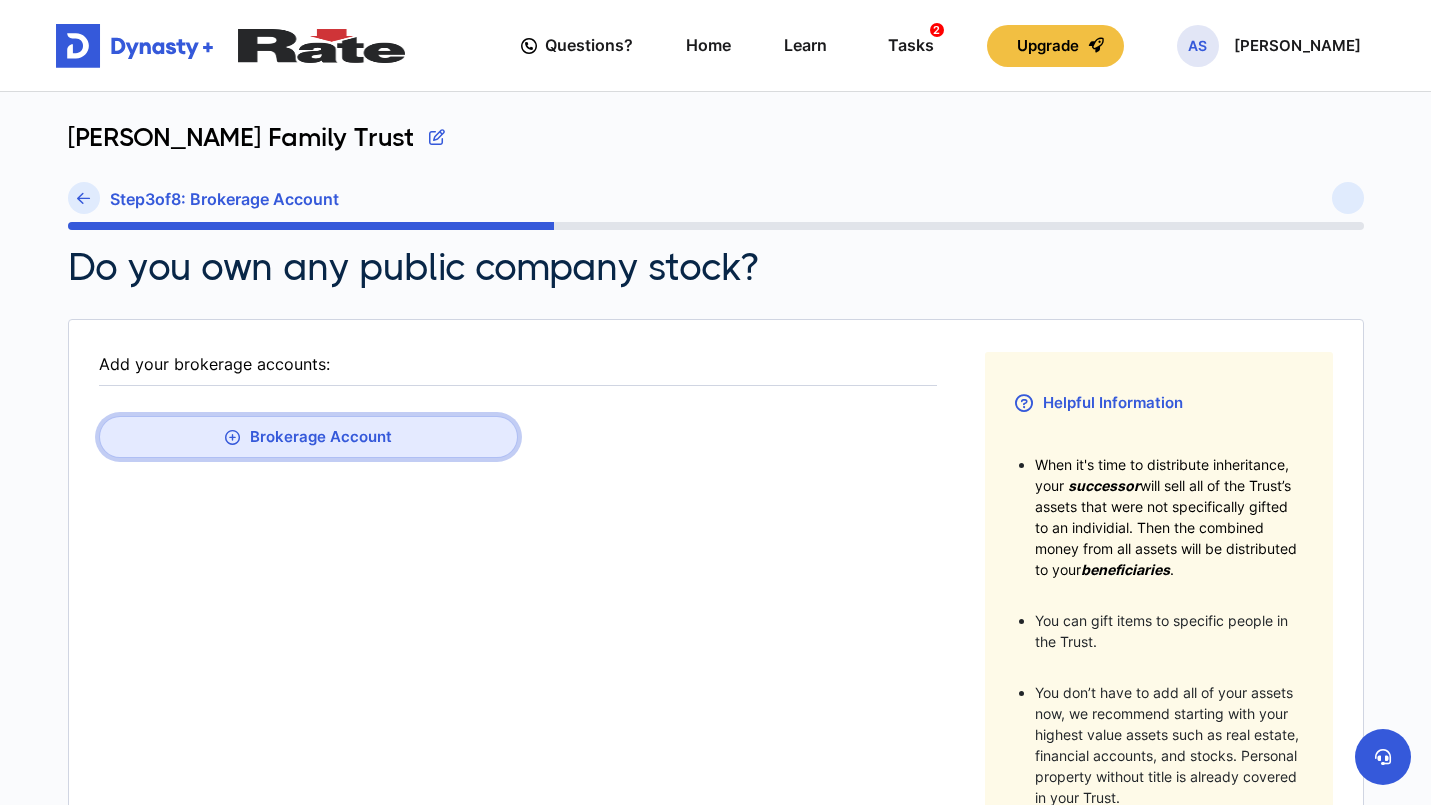 click on "Brokerage Account" at bounding box center (308, 437) 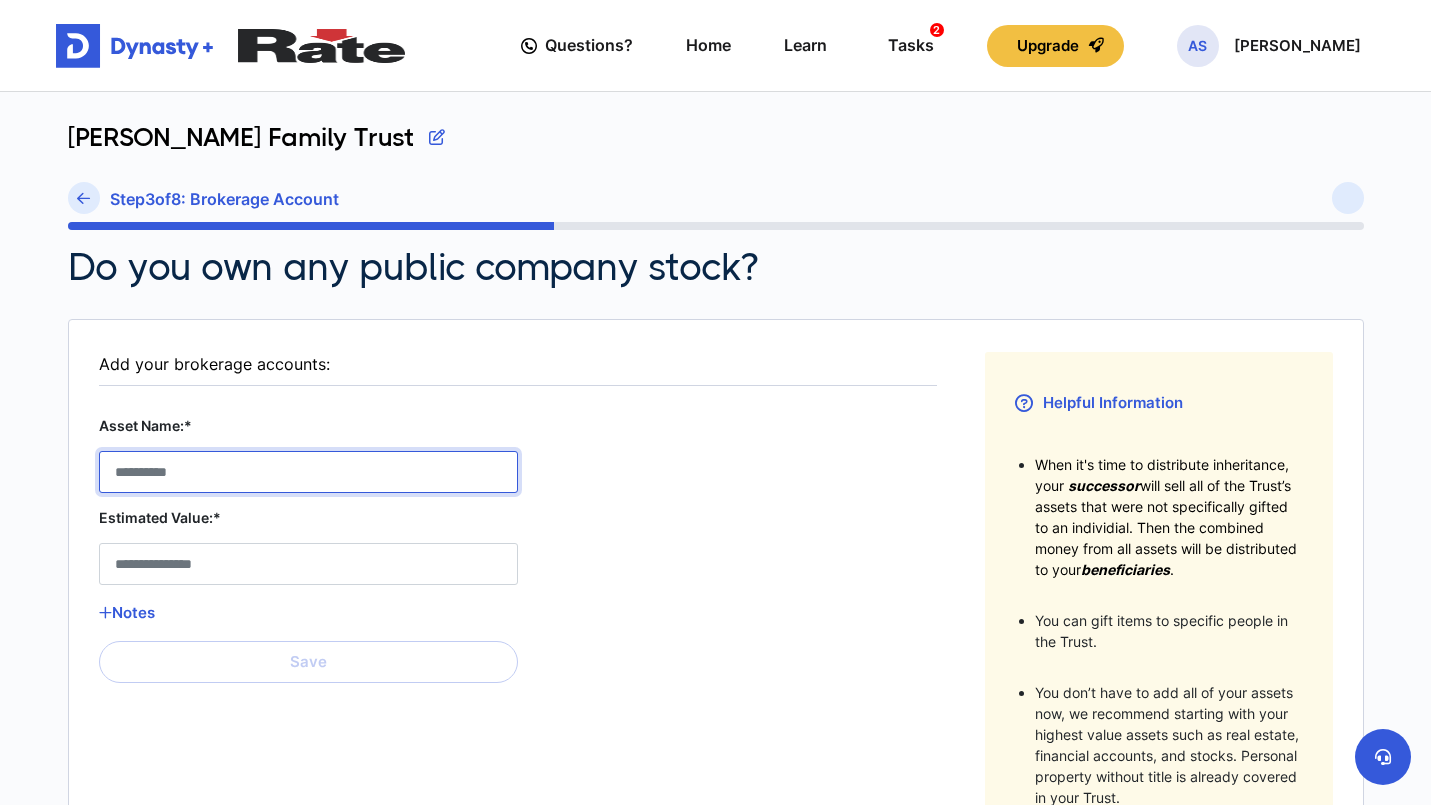 click on "Asset Name:*" at bounding box center (308, 472) 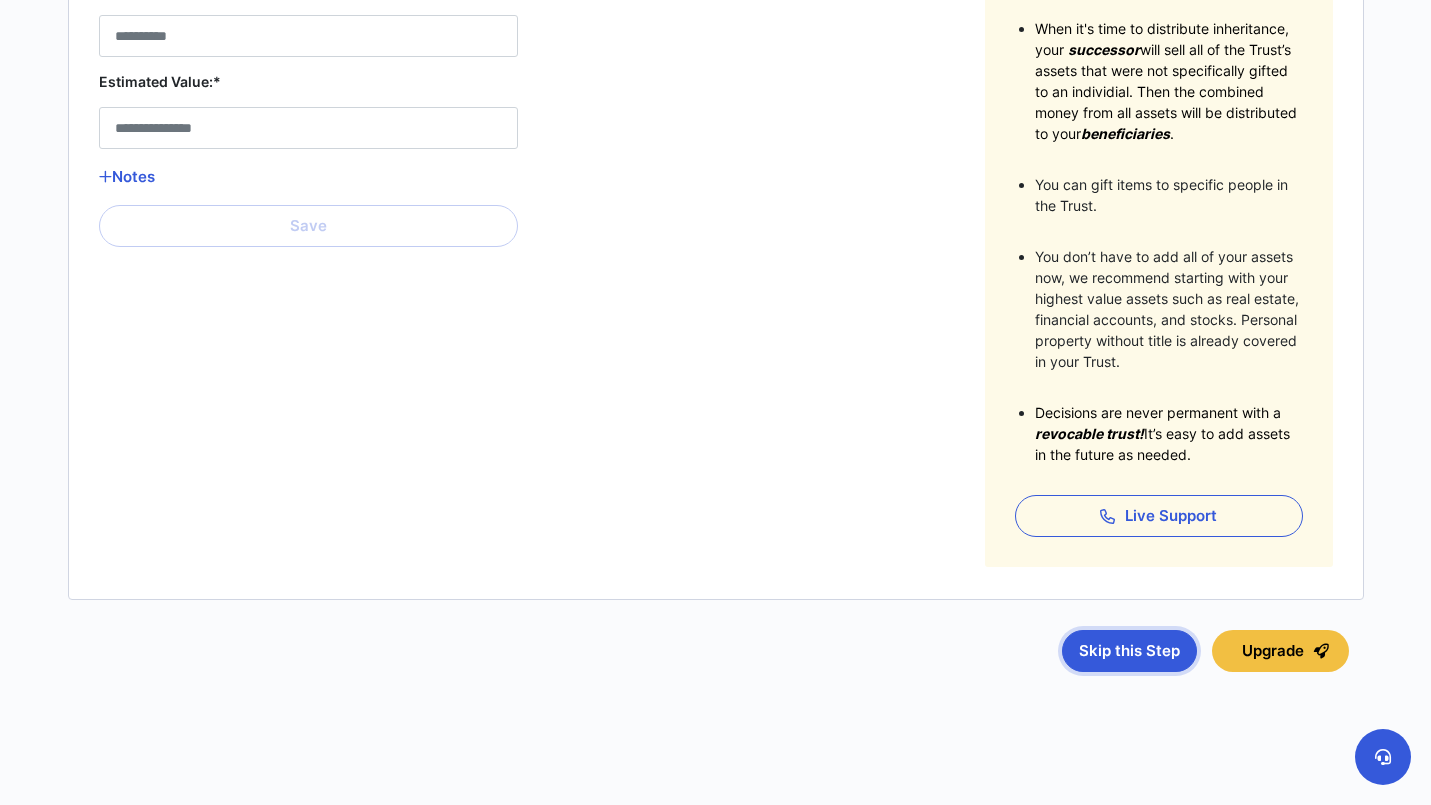 click on "Skip this Step" at bounding box center [1129, 651] 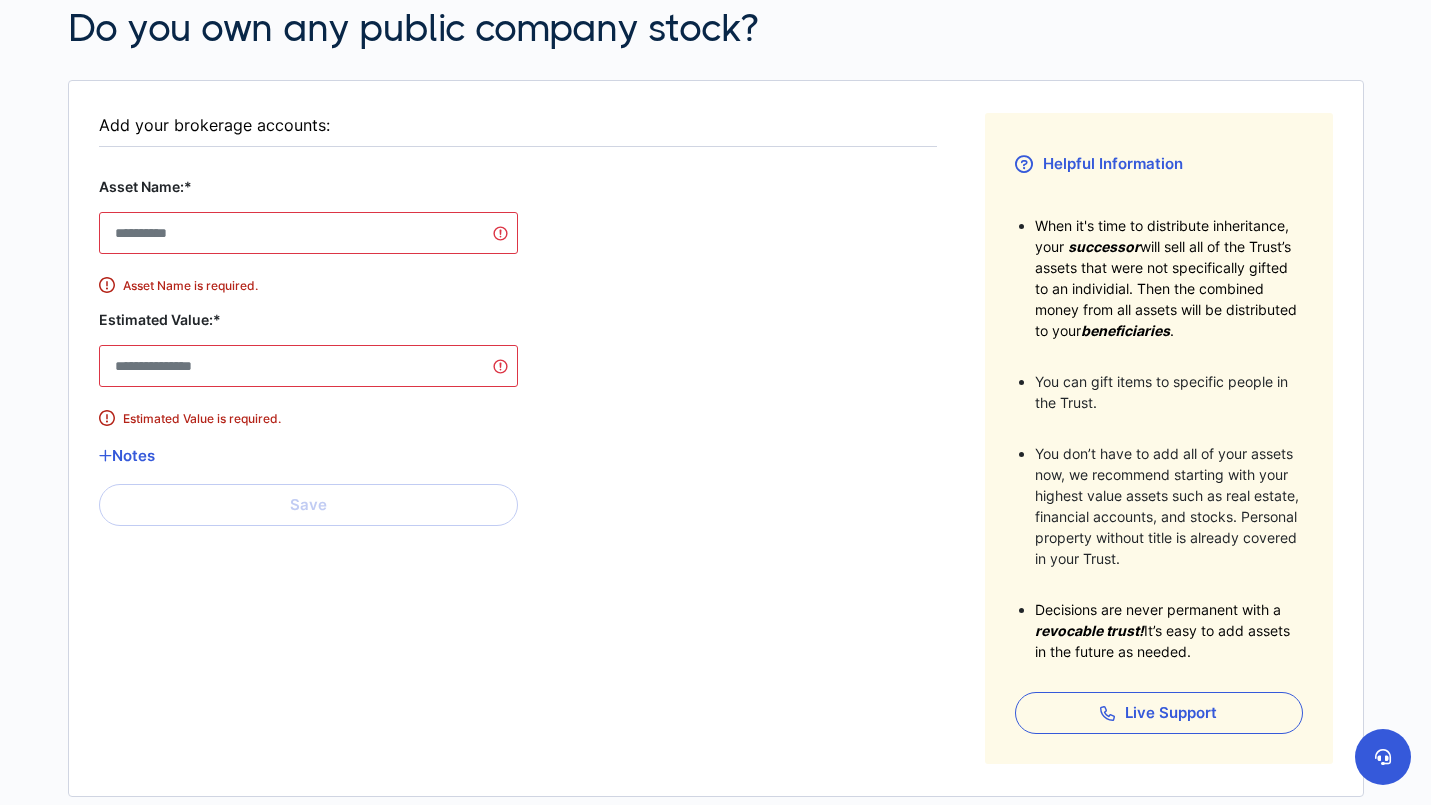 scroll, scrollTop: 446, scrollLeft: 0, axis: vertical 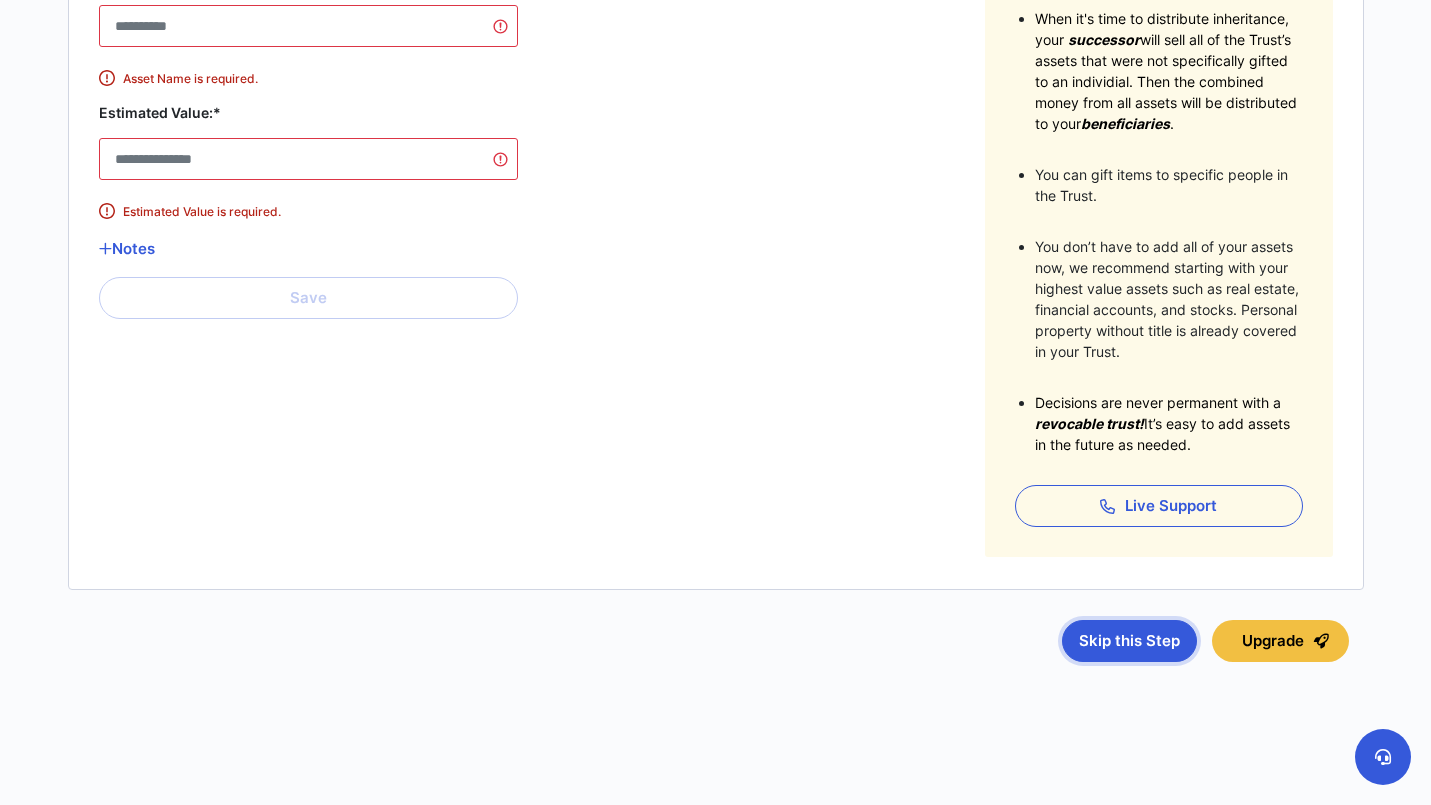 click on "Skip this Step" at bounding box center [1129, 641] 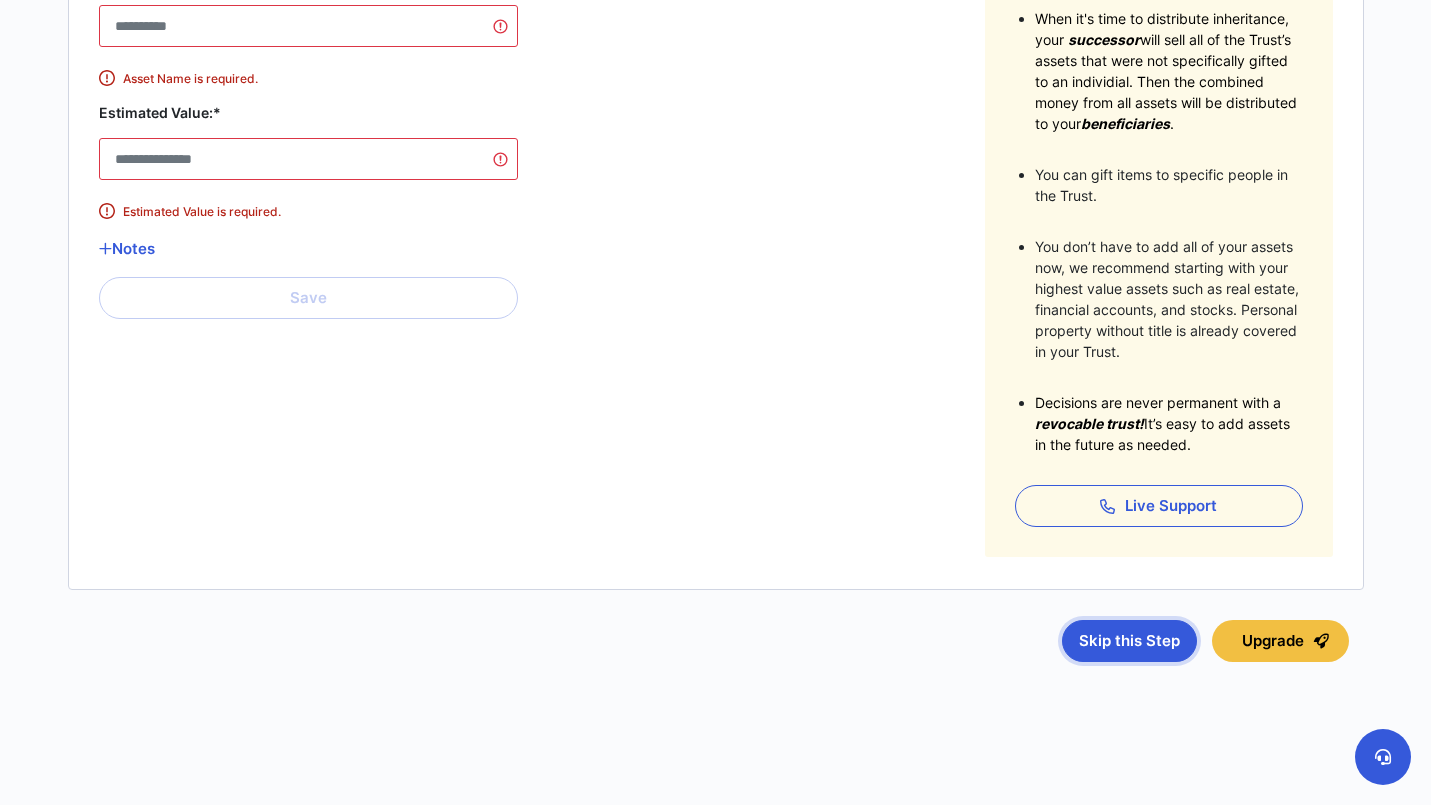 scroll, scrollTop: 170, scrollLeft: 0, axis: vertical 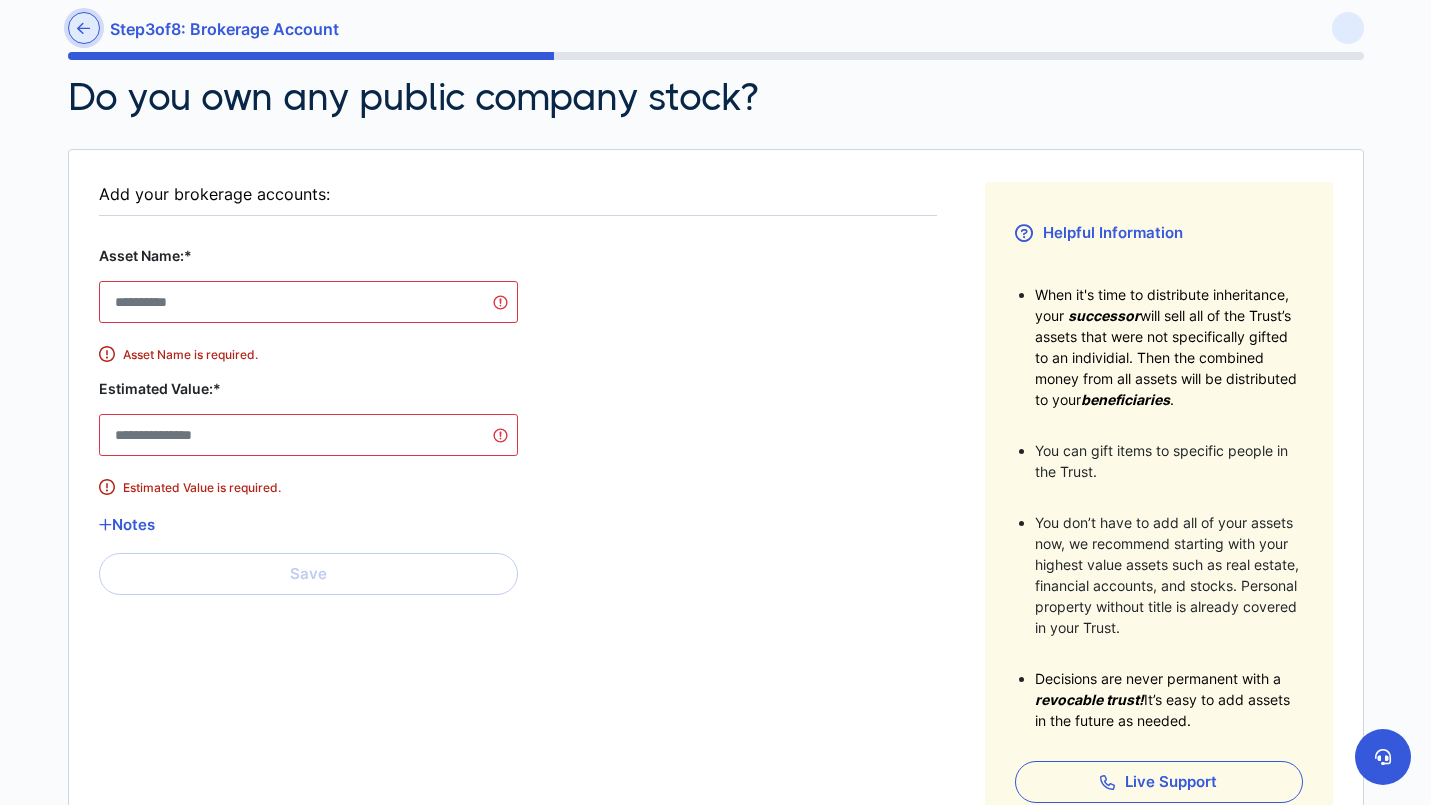 click at bounding box center [83, 28] 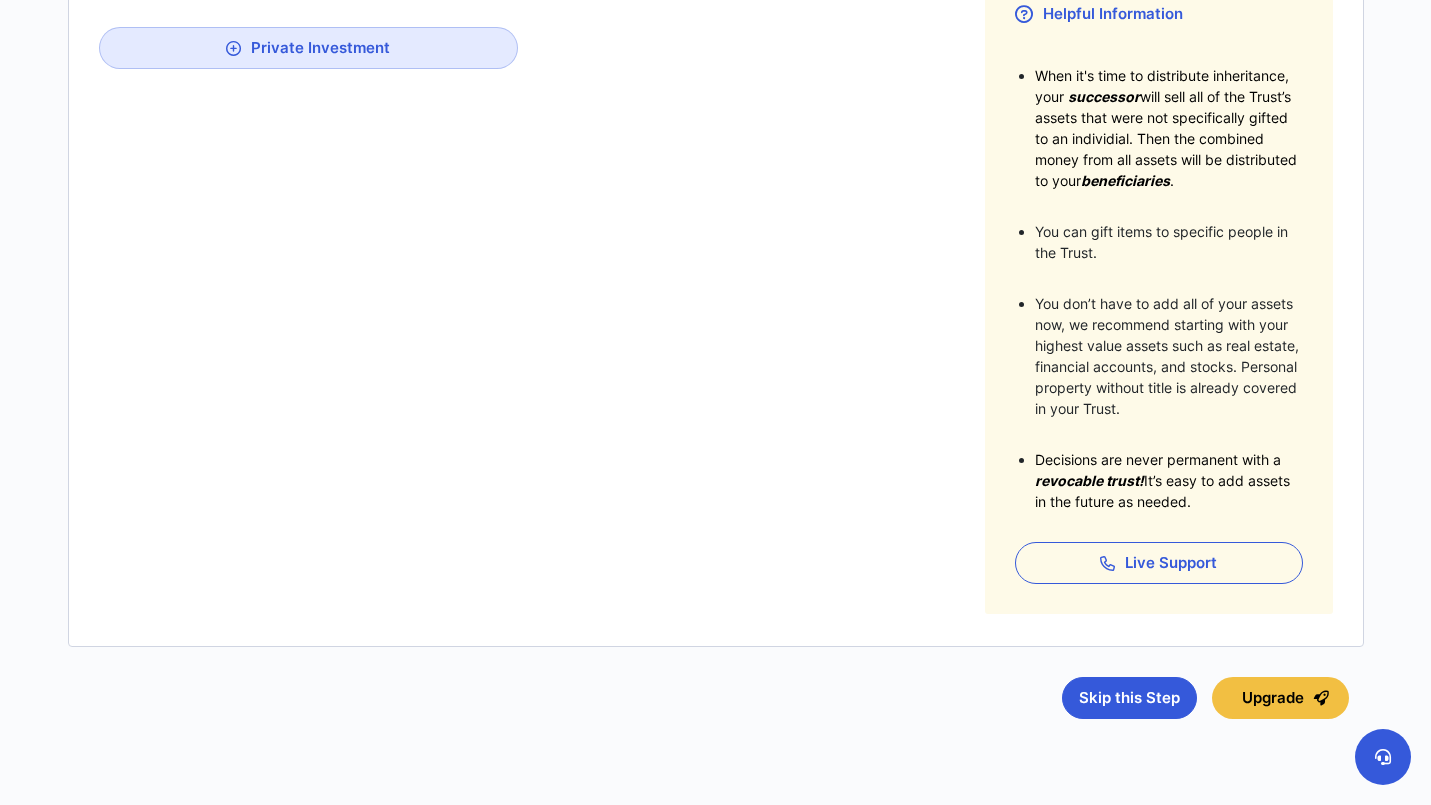 scroll, scrollTop: 427, scrollLeft: 0, axis: vertical 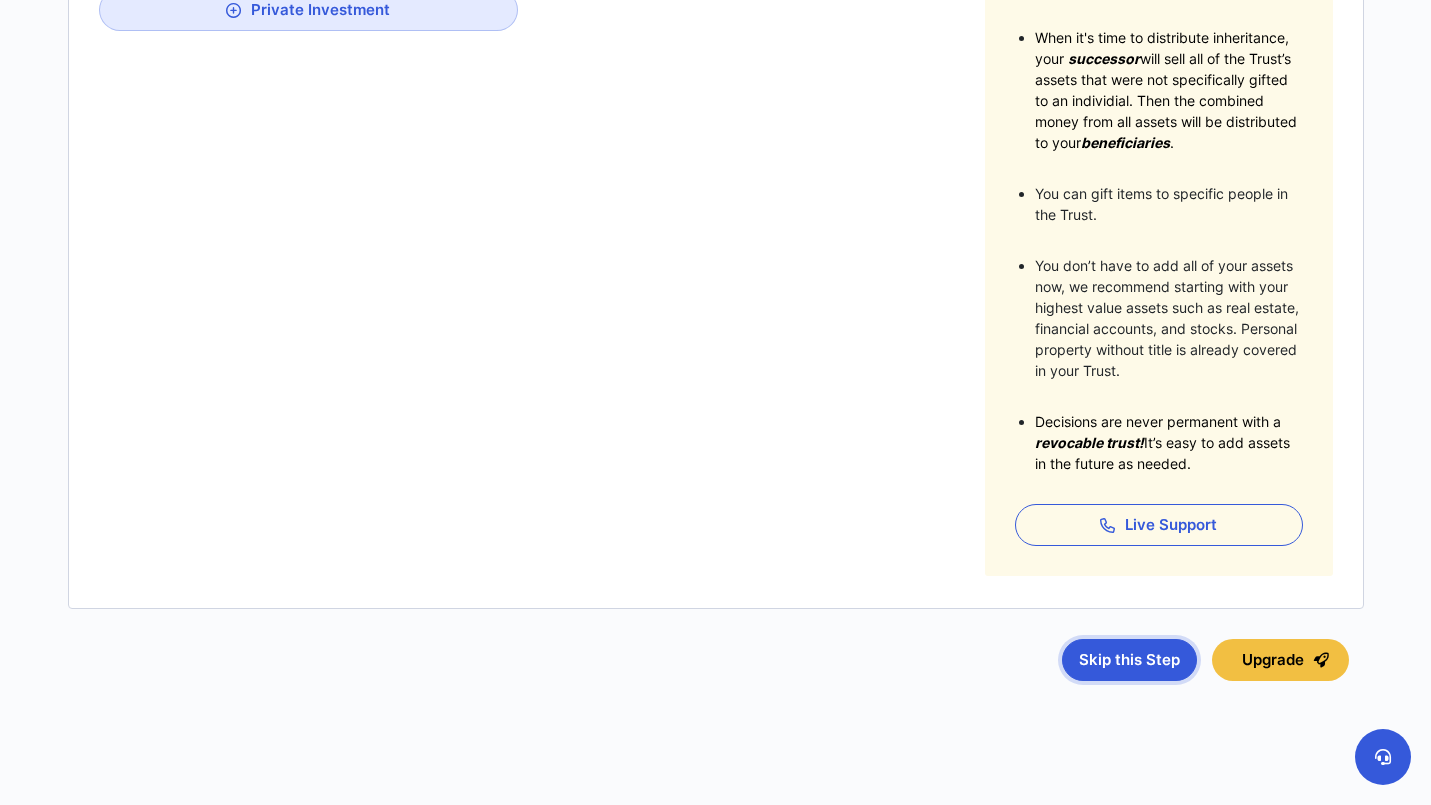 click on "Skip this Step" at bounding box center [1129, 660] 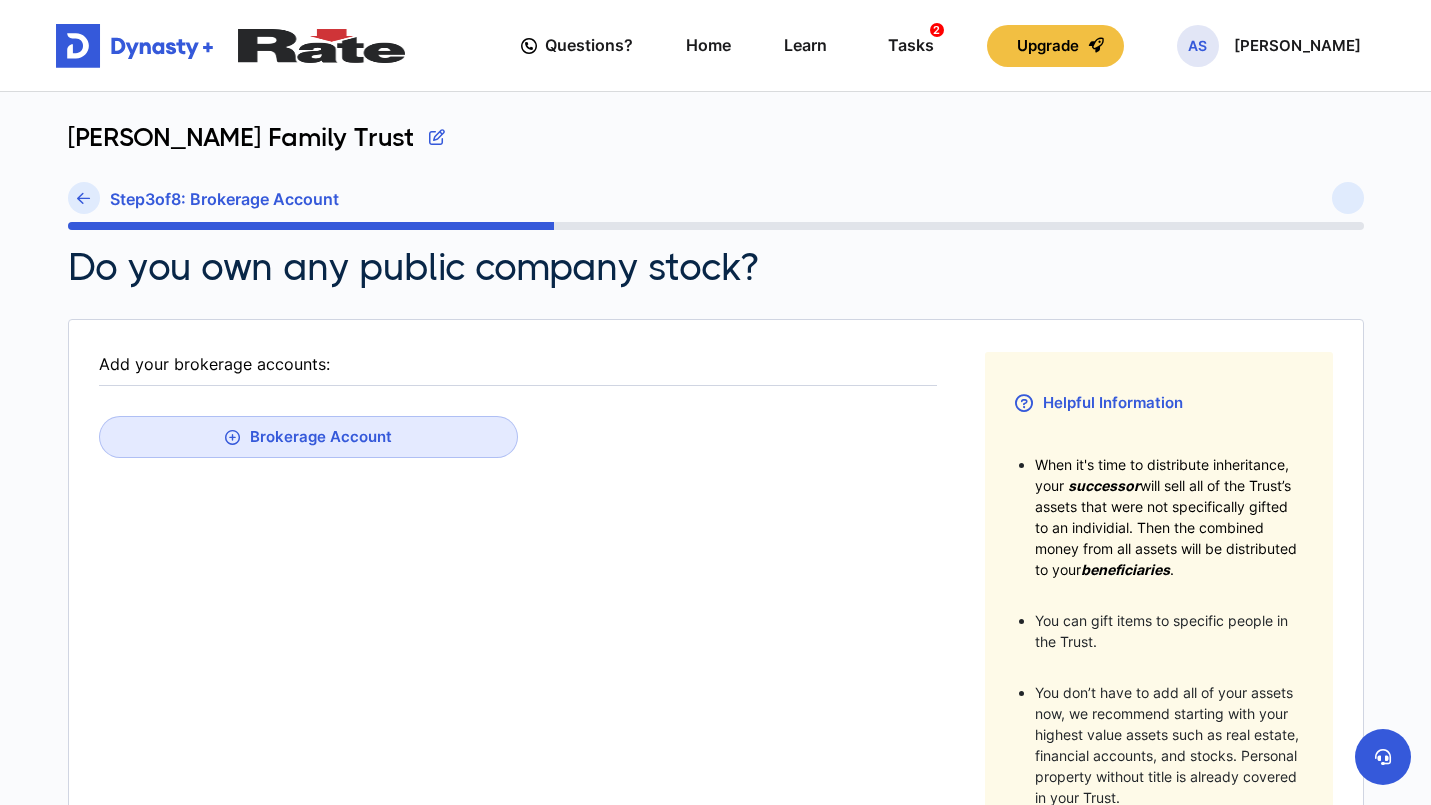 scroll, scrollTop: 328, scrollLeft: 0, axis: vertical 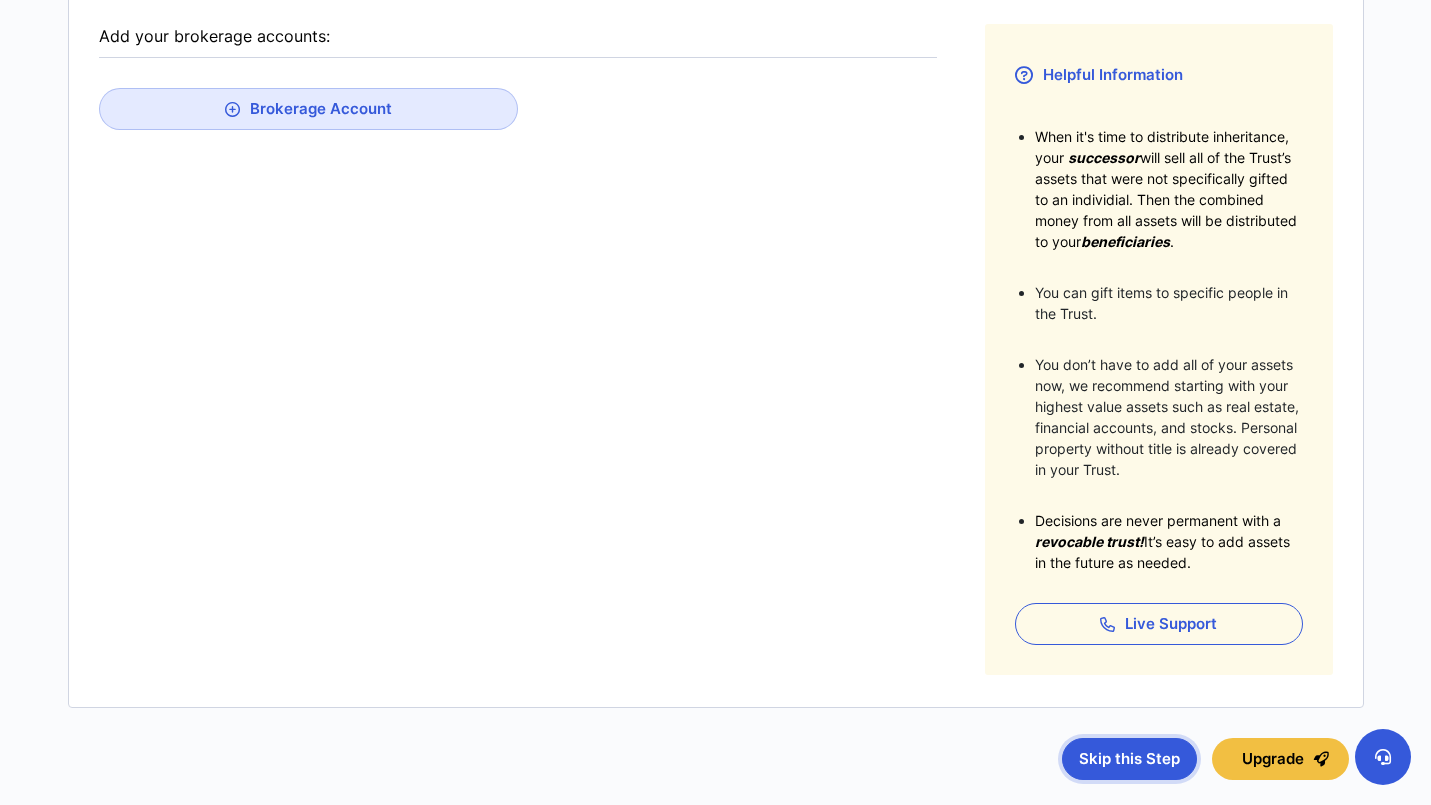 click on "Skip this Step" at bounding box center (1129, 759) 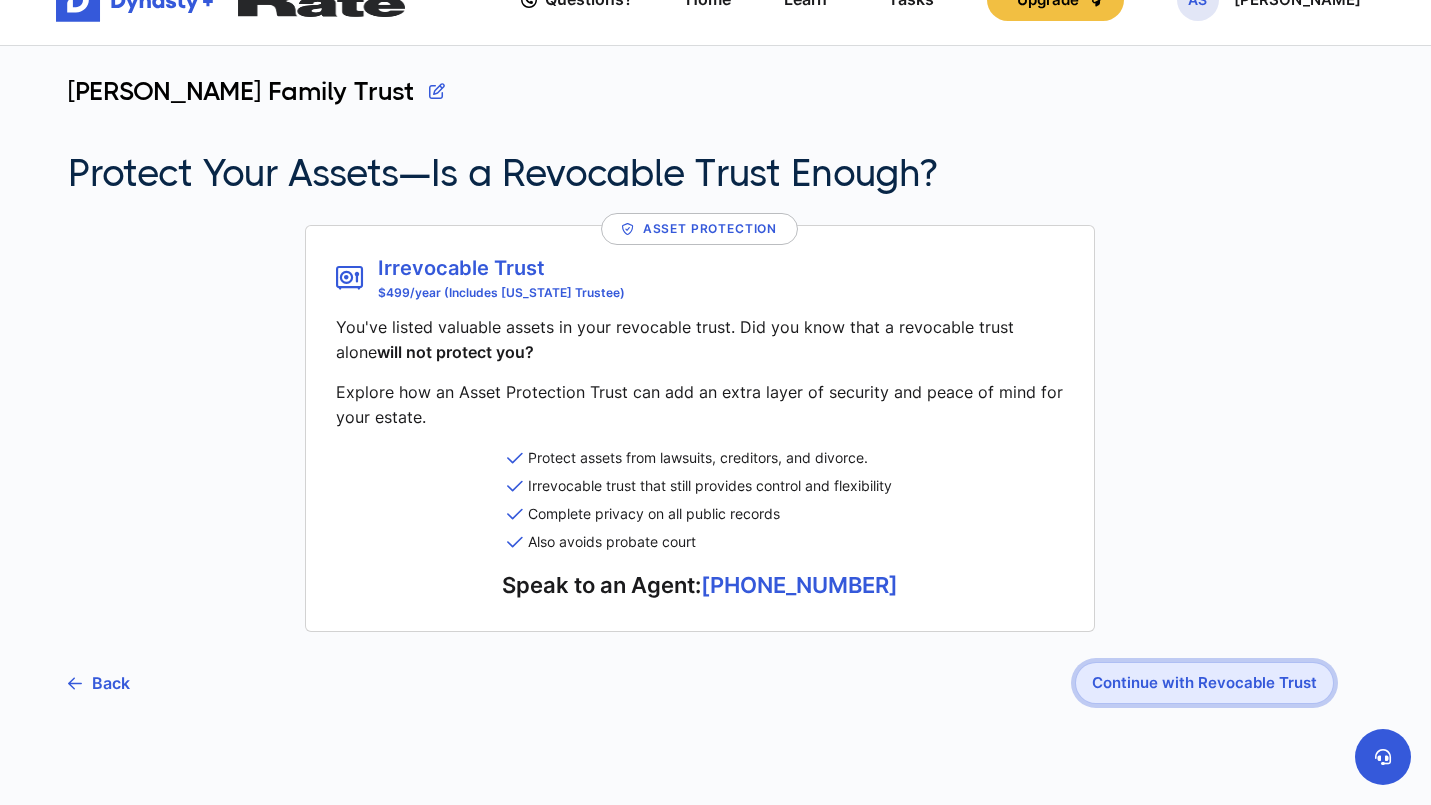 scroll, scrollTop: 53, scrollLeft: 0, axis: vertical 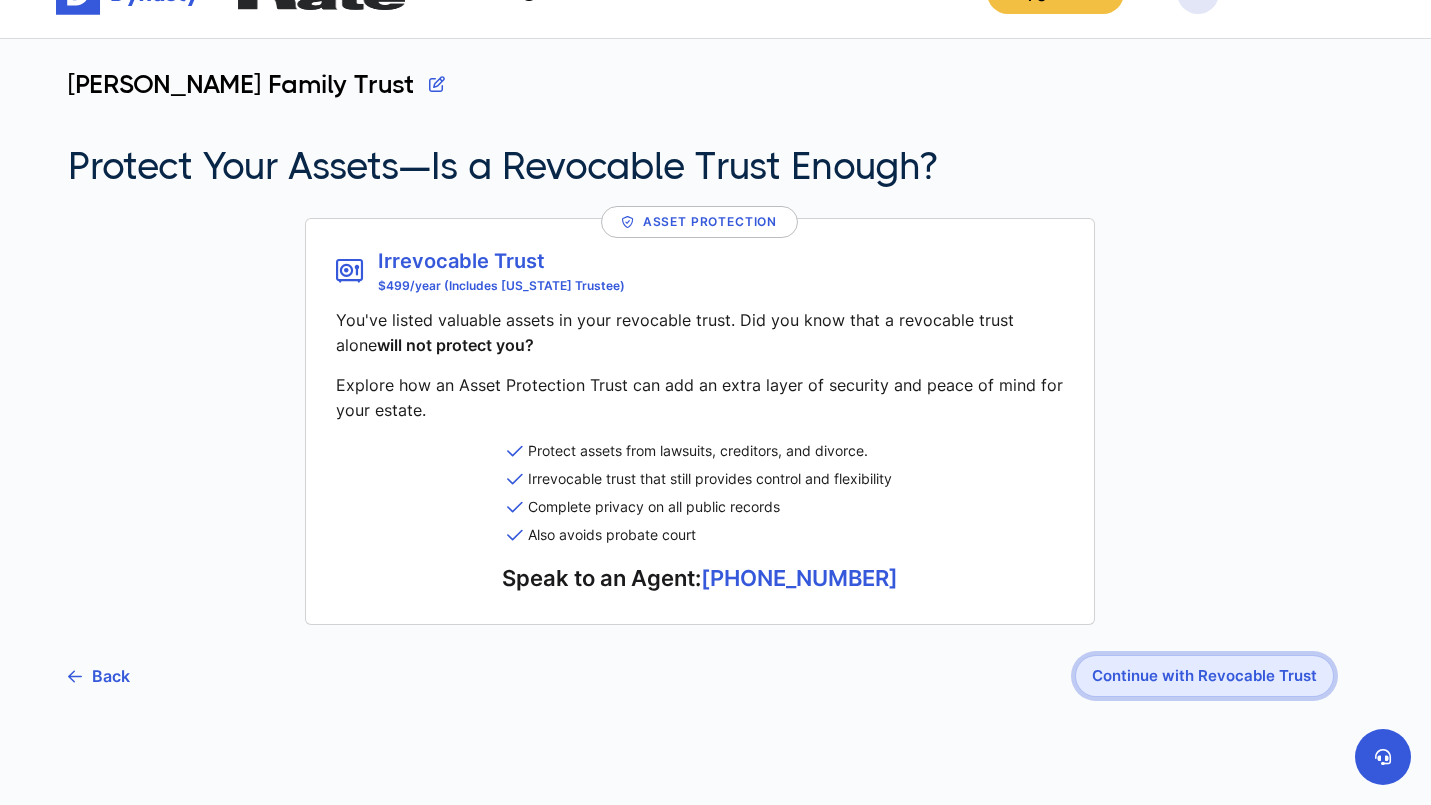 click on "Continue with Revocable Trust" at bounding box center [1204, 676] 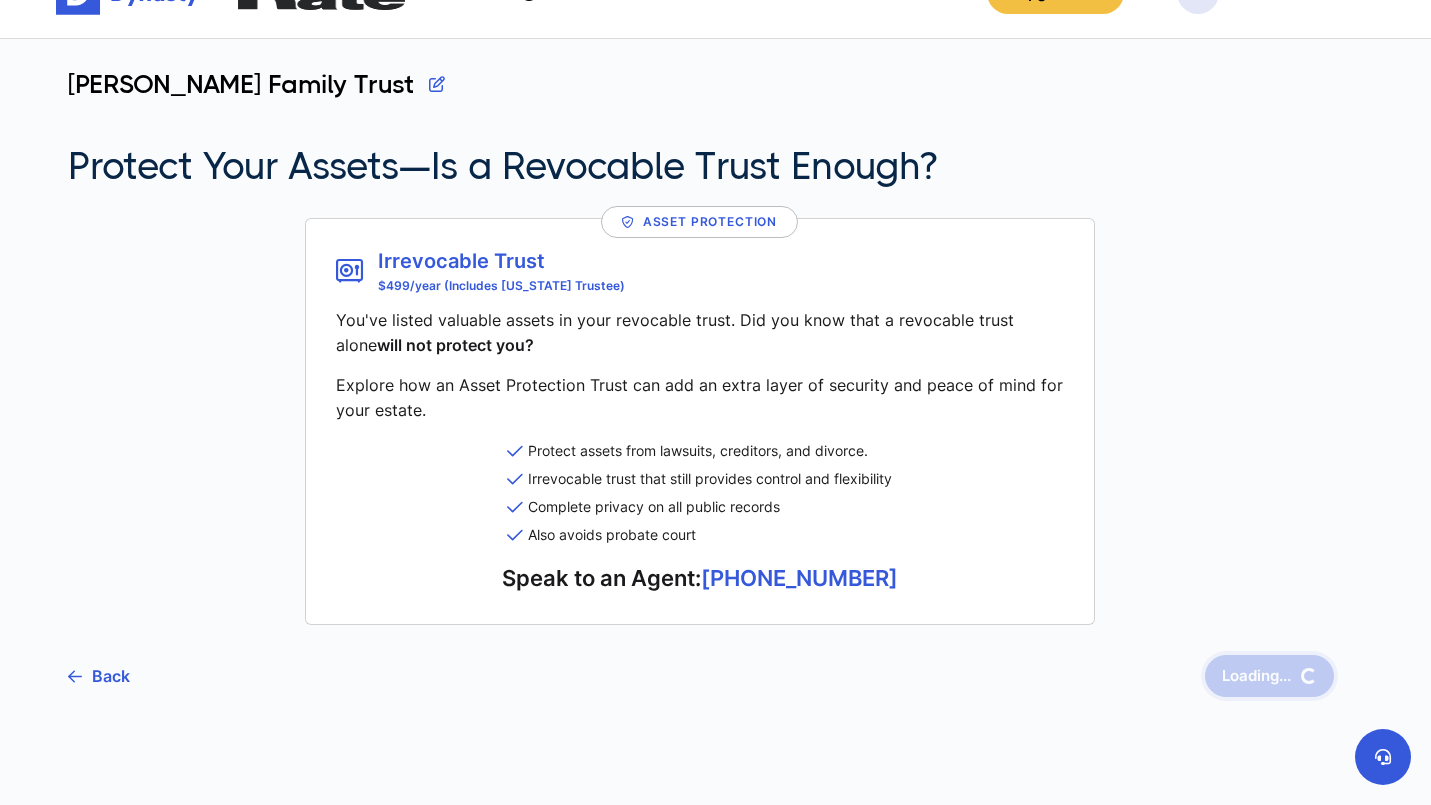 scroll, scrollTop: 0, scrollLeft: 0, axis: both 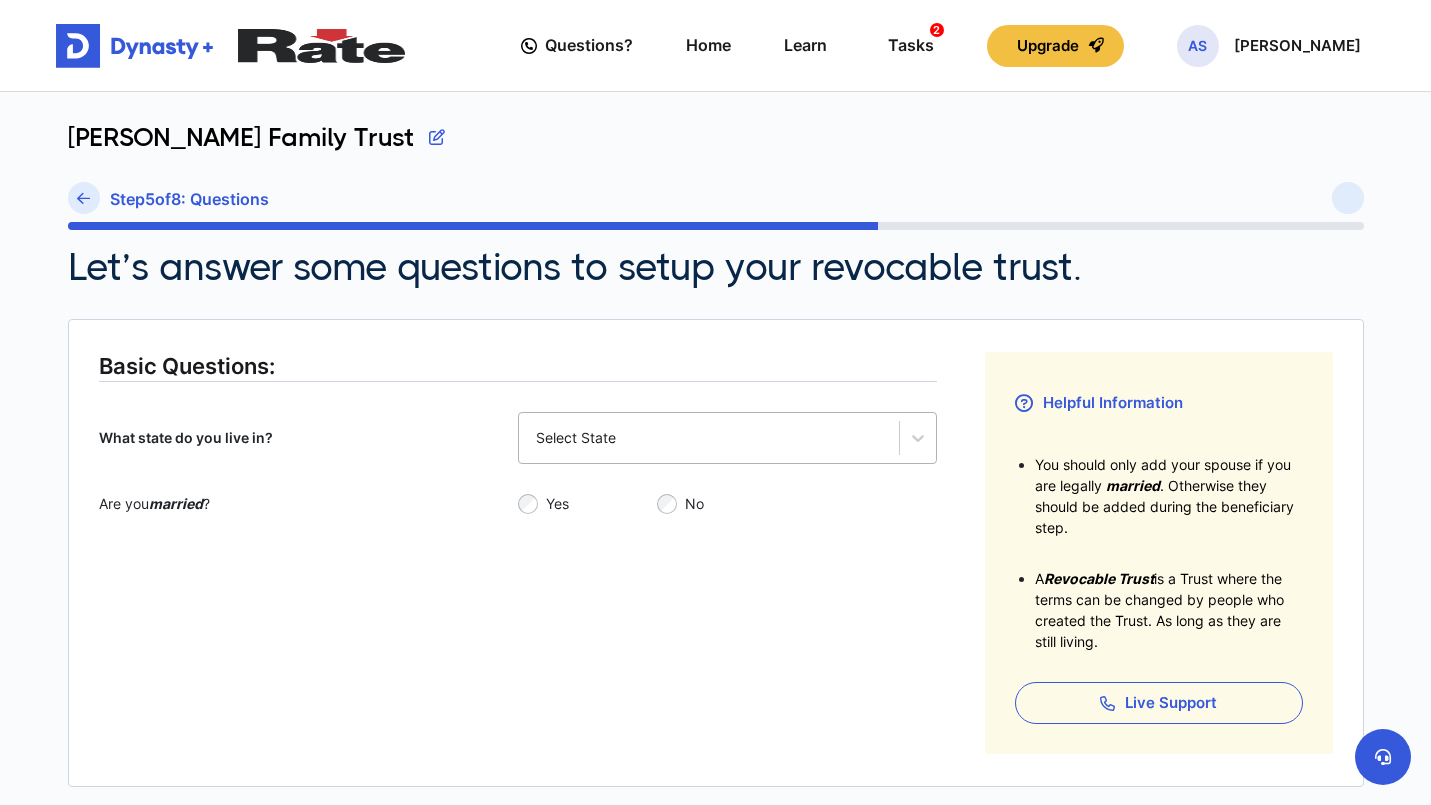click on "Select State" at bounding box center (709, 438) 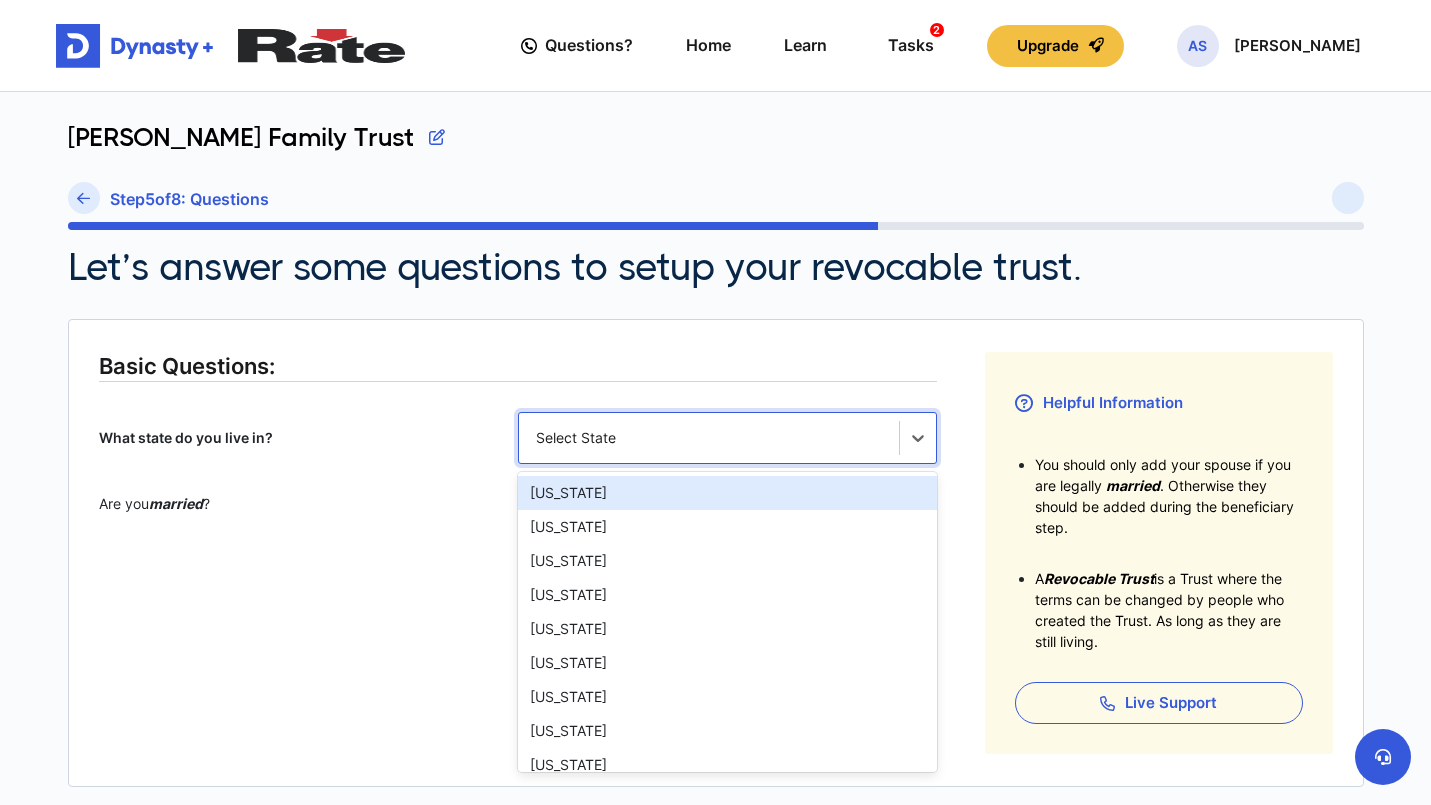 click on "Select State" at bounding box center [709, 438] 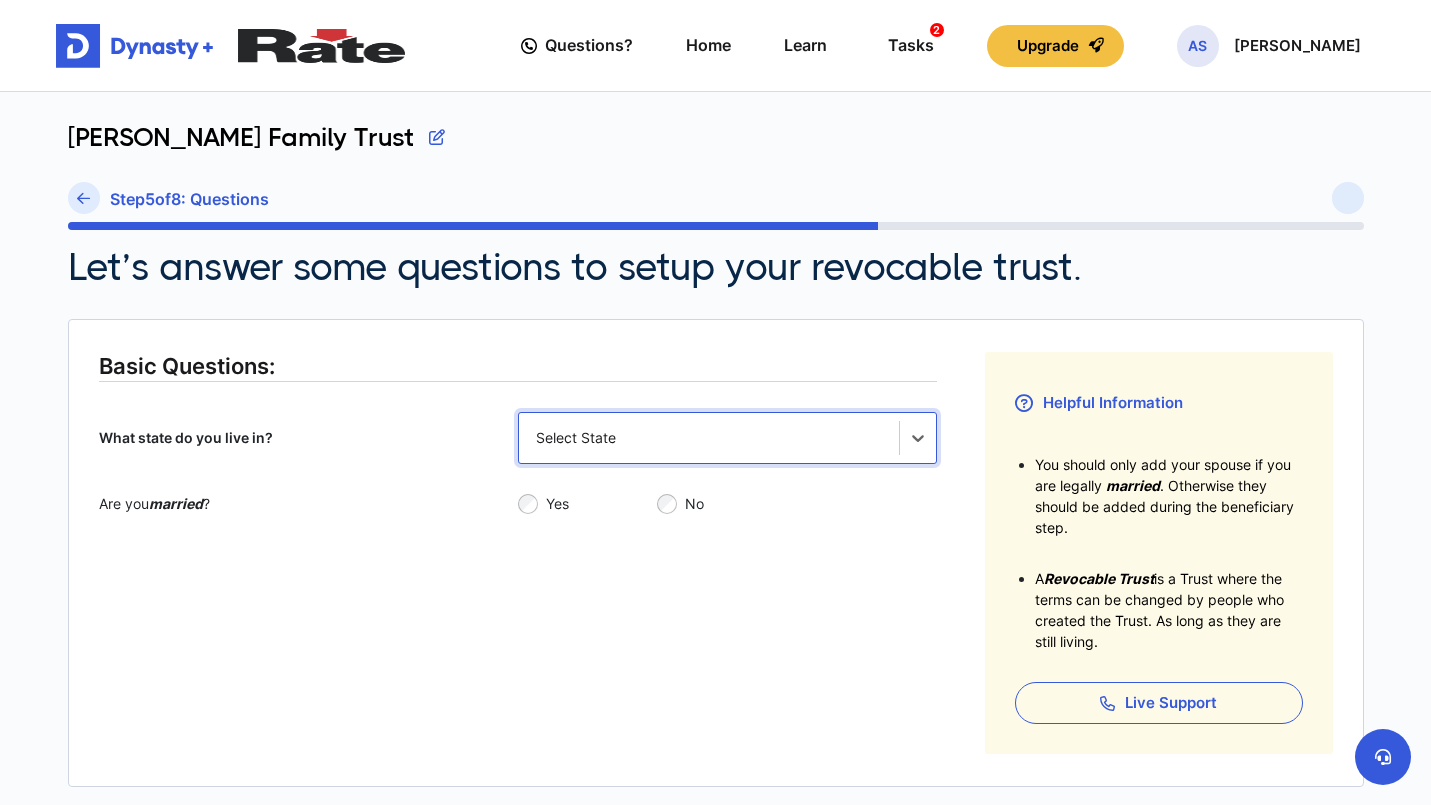 type 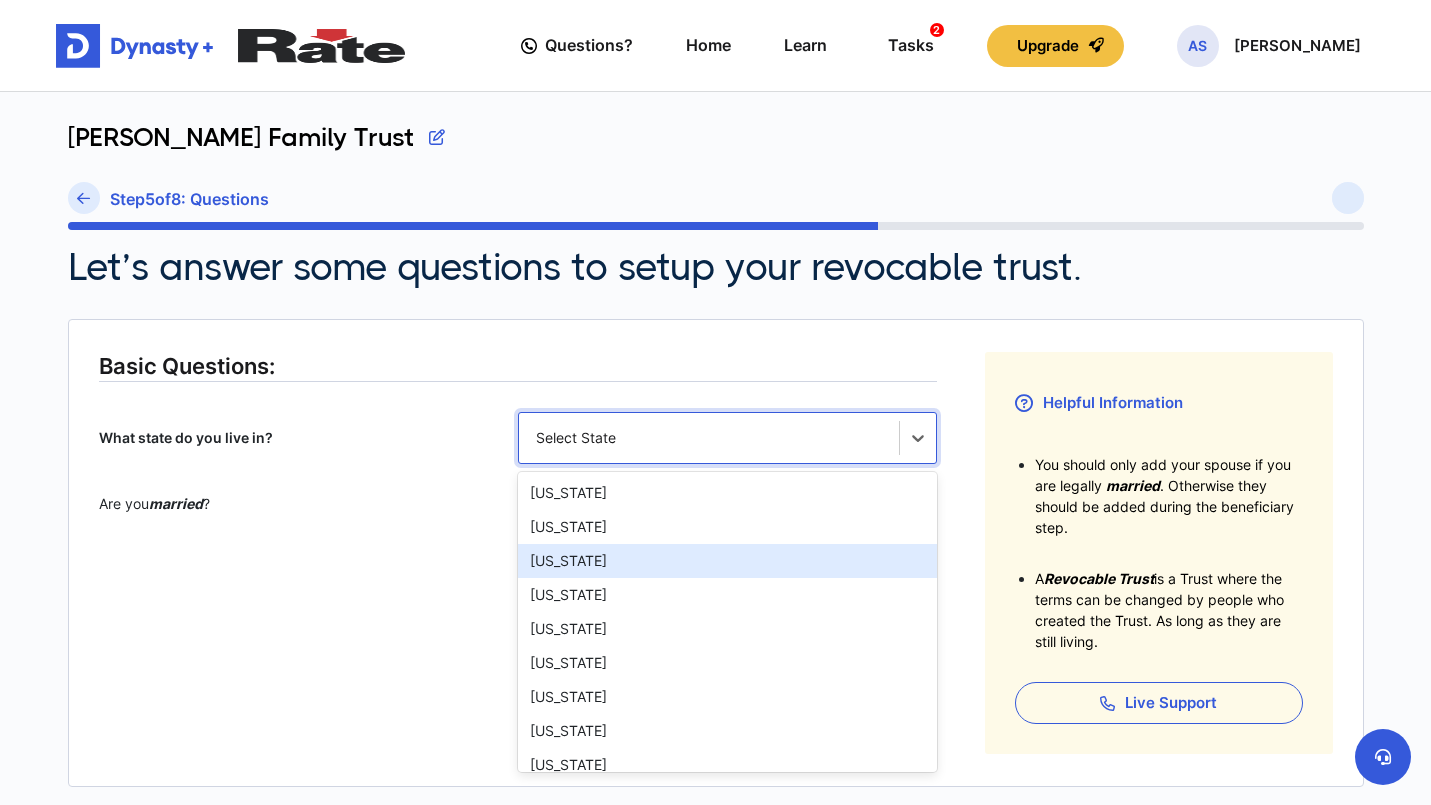 scroll, scrollTop: 1031, scrollLeft: 0, axis: vertical 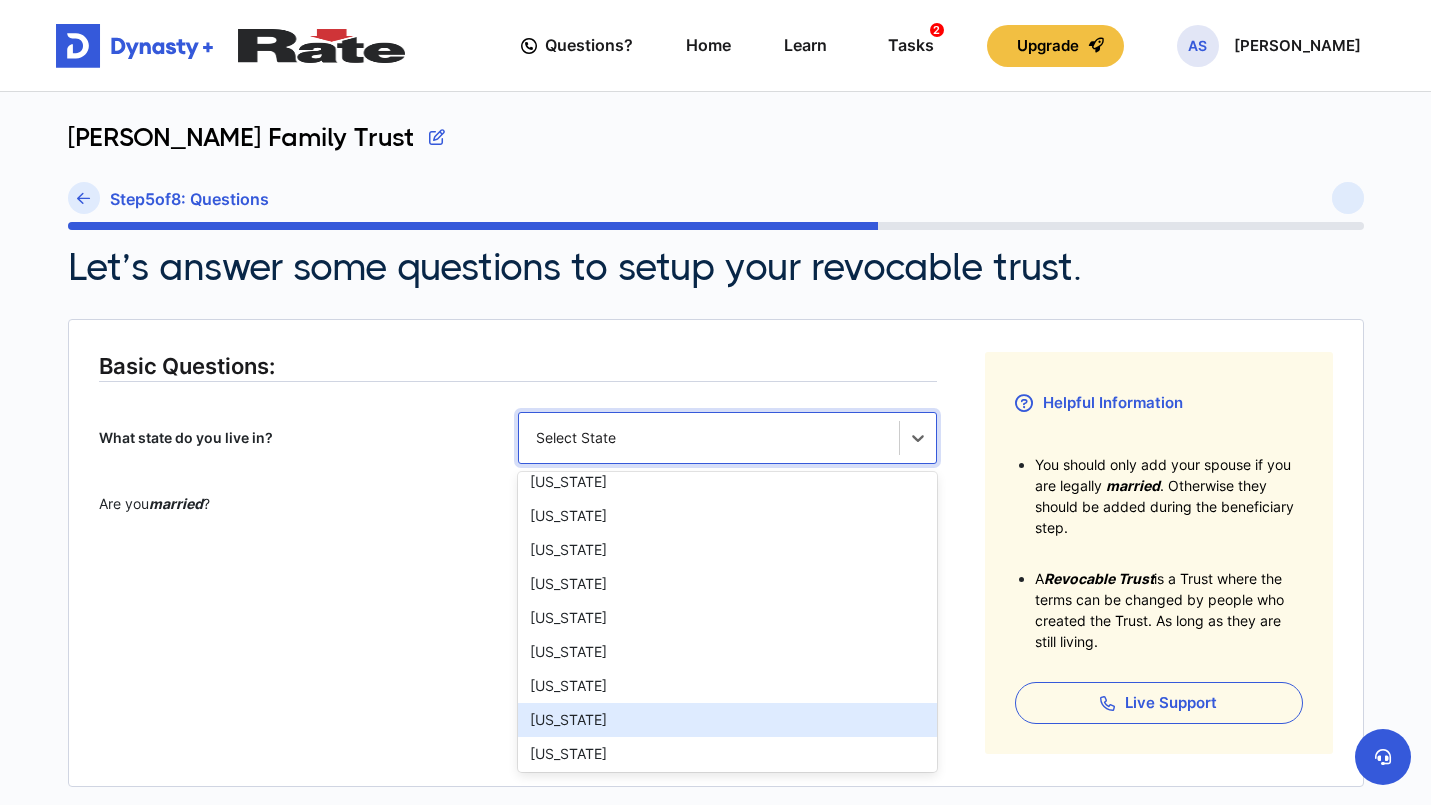 click on "[US_STATE]" at bounding box center (727, 720) 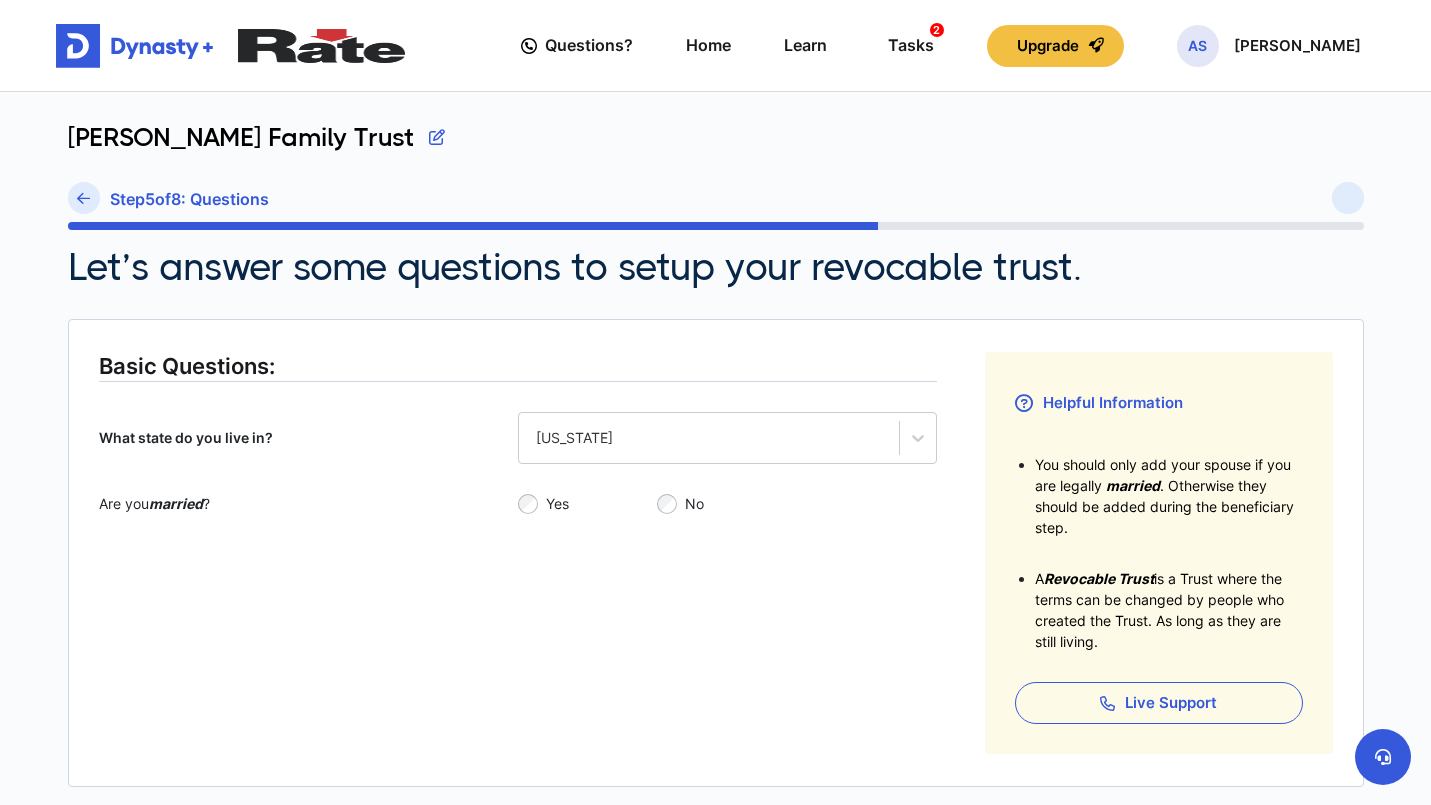 click on "Yes" at bounding box center [602, 504] 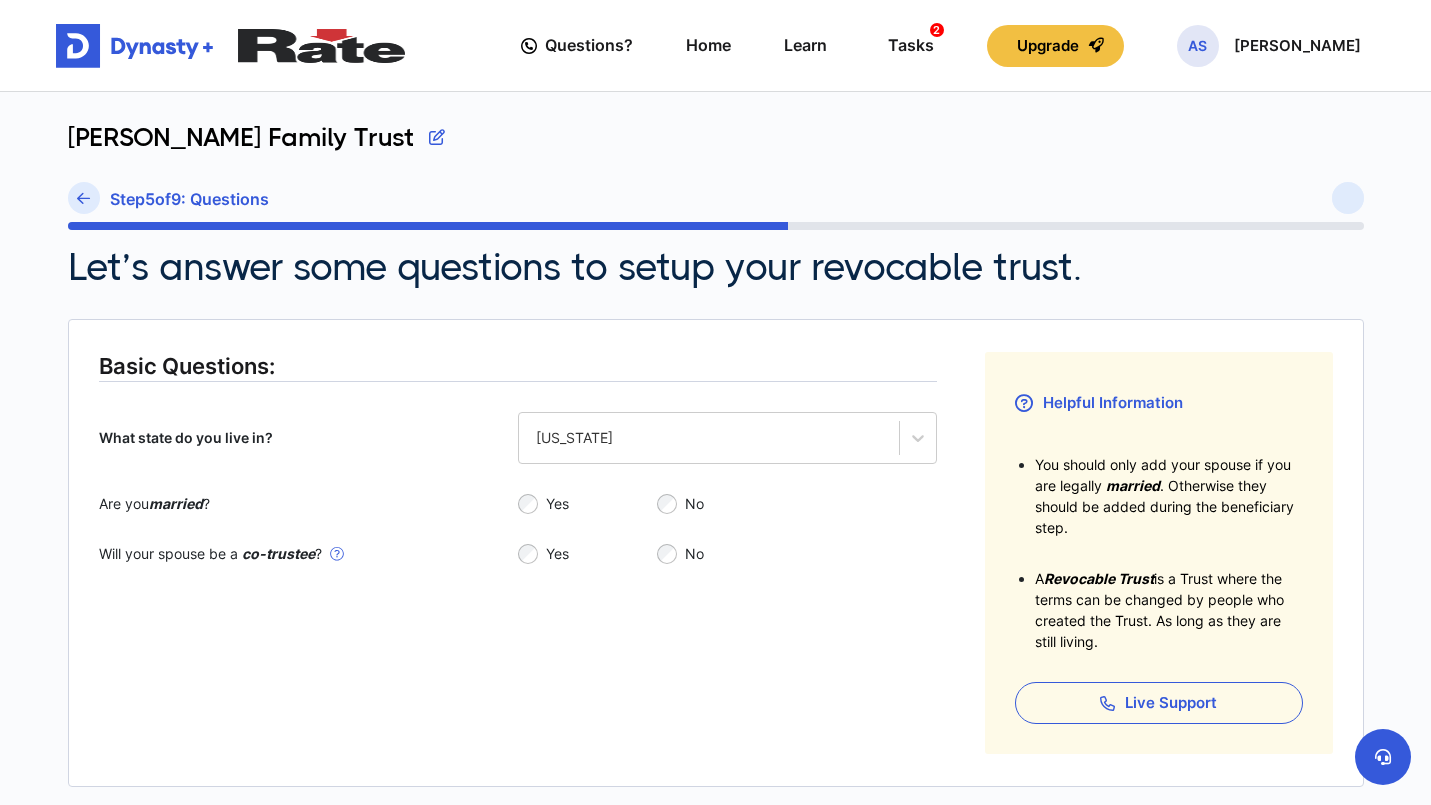 click on "Yes" at bounding box center (602, 554) 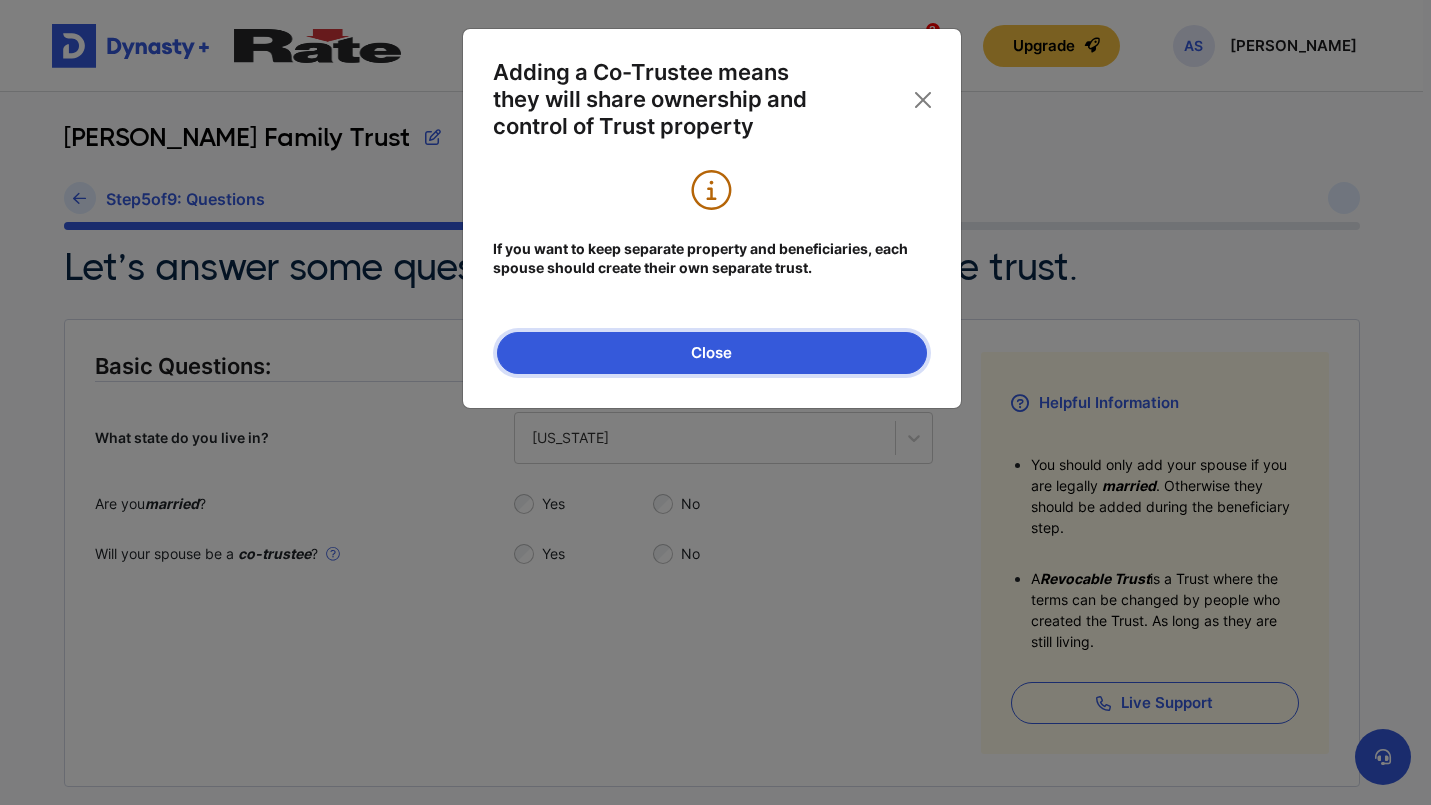 click on "Close" at bounding box center [712, 353] 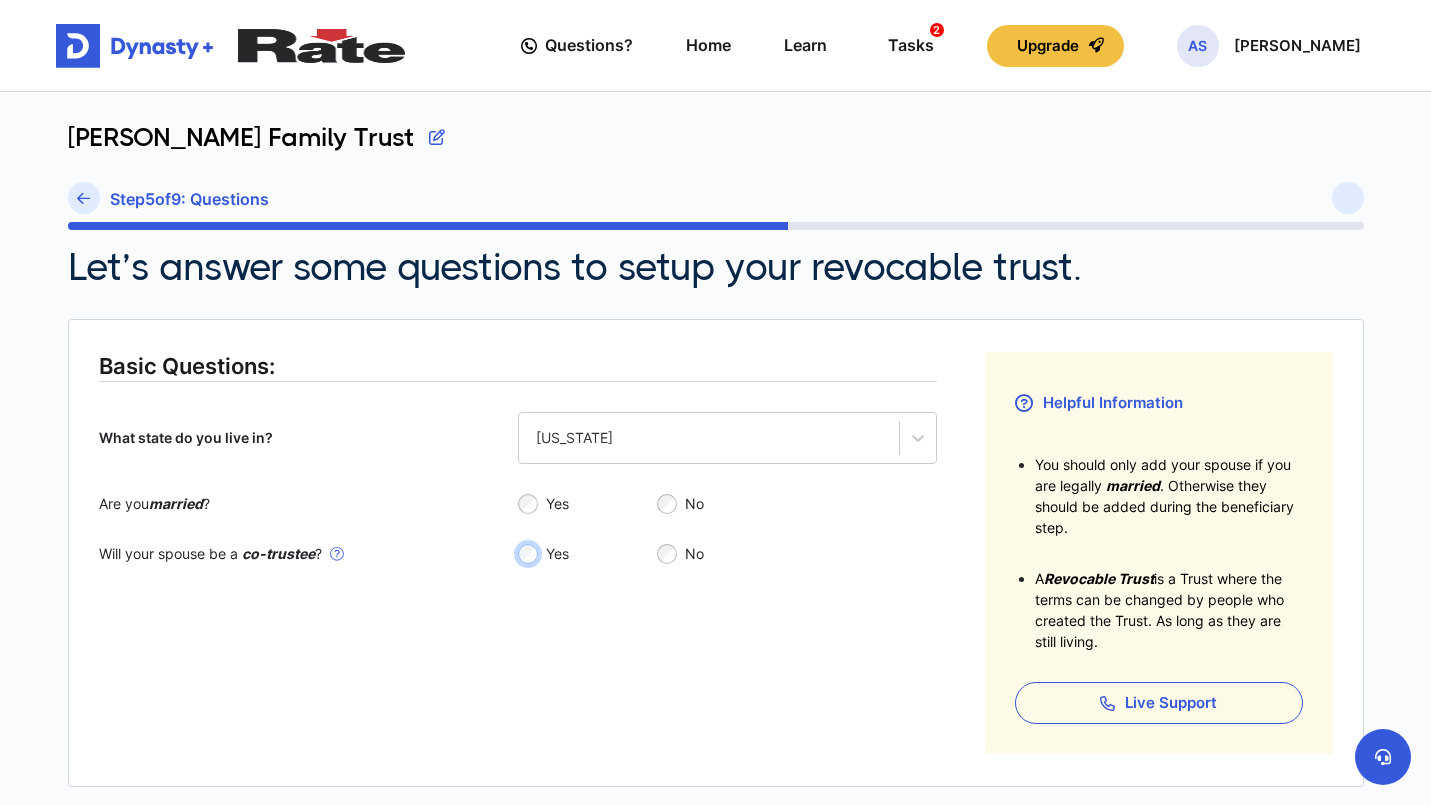 scroll, scrollTop: 111, scrollLeft: 0, axis: vertical 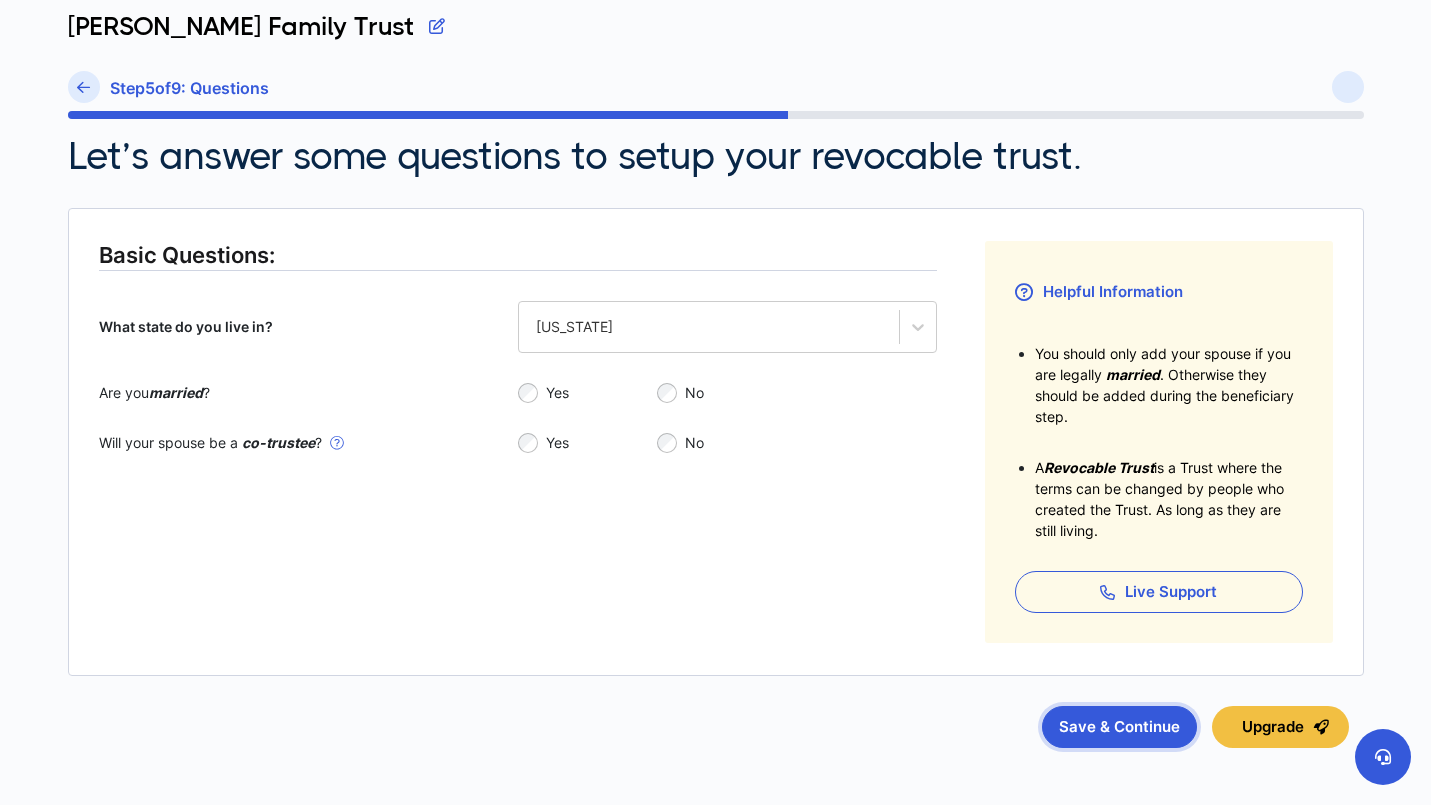 click on "Save & Continue" at bounding box center (1119, 727) 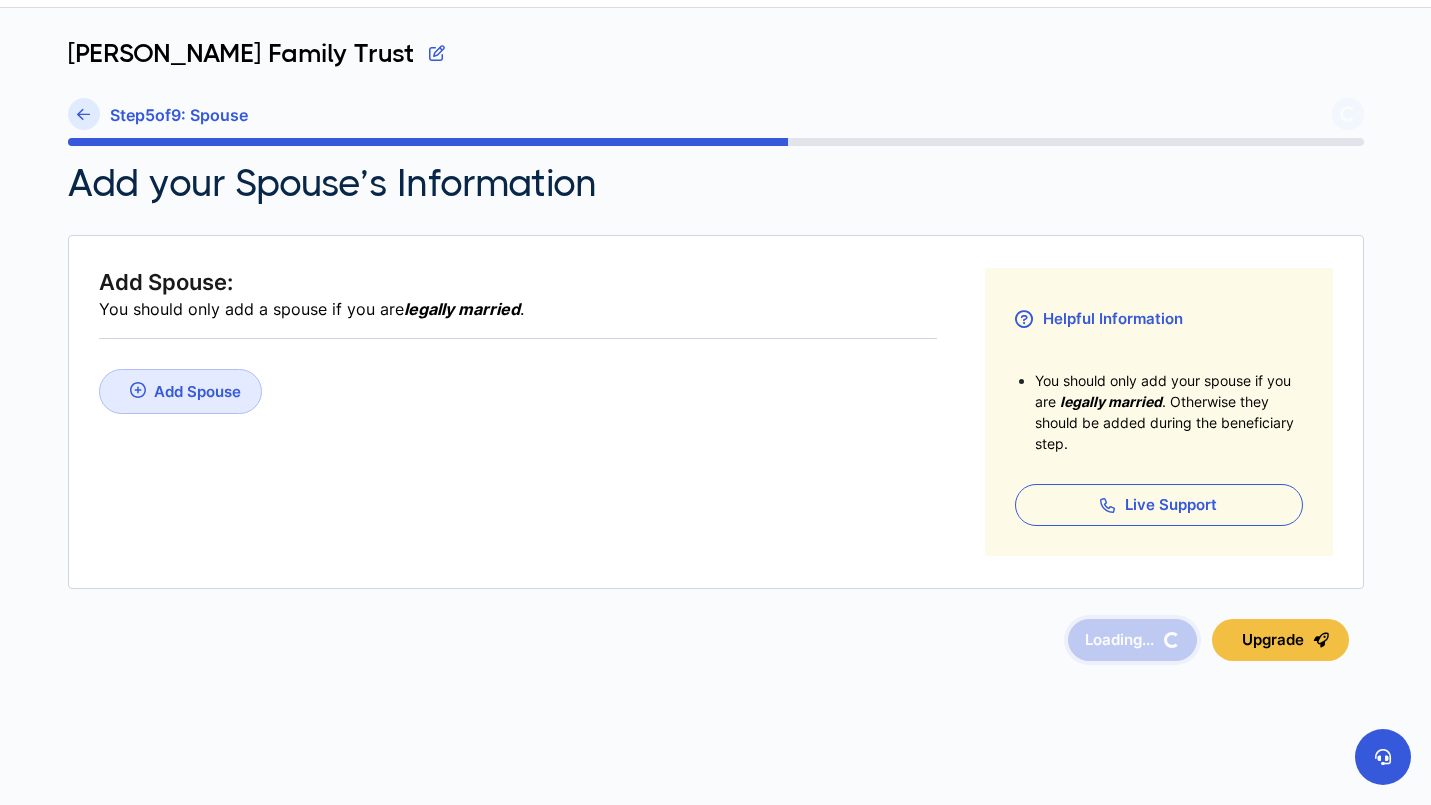 scroll, scrollTop: 0, scrollLeft: 0, axis: both 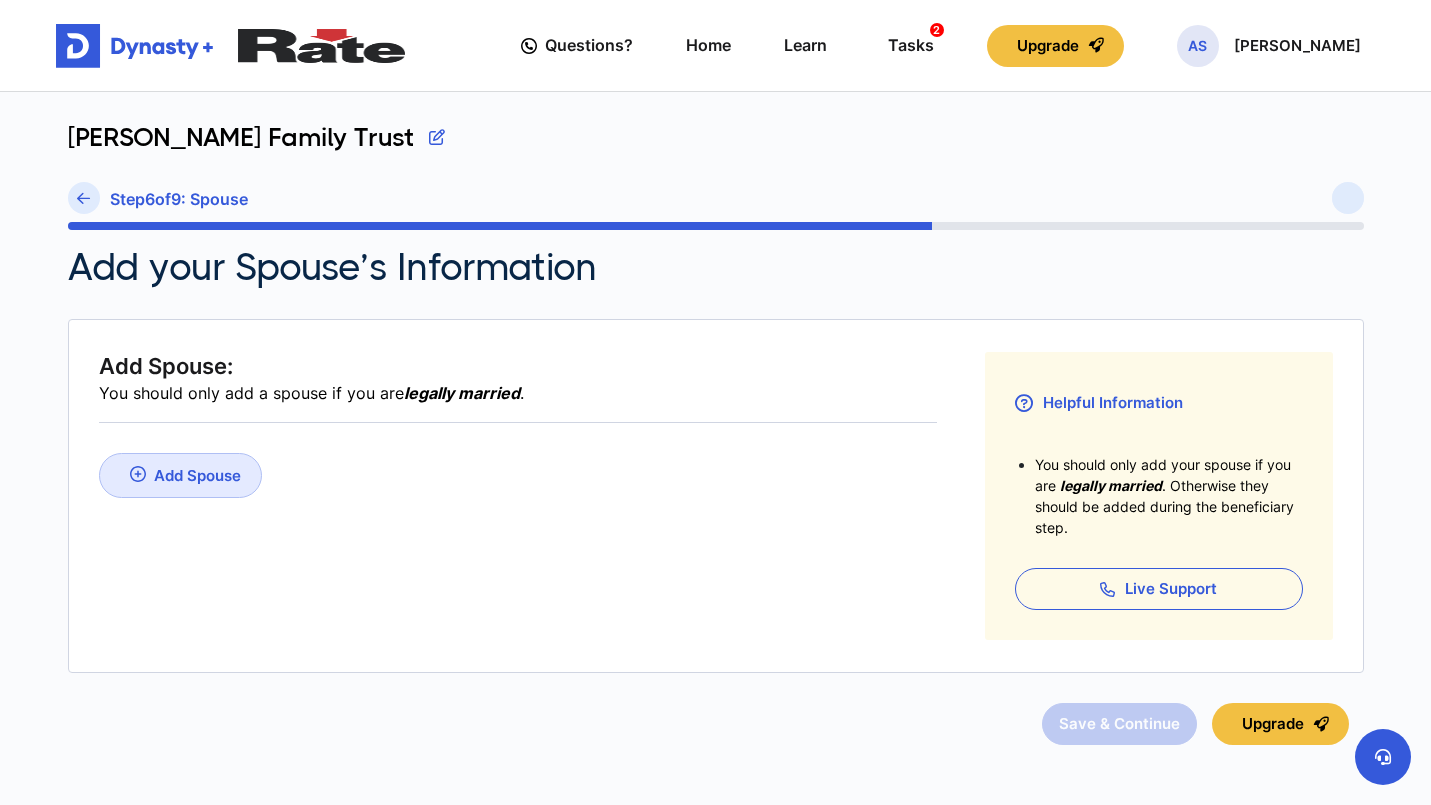 click on "Add Spouse" at bounding box center [197, 475] 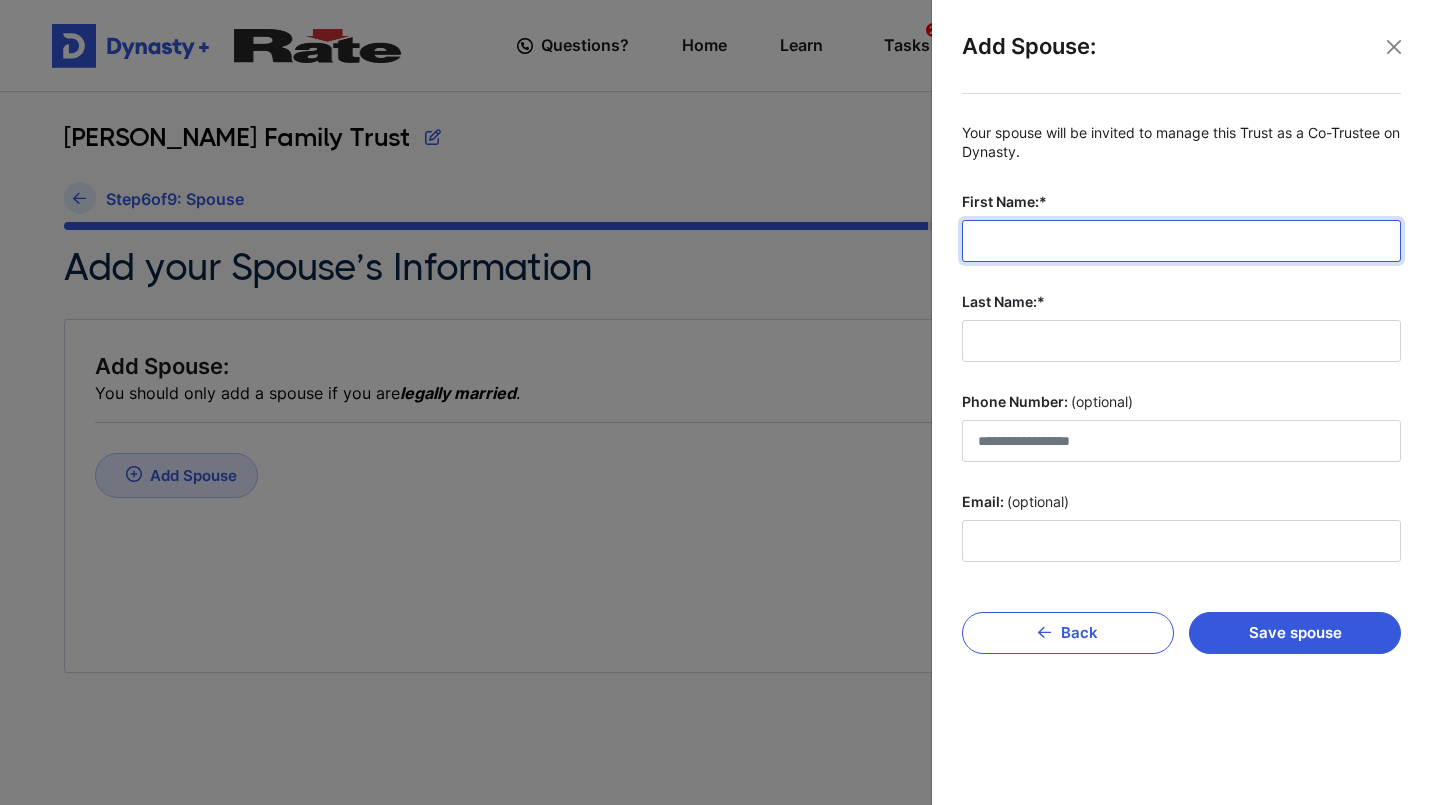click on "First Name:*" at bounding box center (1181, 241) 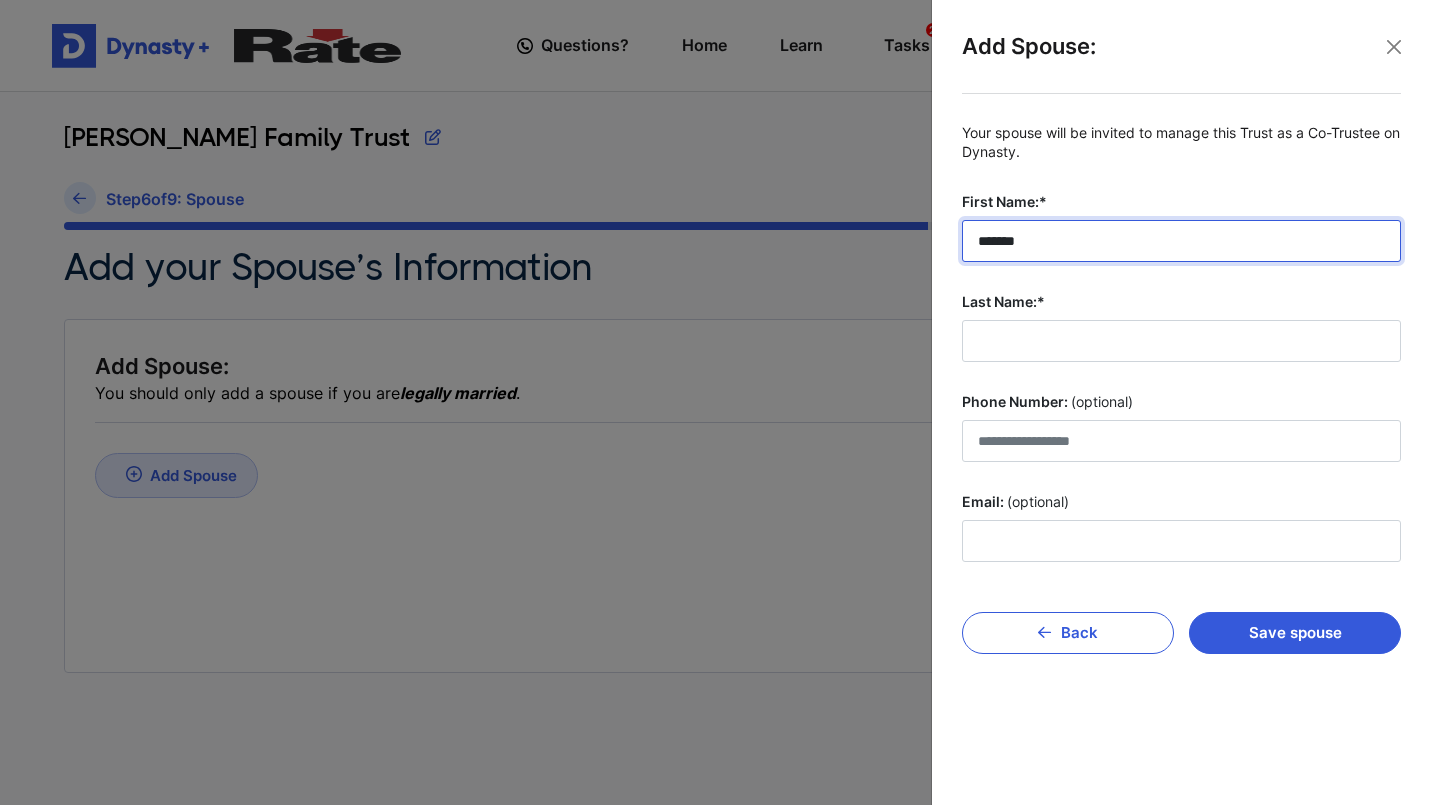 click on "*******" at bounding box center (1181, 241) 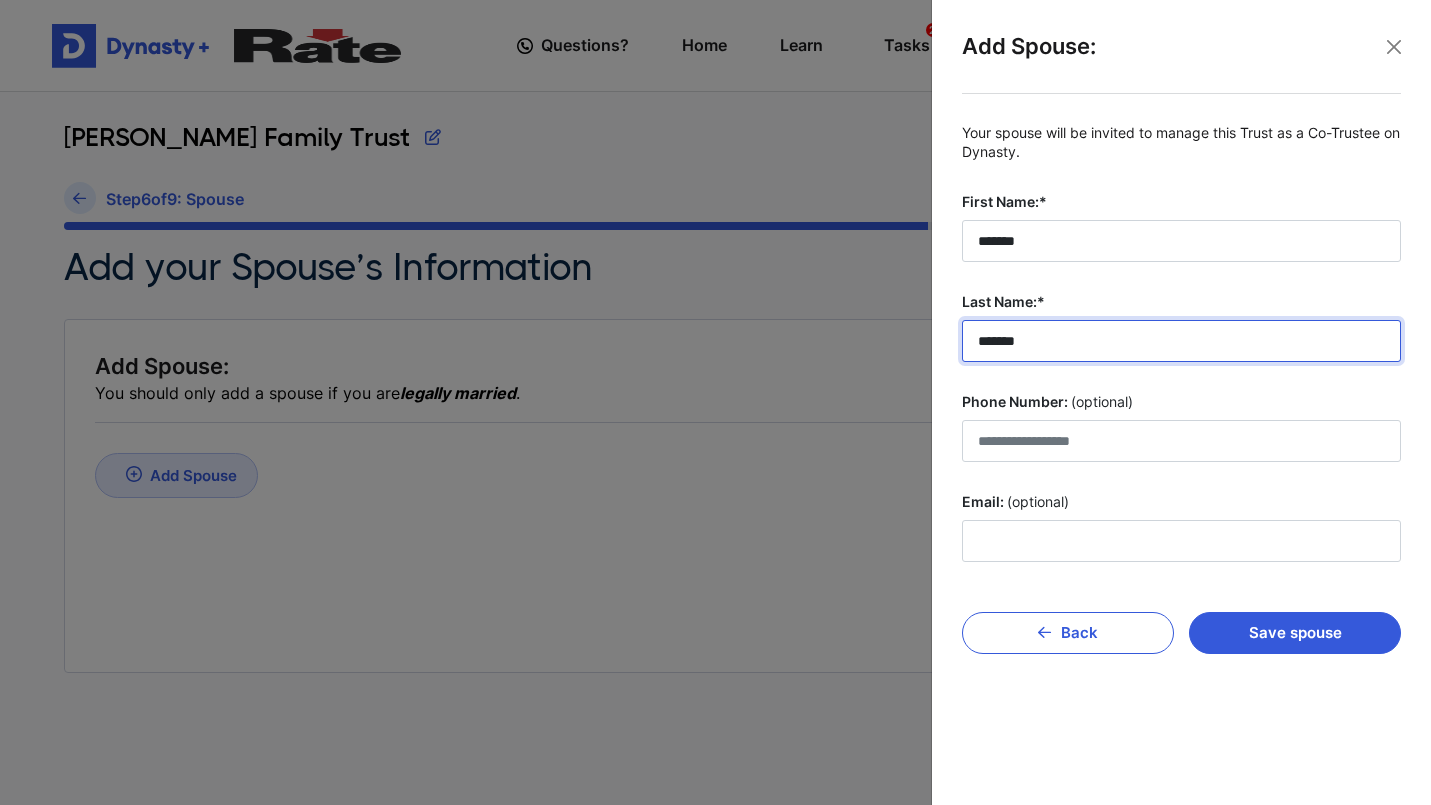 type on "*******" 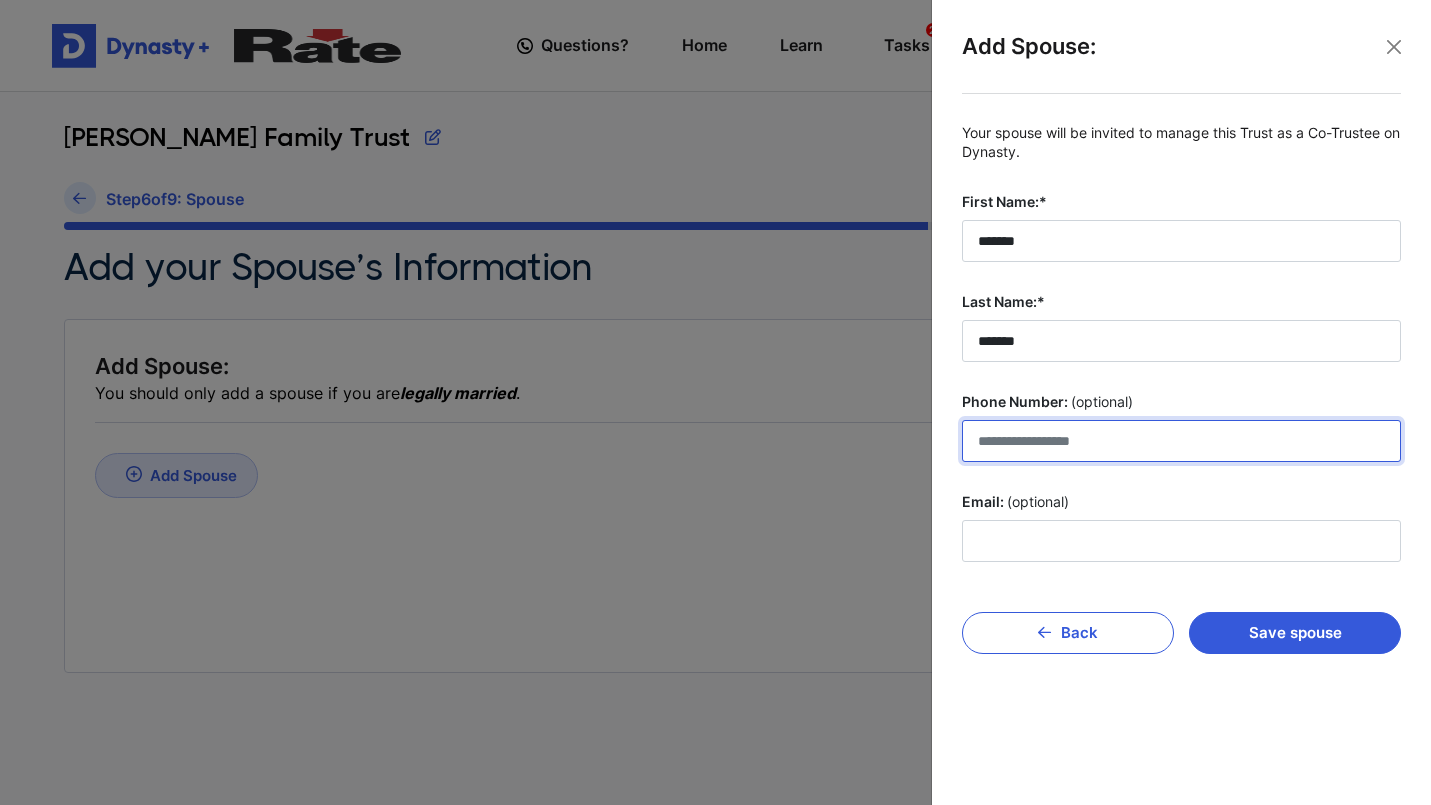 click on "Phone Number:   (optional)" at bounding box center [1181, 441] 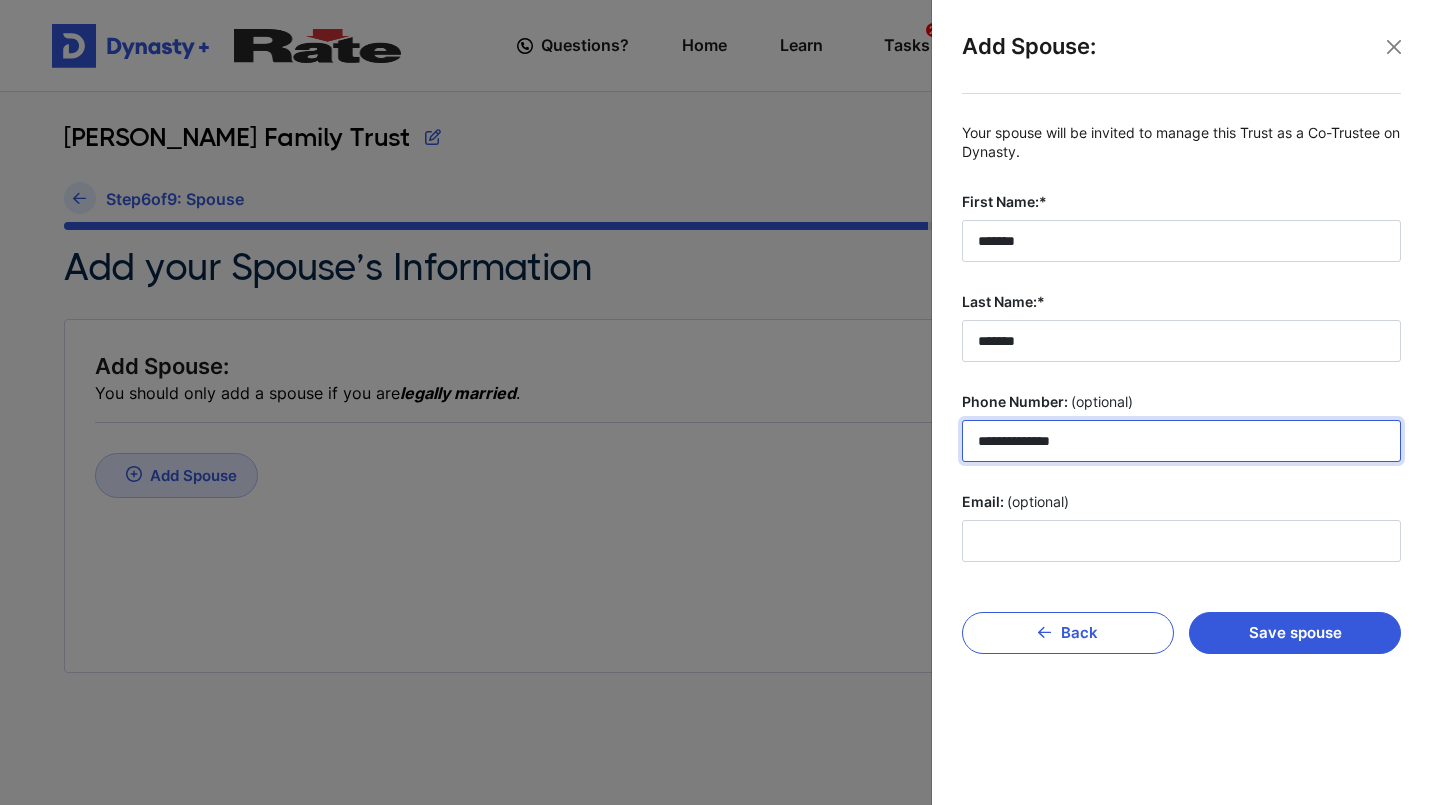 type on "**********" 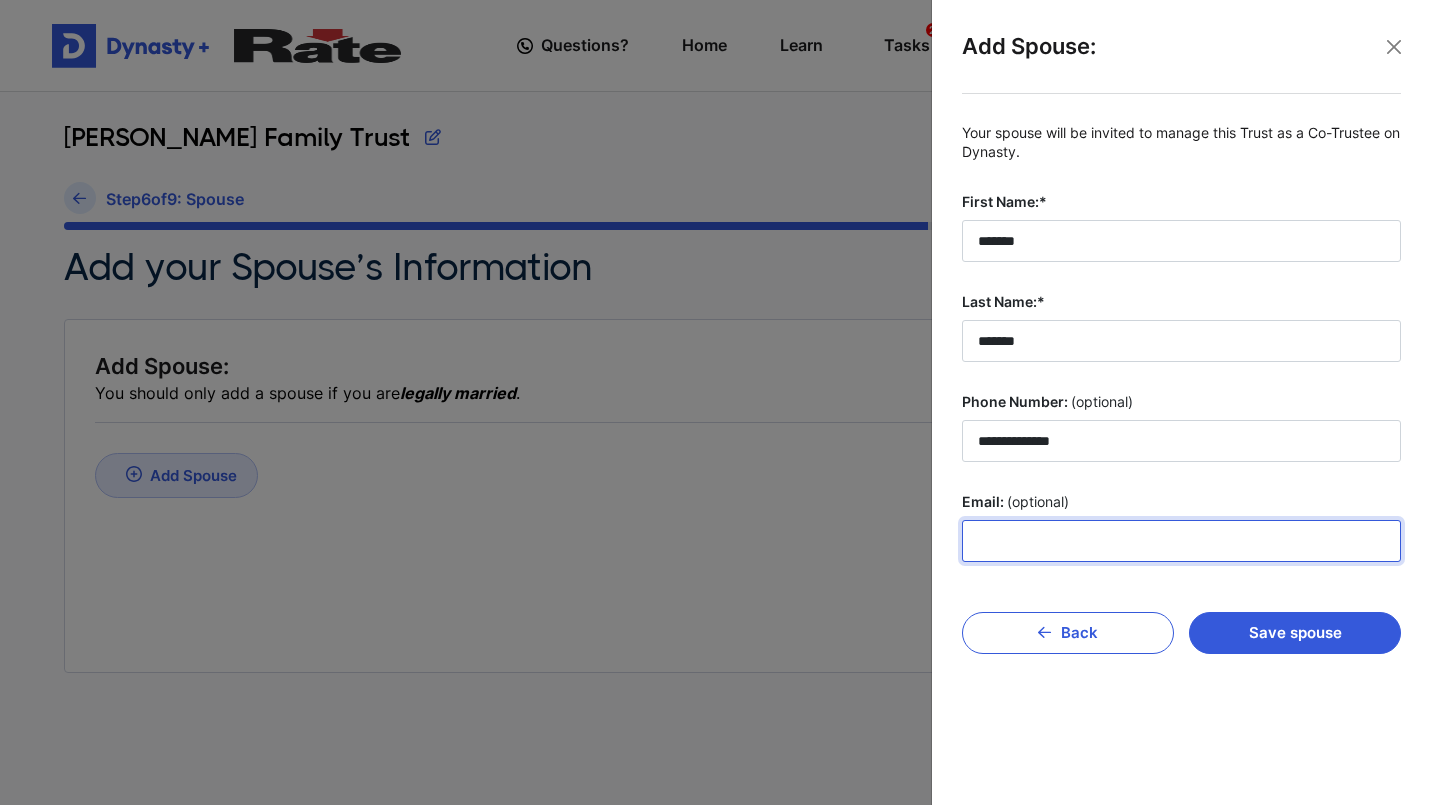 click on "Email:   (optional)" at bounding box center (1181, 541) 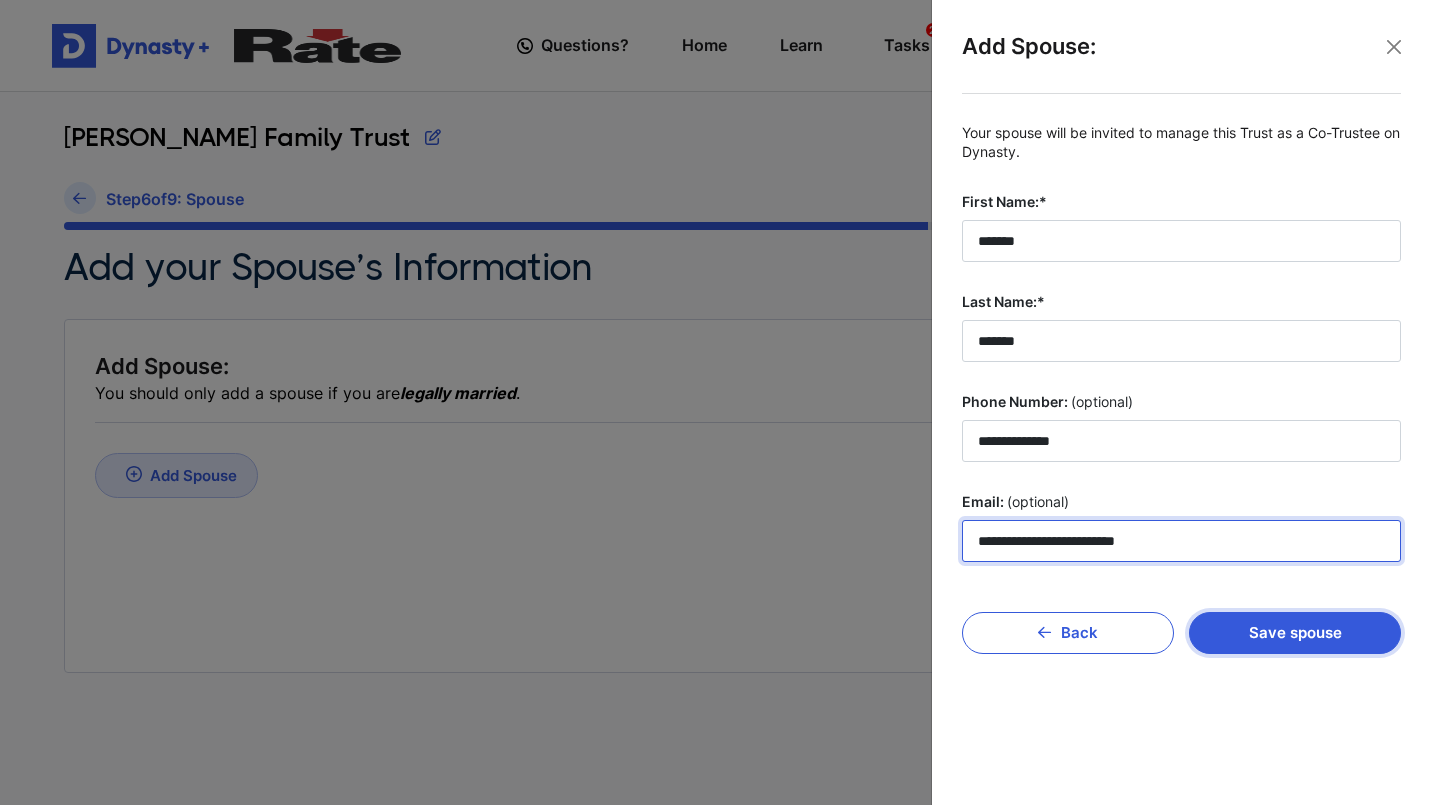 type on "**********" 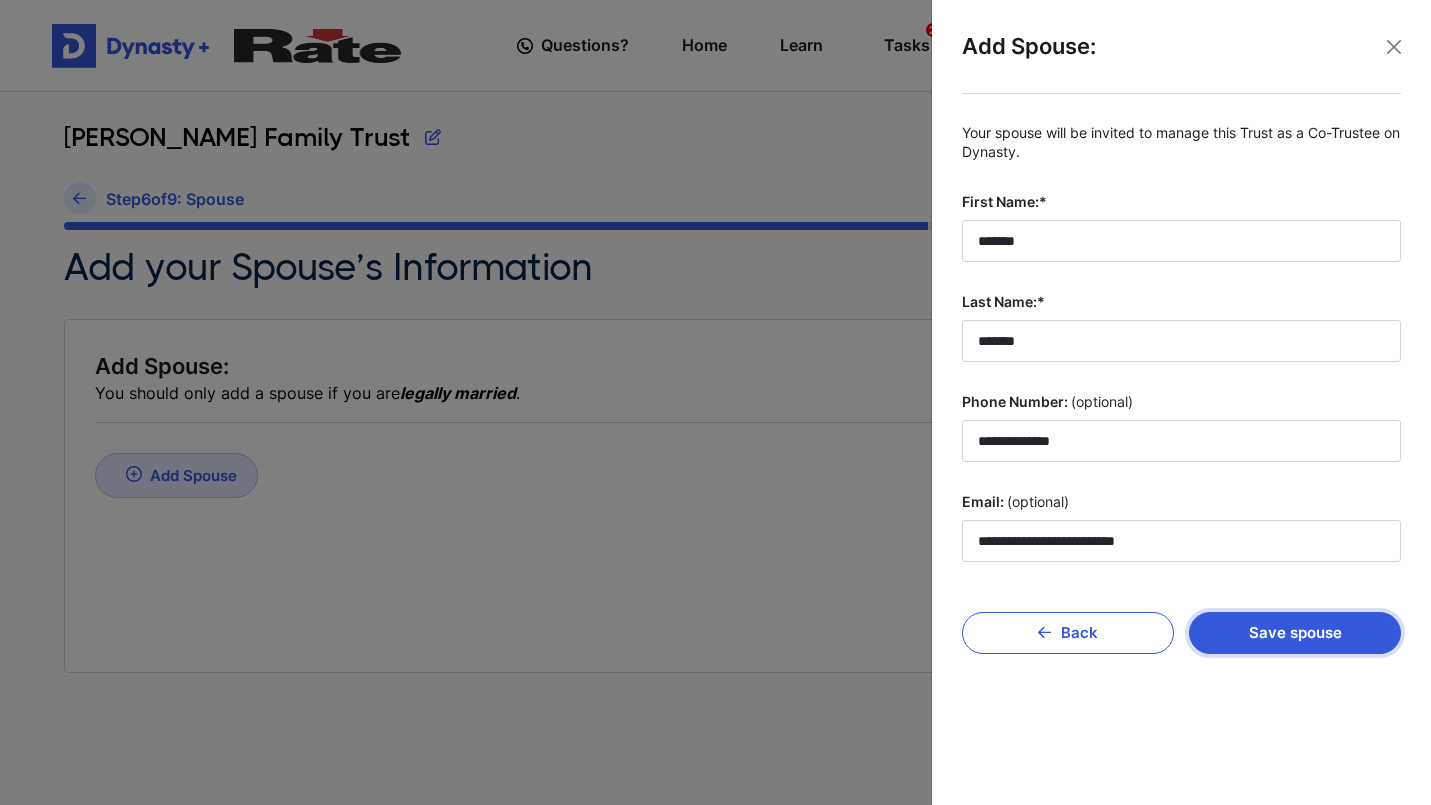 click on "Save spouse" at bounding box center (1295, 633) 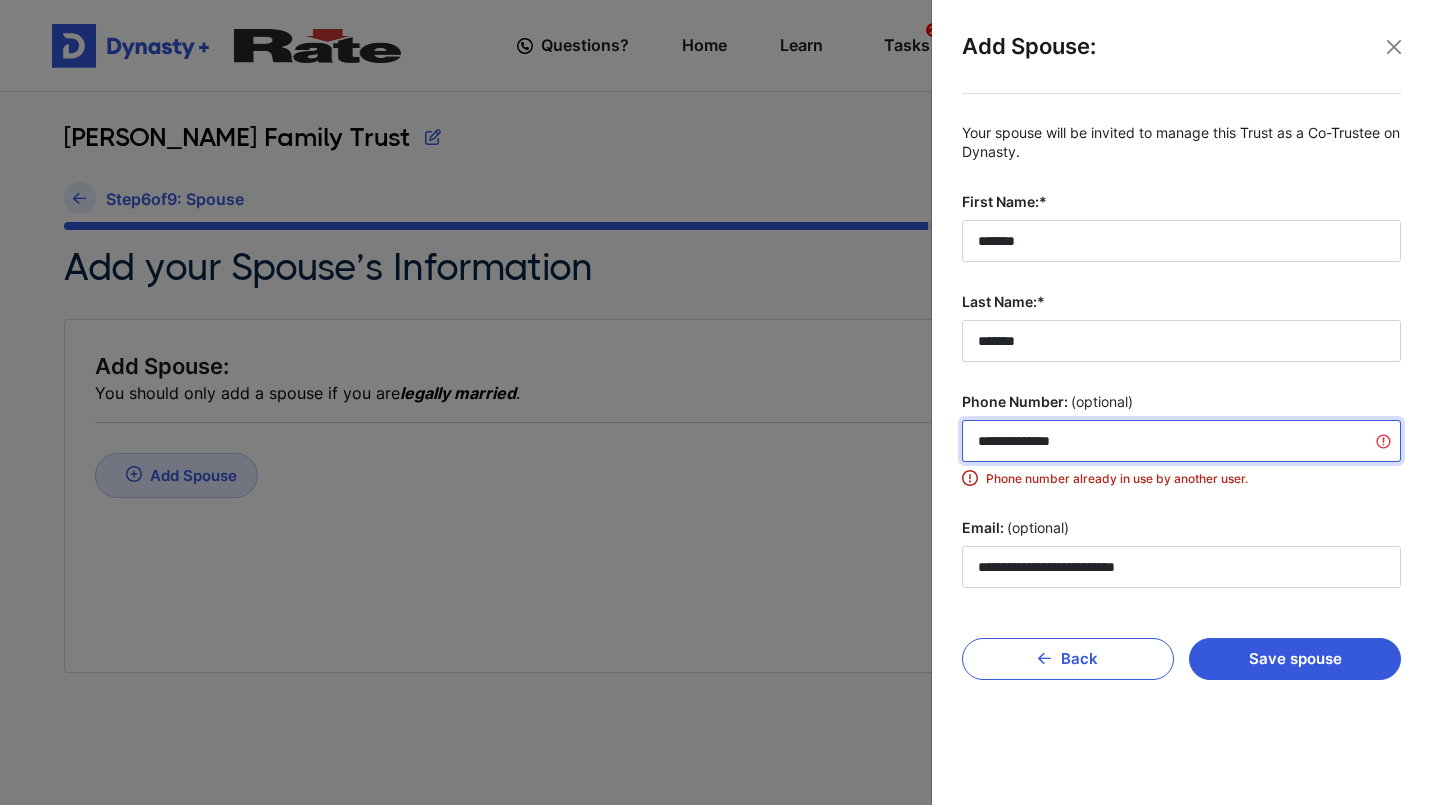 drag, startPoint x: 1104, startPoint y: 450, endPoint x: 1015, endPoint y: 448, distance: 89.02247 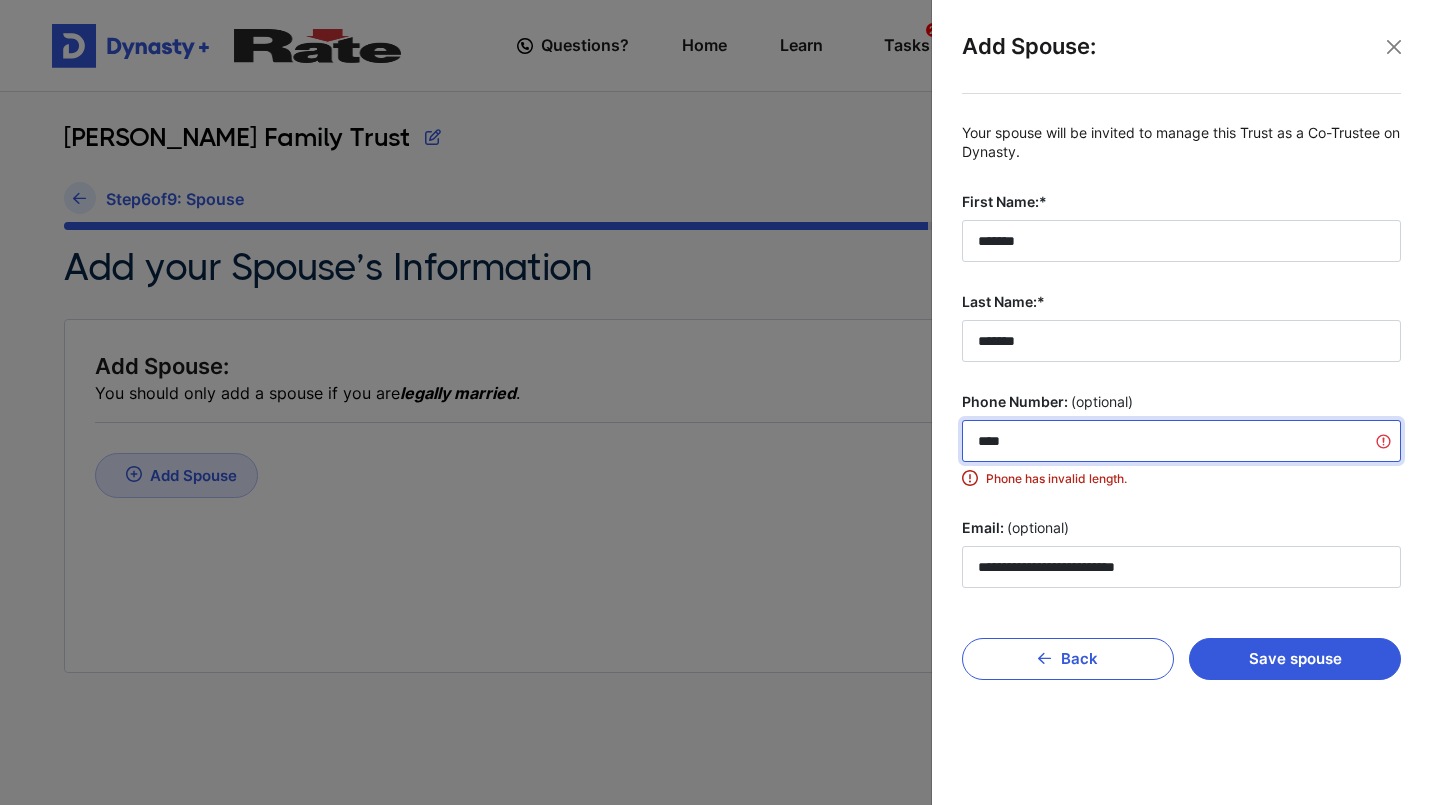 type on "*" 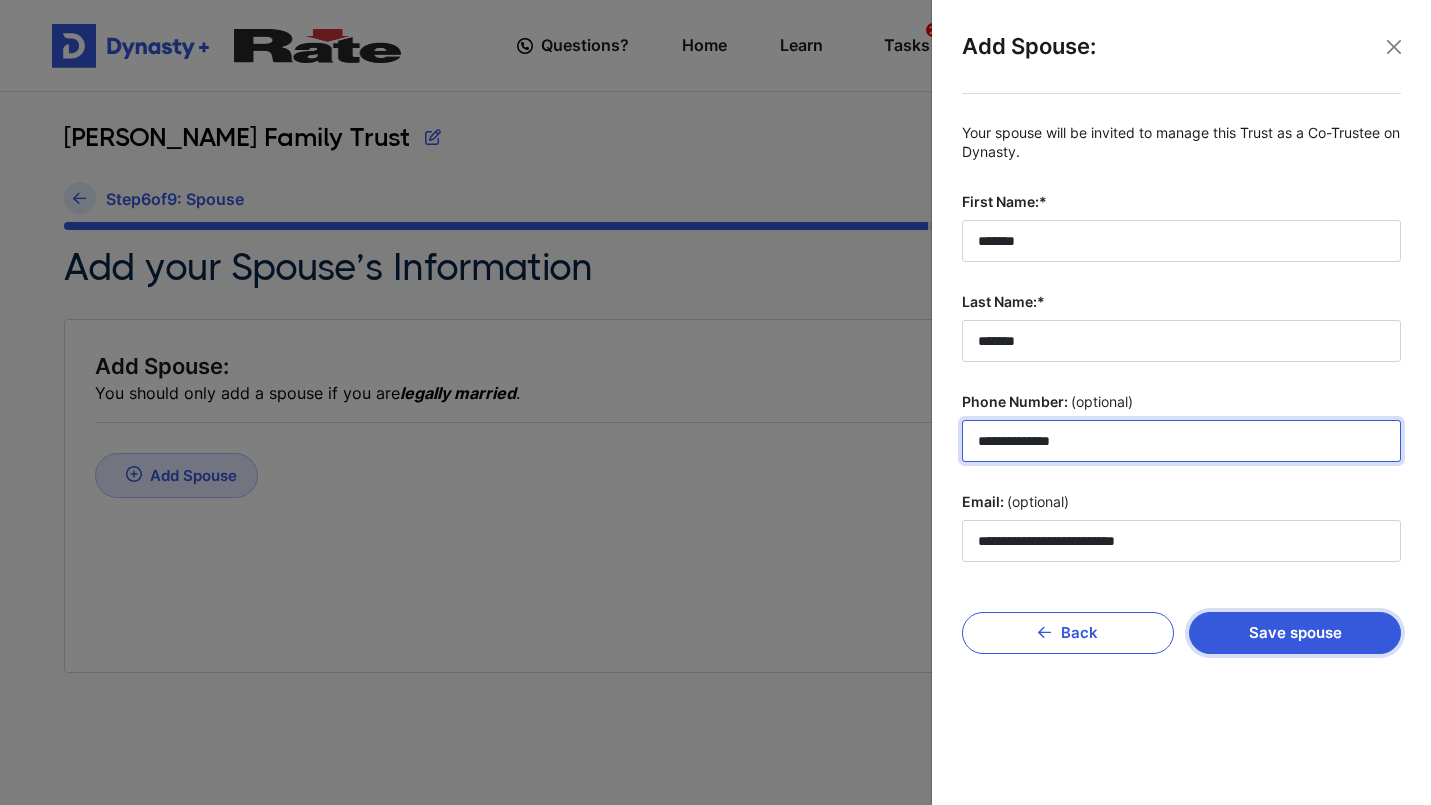 type on "**********" 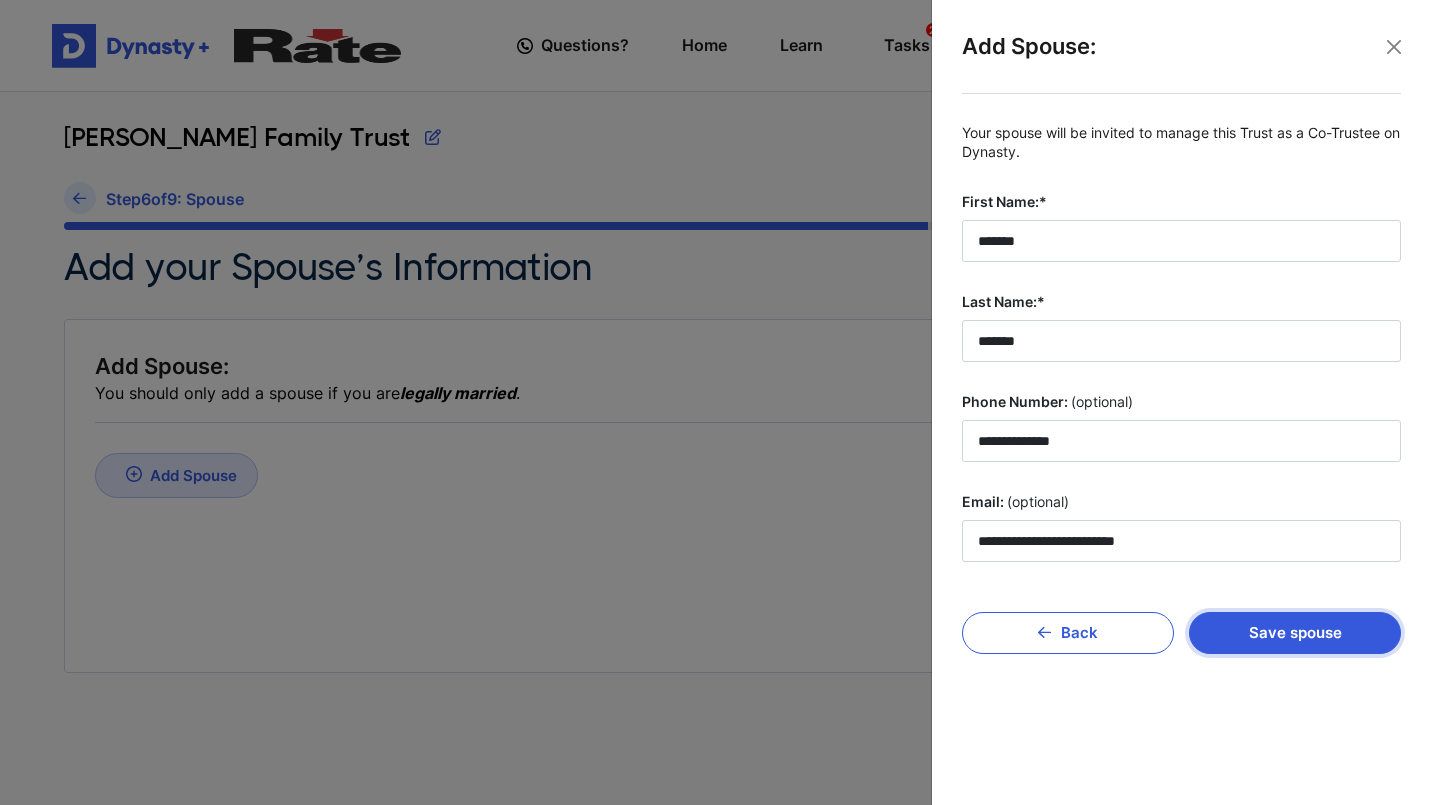 click on "Save spouse" at bounding box center [1295, 633] 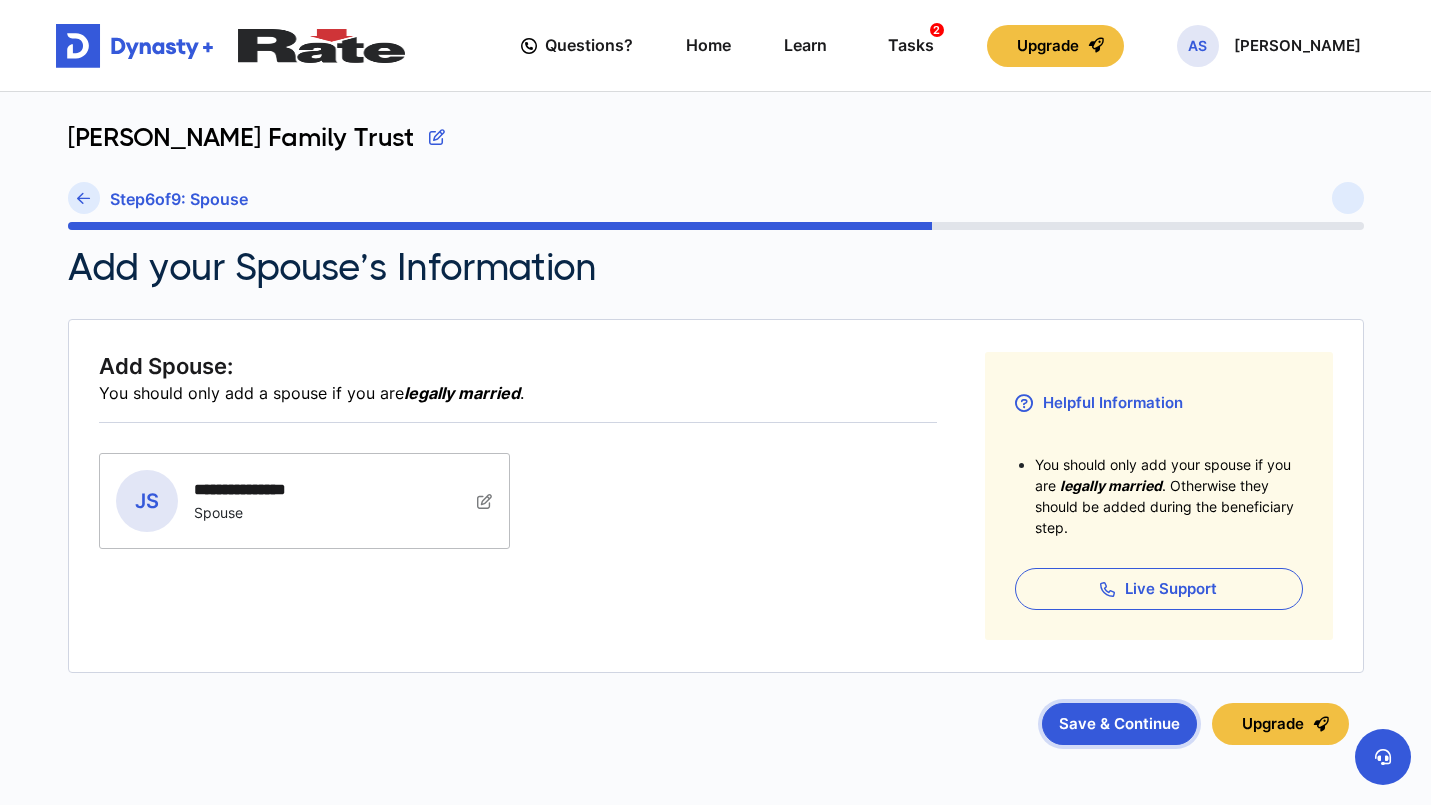 click on "Save & Continue" at bounding box center [1119, 724] 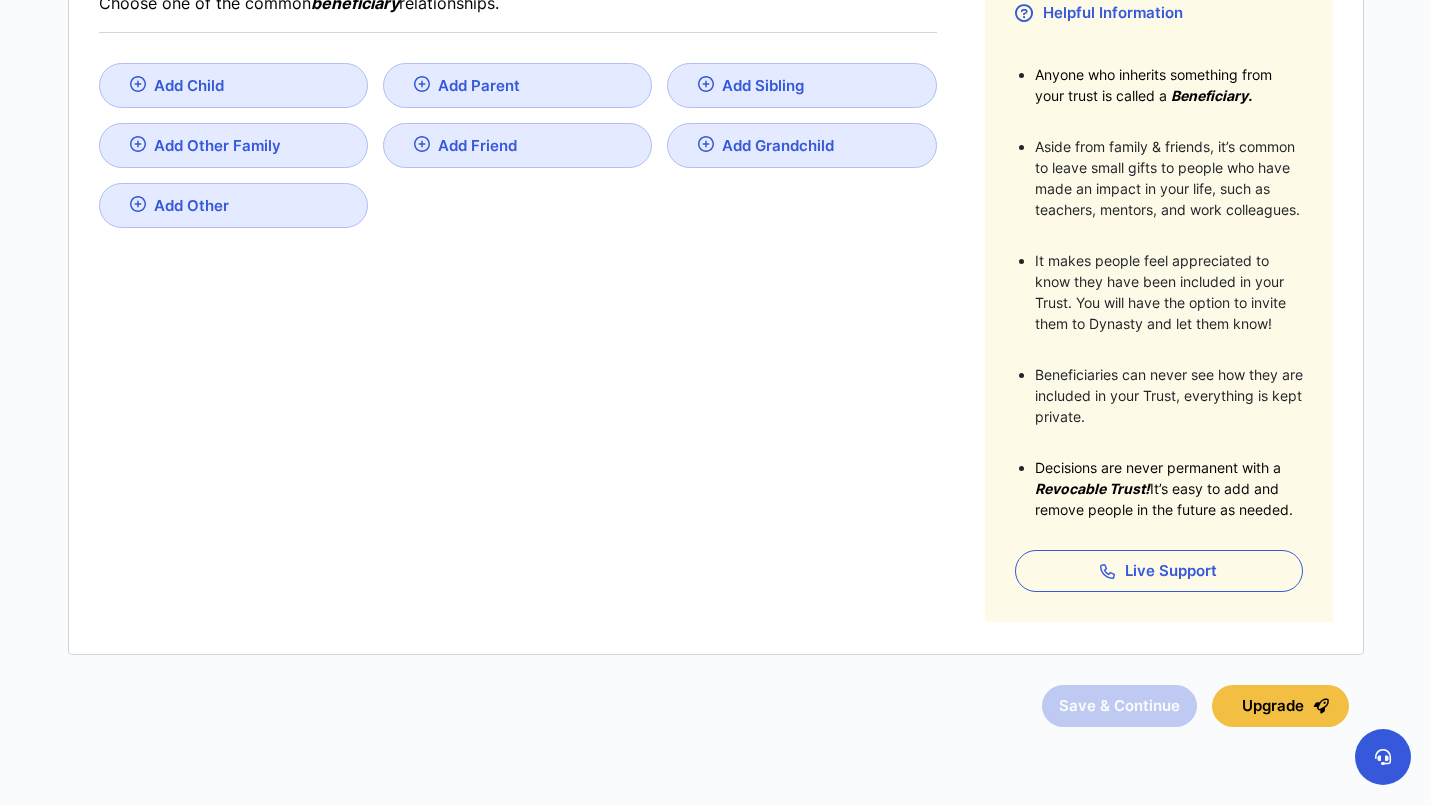 scroll, scrollTop: 366, scrollLeft: 0, axis: vertical 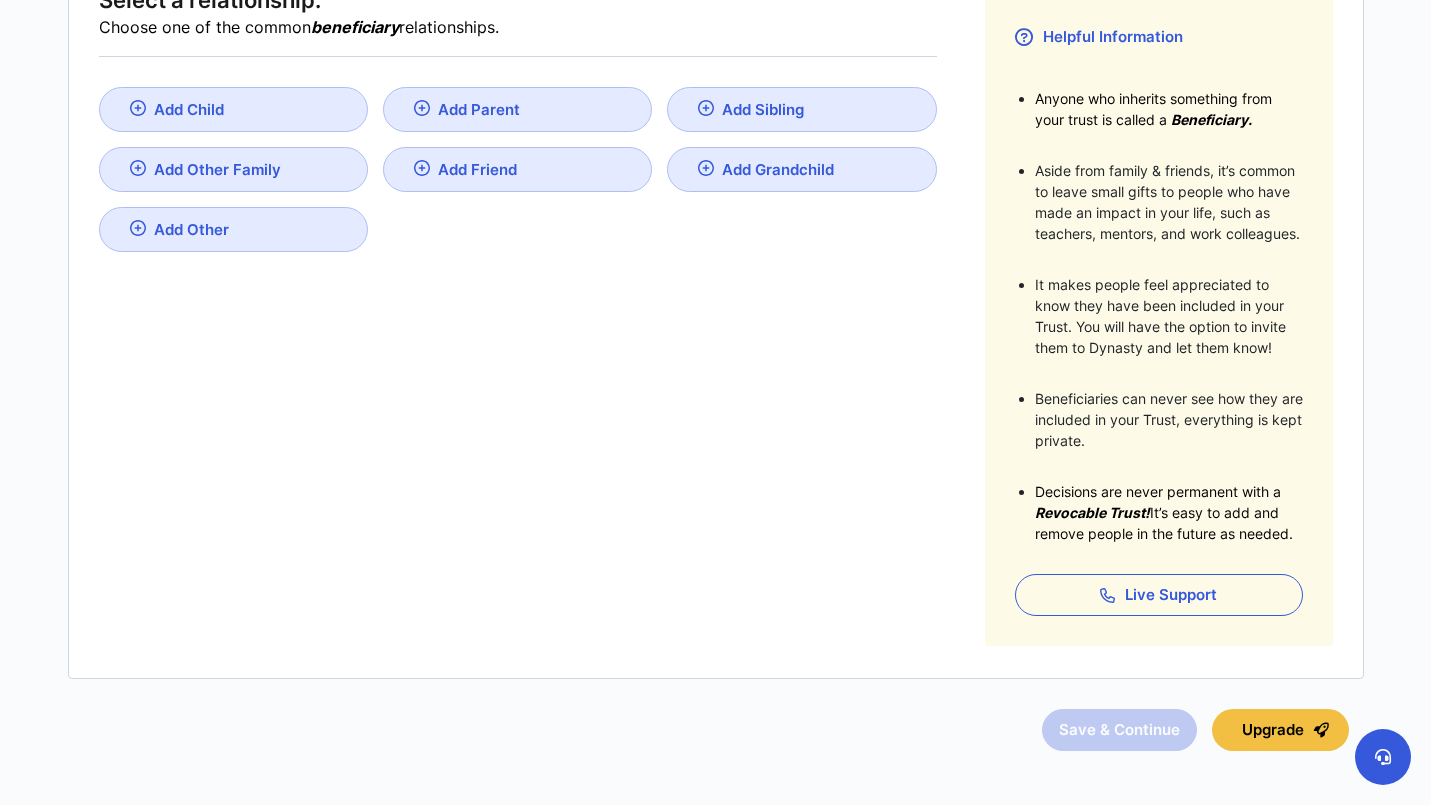 click on "Add Parent" at bounding box center [517, 109] 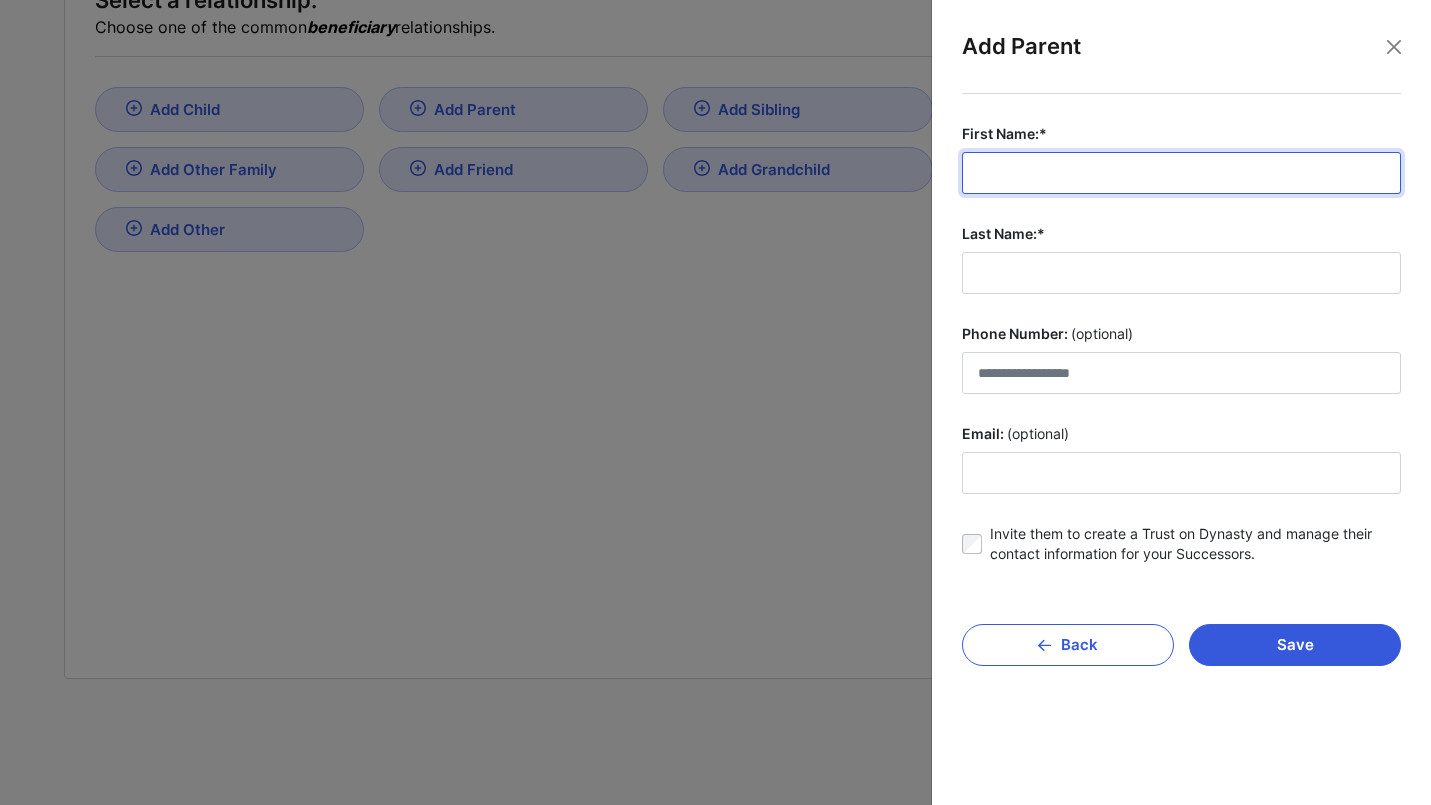 click on "First Name:*" at bounding box center (1181, 173) 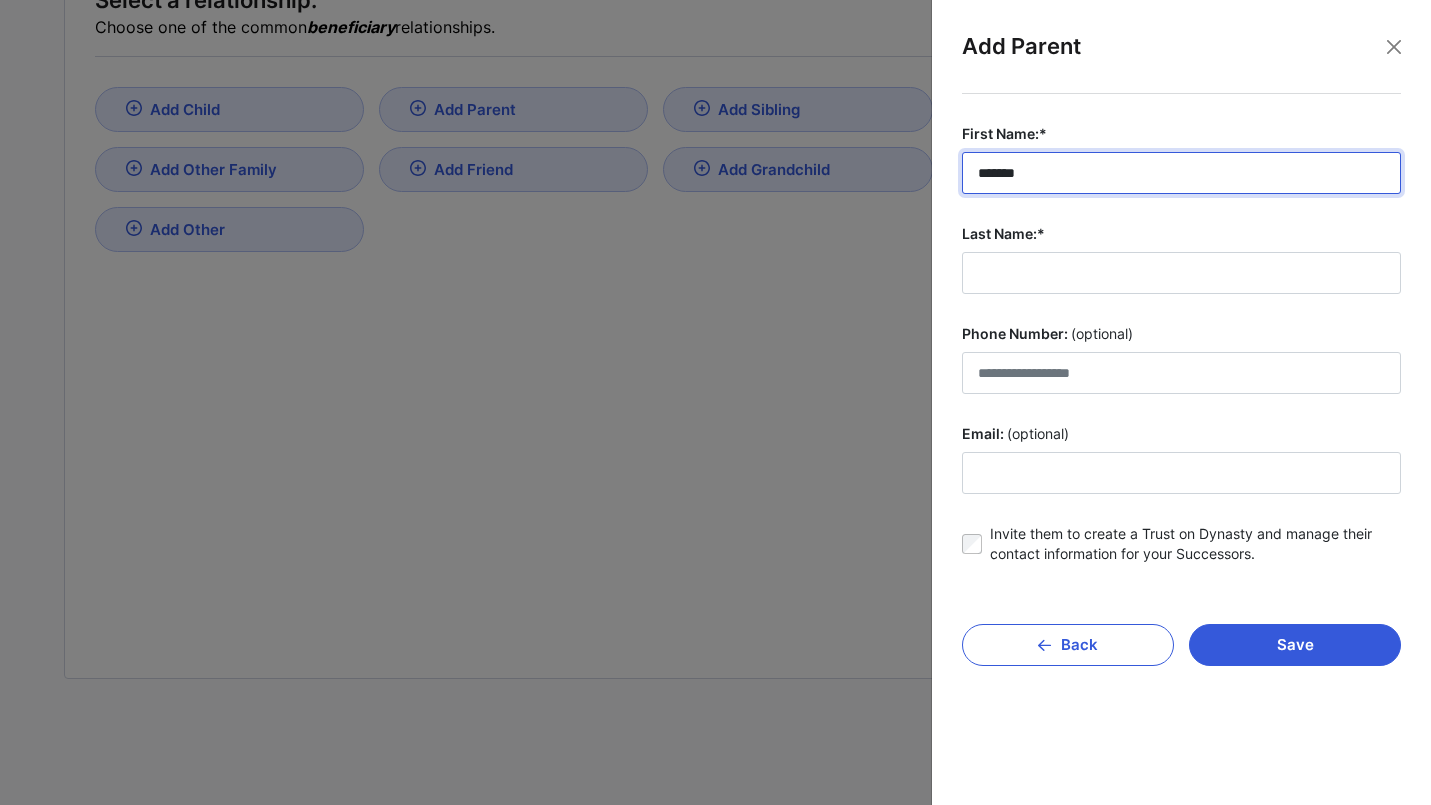 type on "*******" 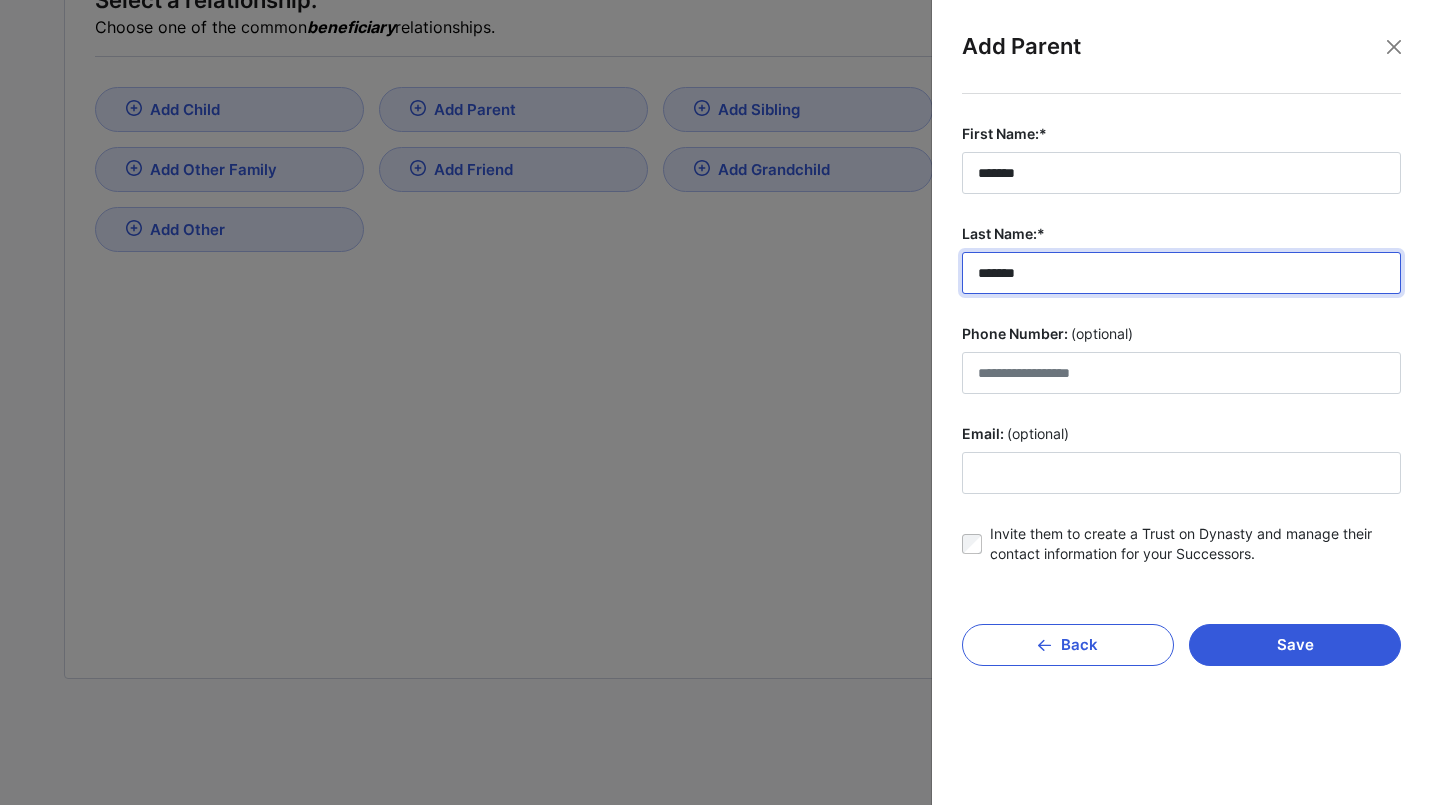 type on "*******" 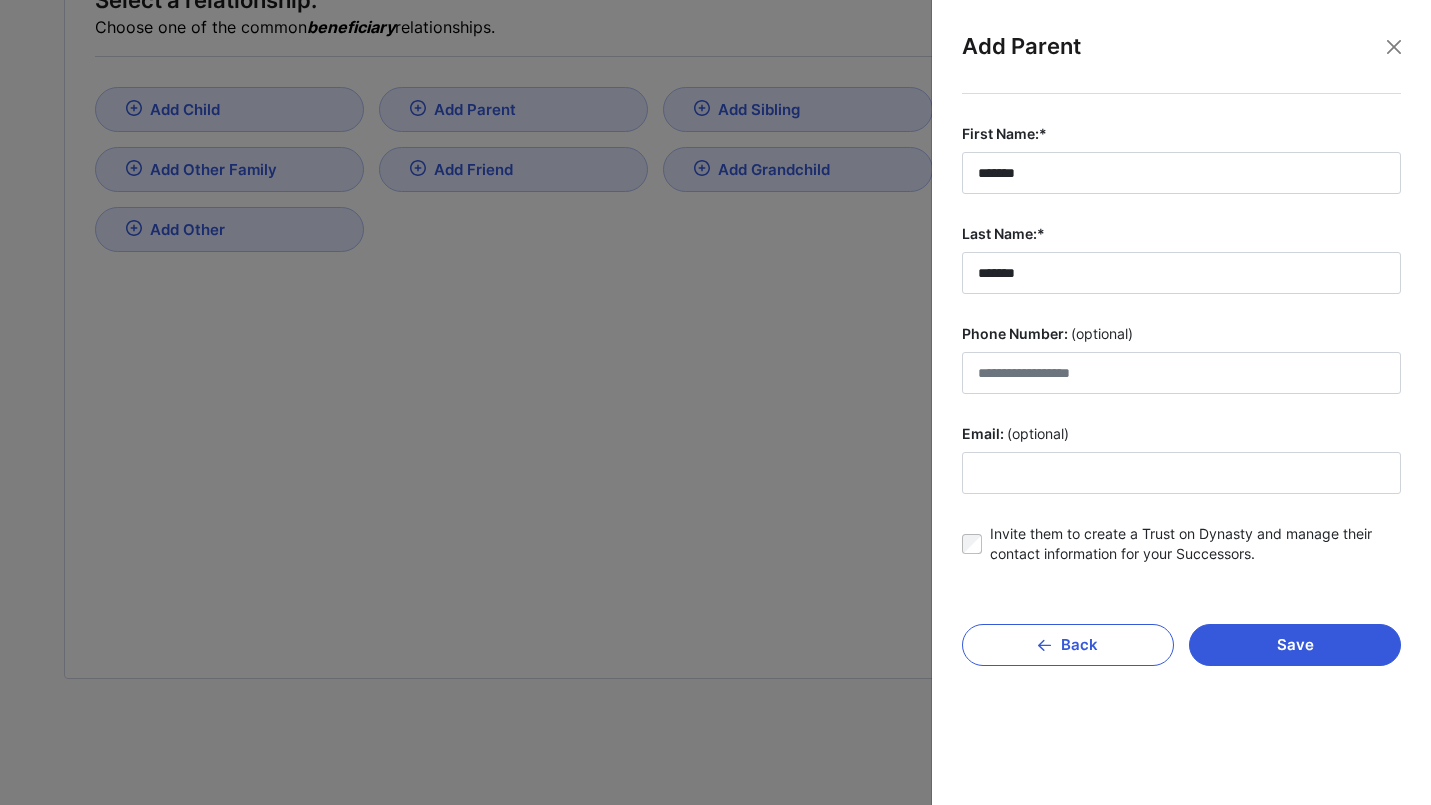 click on "Invite them to create a Trust on Dynasty and manage their contact information for your Successors." at bounding box center (1195, 544) 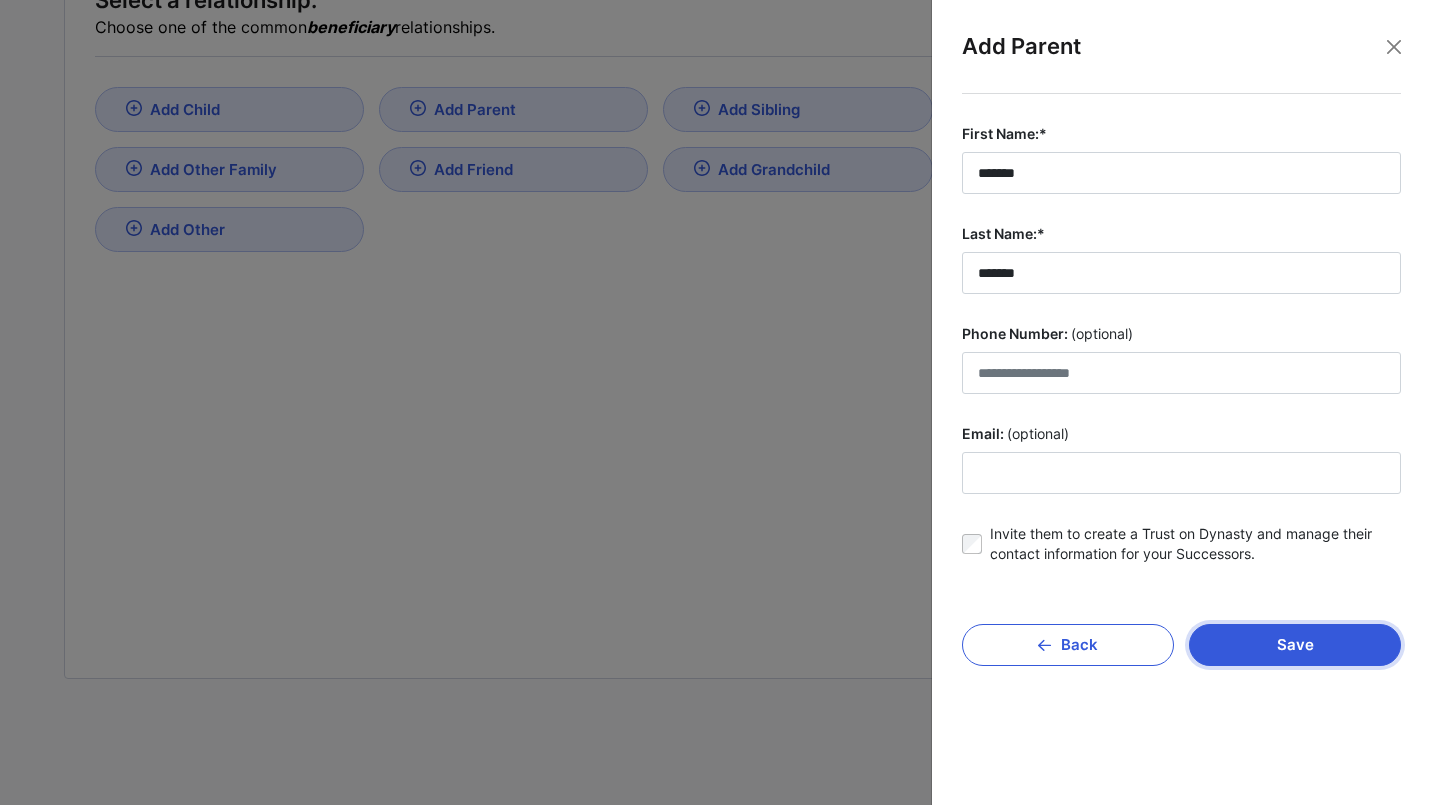 click on "Save" at bounding box center [1295, 645] 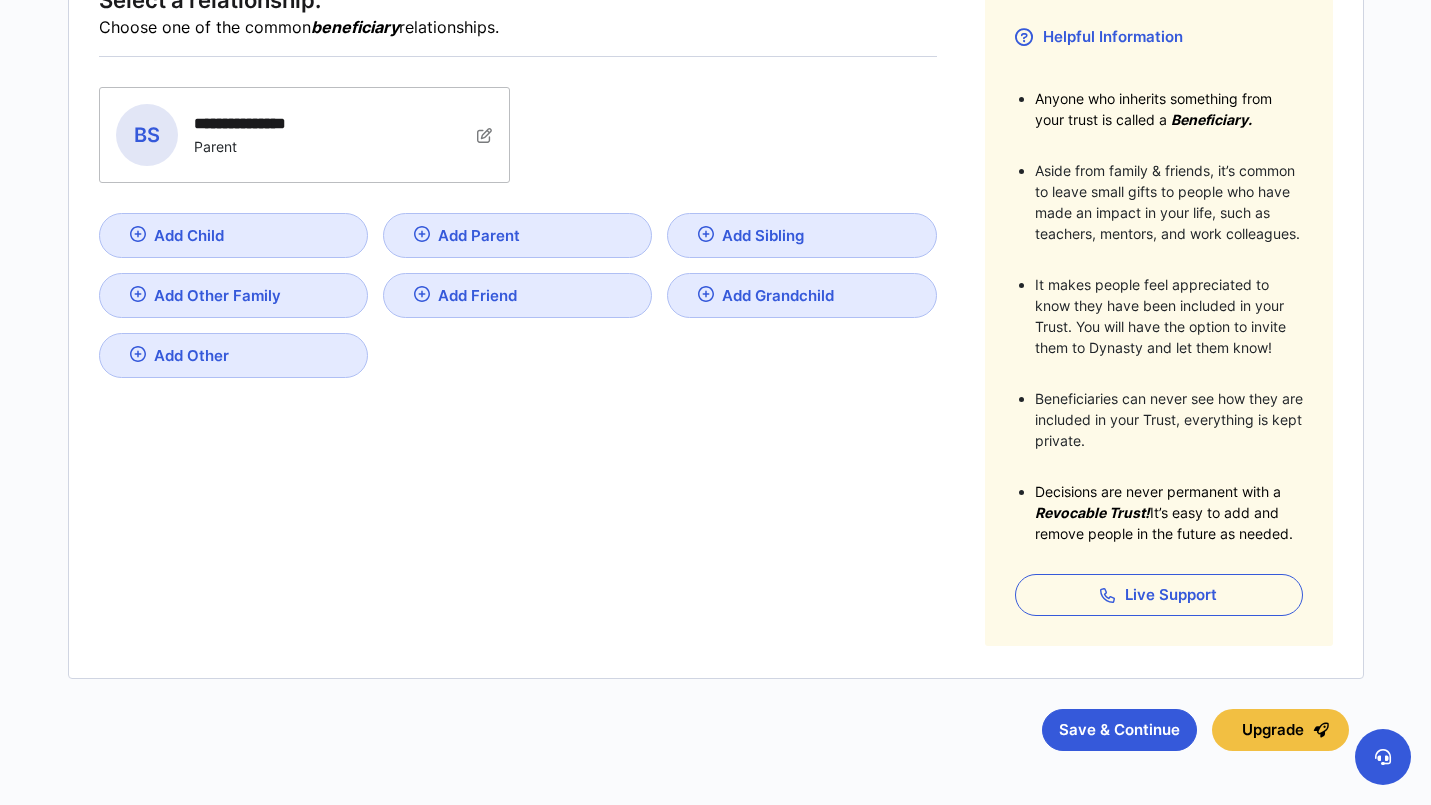 click at bounding box center (422, 234) 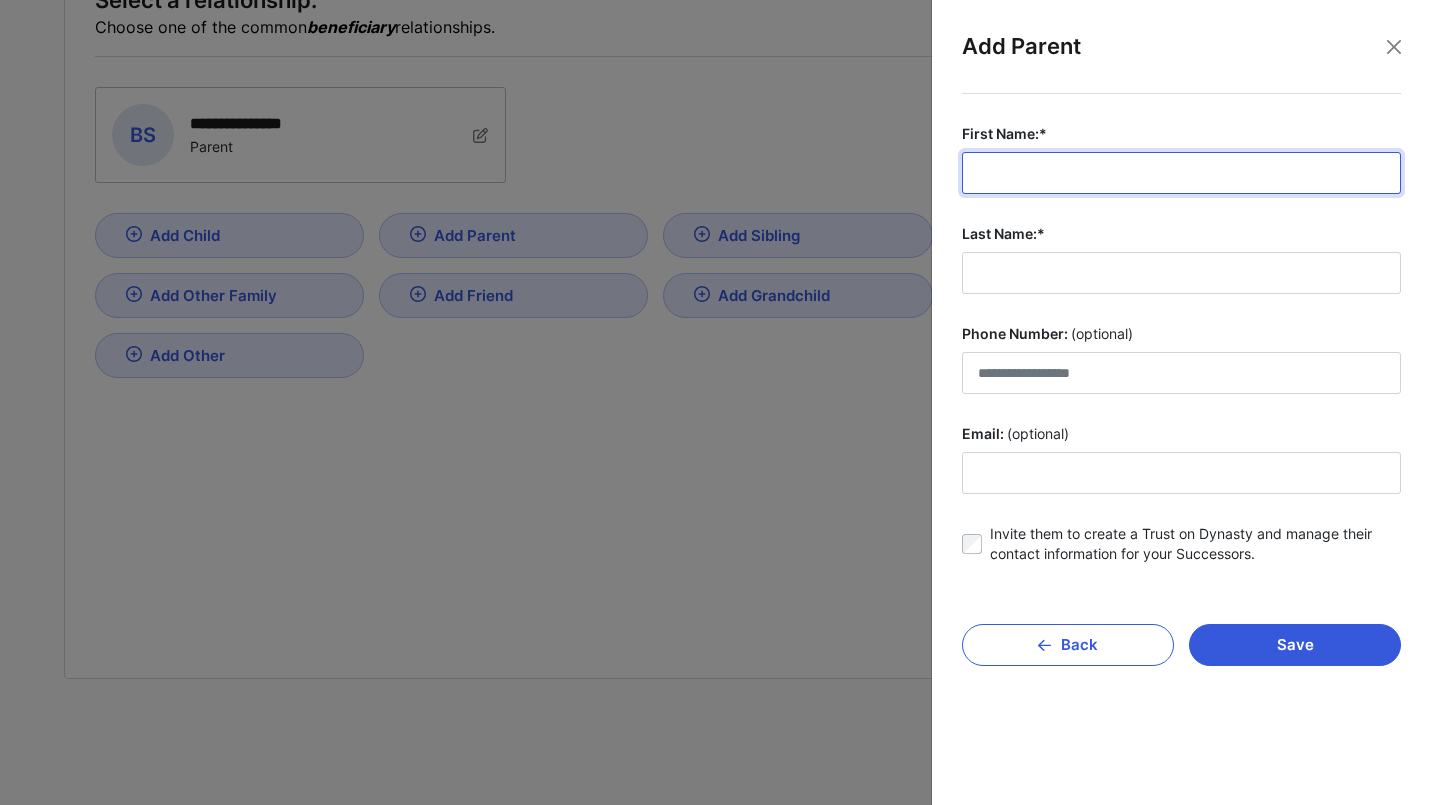 click on "First Name:*" at bounding box center [1181, 173] 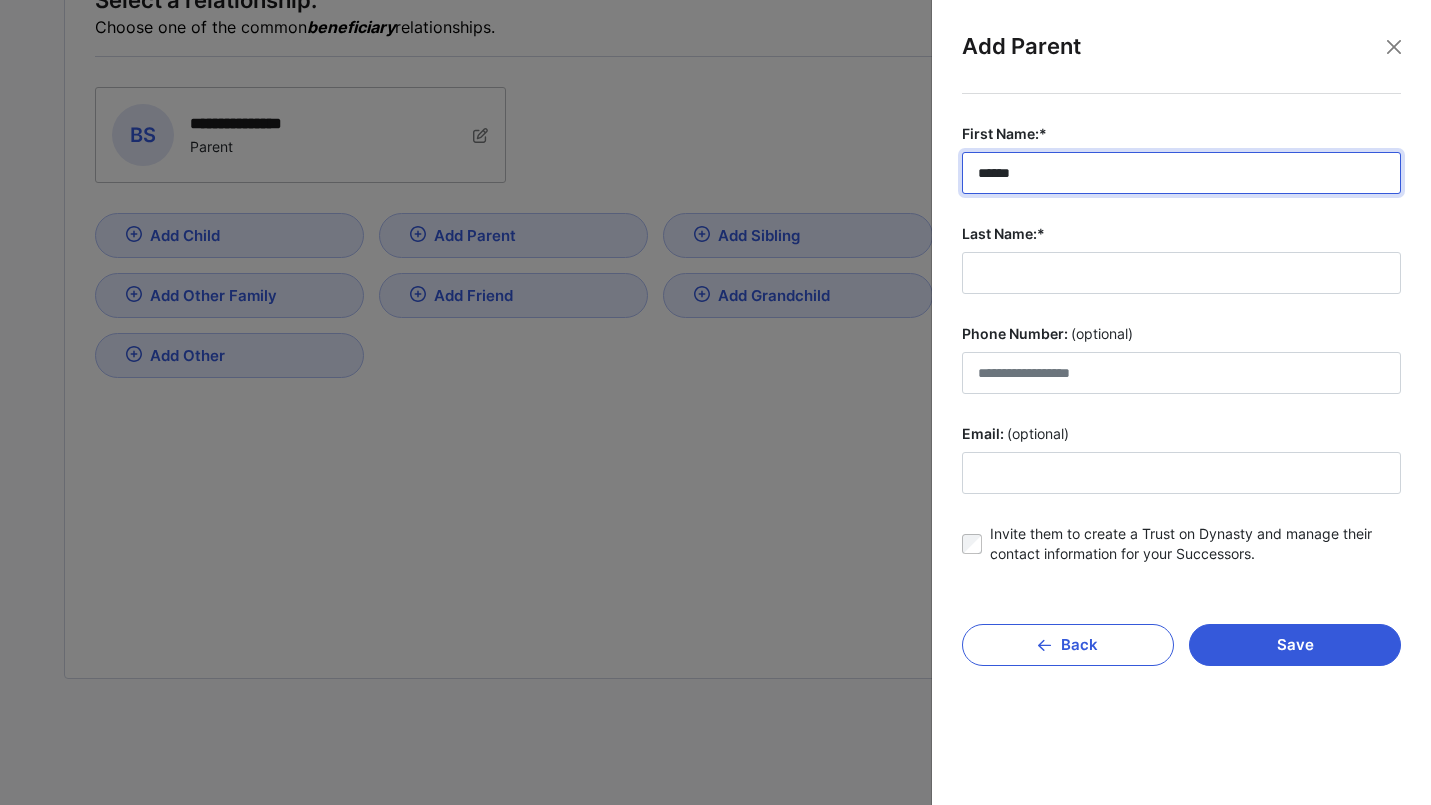 type on "******" 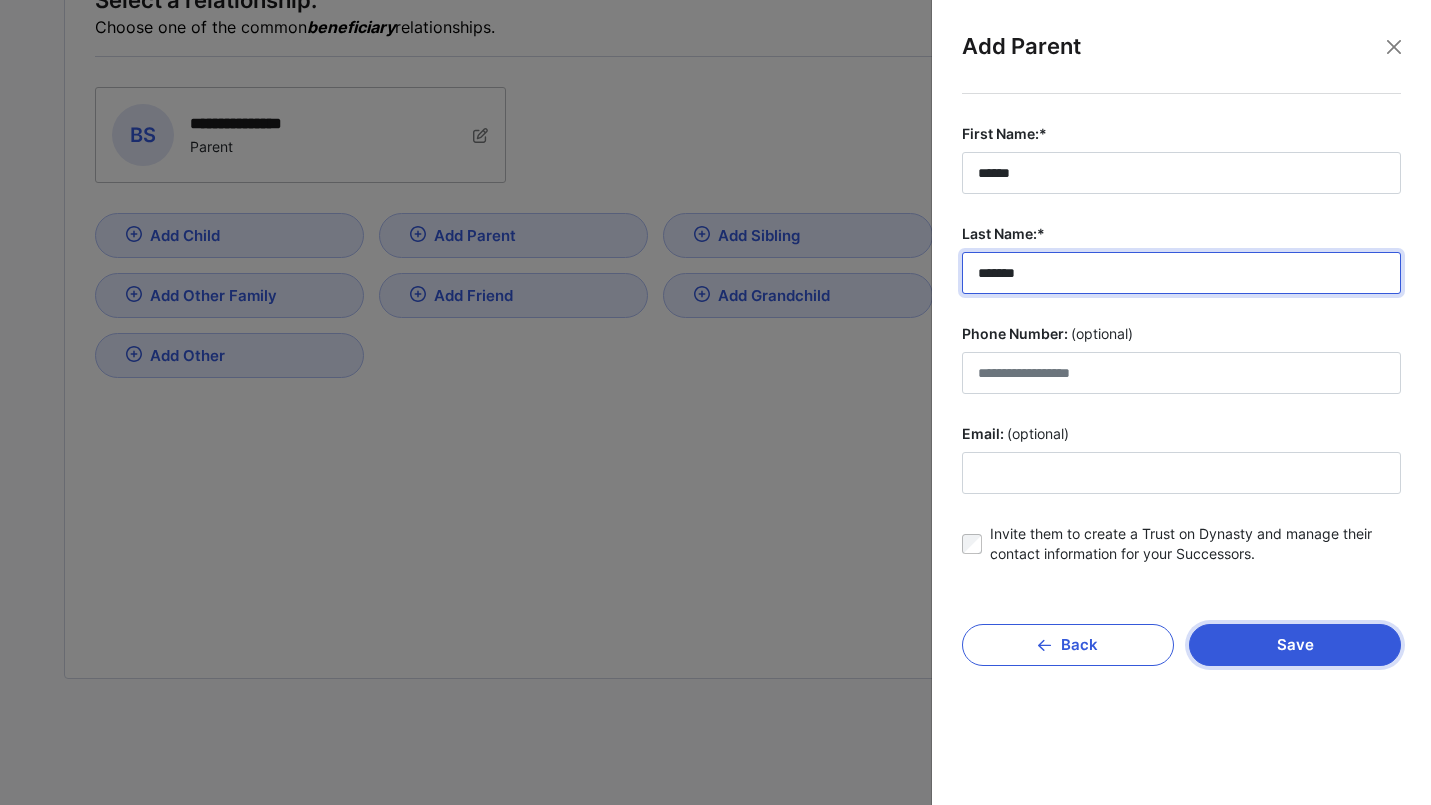 type on "*******" 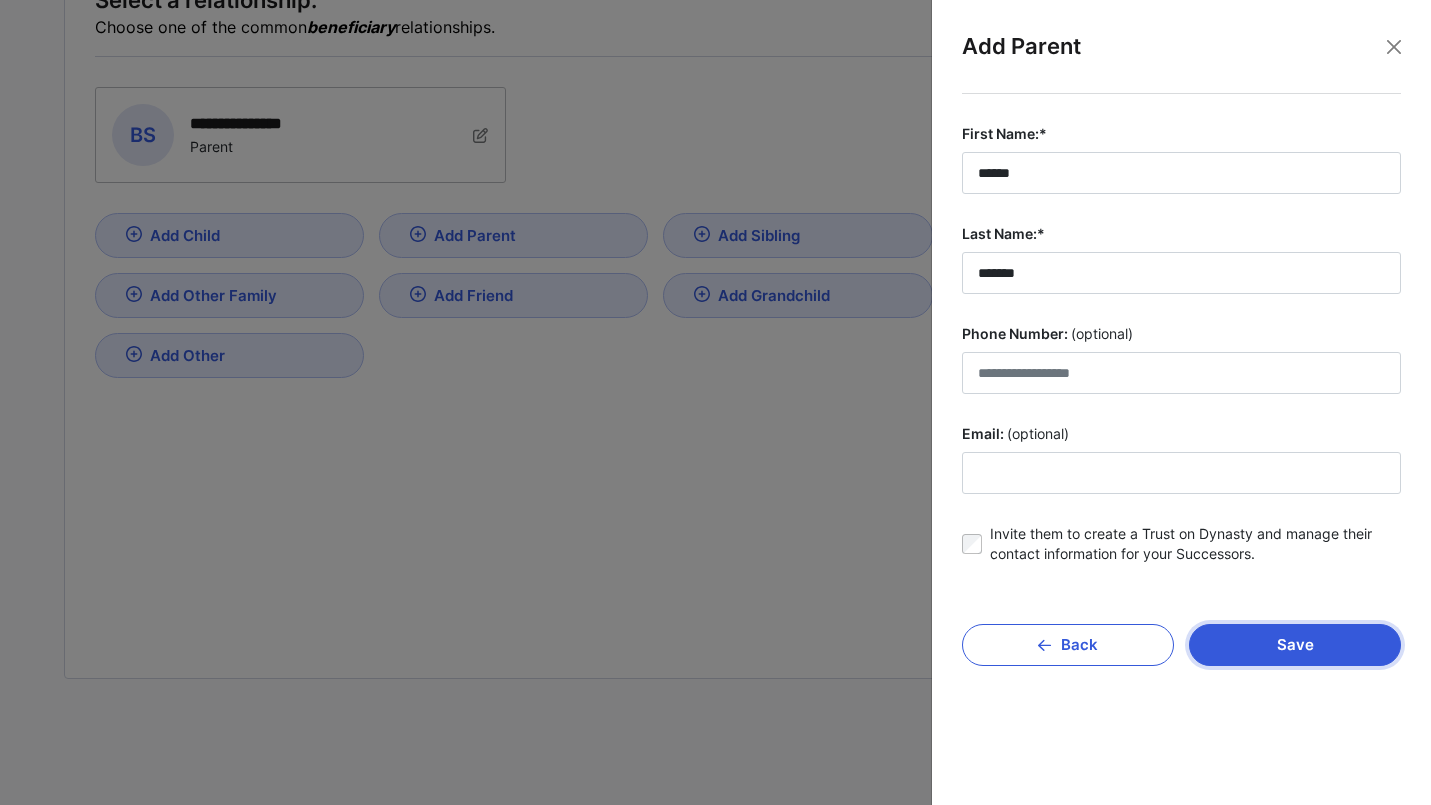 click on "Save" at bounding box center (1295, 645) 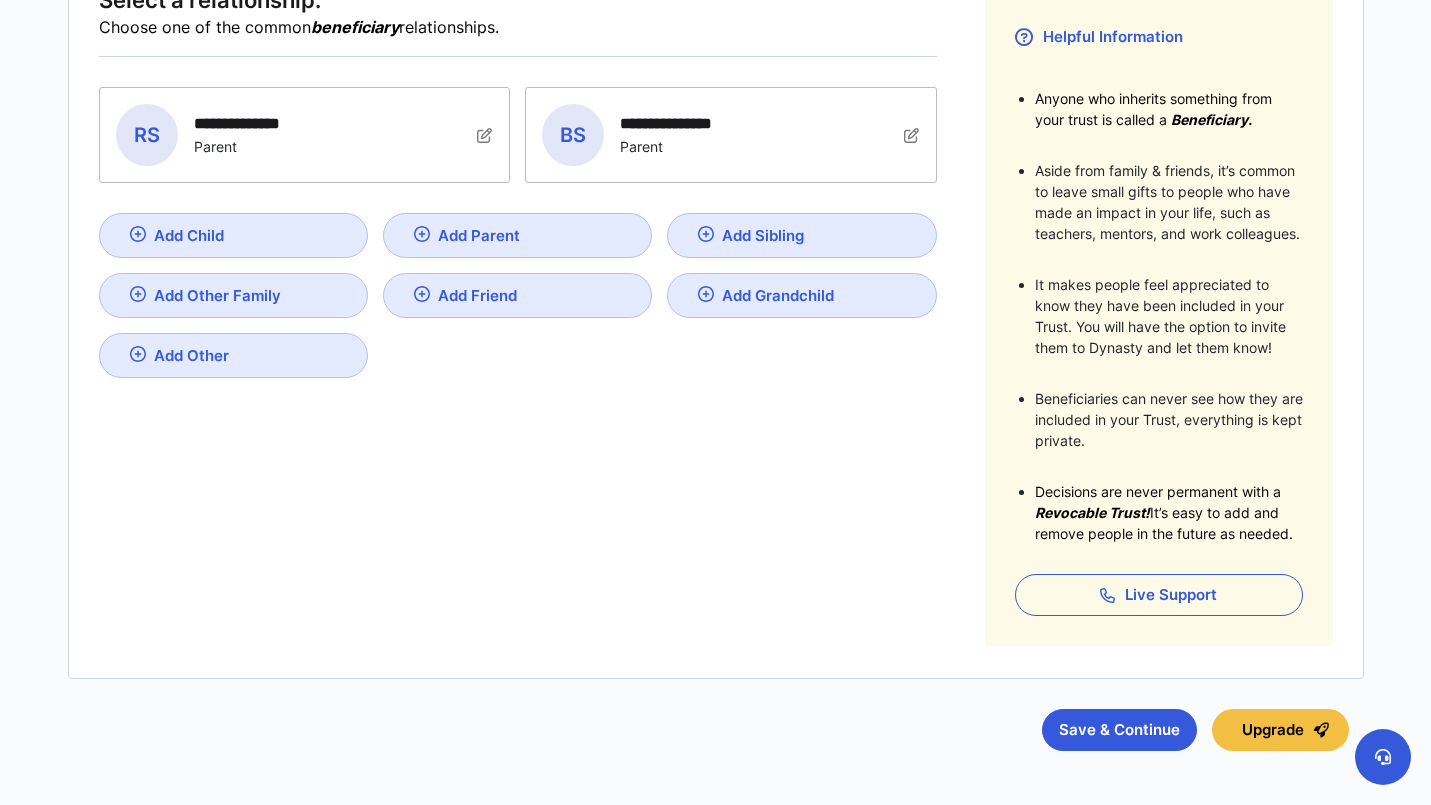 click on "Helpful Information Anyone who inherits something from your trust is called a   Beneficiary. Aside from family & friends, it’s common to leave small gifts to people who have made an impact in your life, such as teachers, mentors, and work colleagues. It makes people feel appreciated to  know they have been included in your Trust. You will have the option to invite them to Dynasty and let them know! Beneficiaries can never see how they are included in your Trust, everything is kept private. Decisions are never permanent with a   Revocable Trust!  It’s easy to add and remove people in the future as needed.  Live Support" at bounding box center [1159, 316] 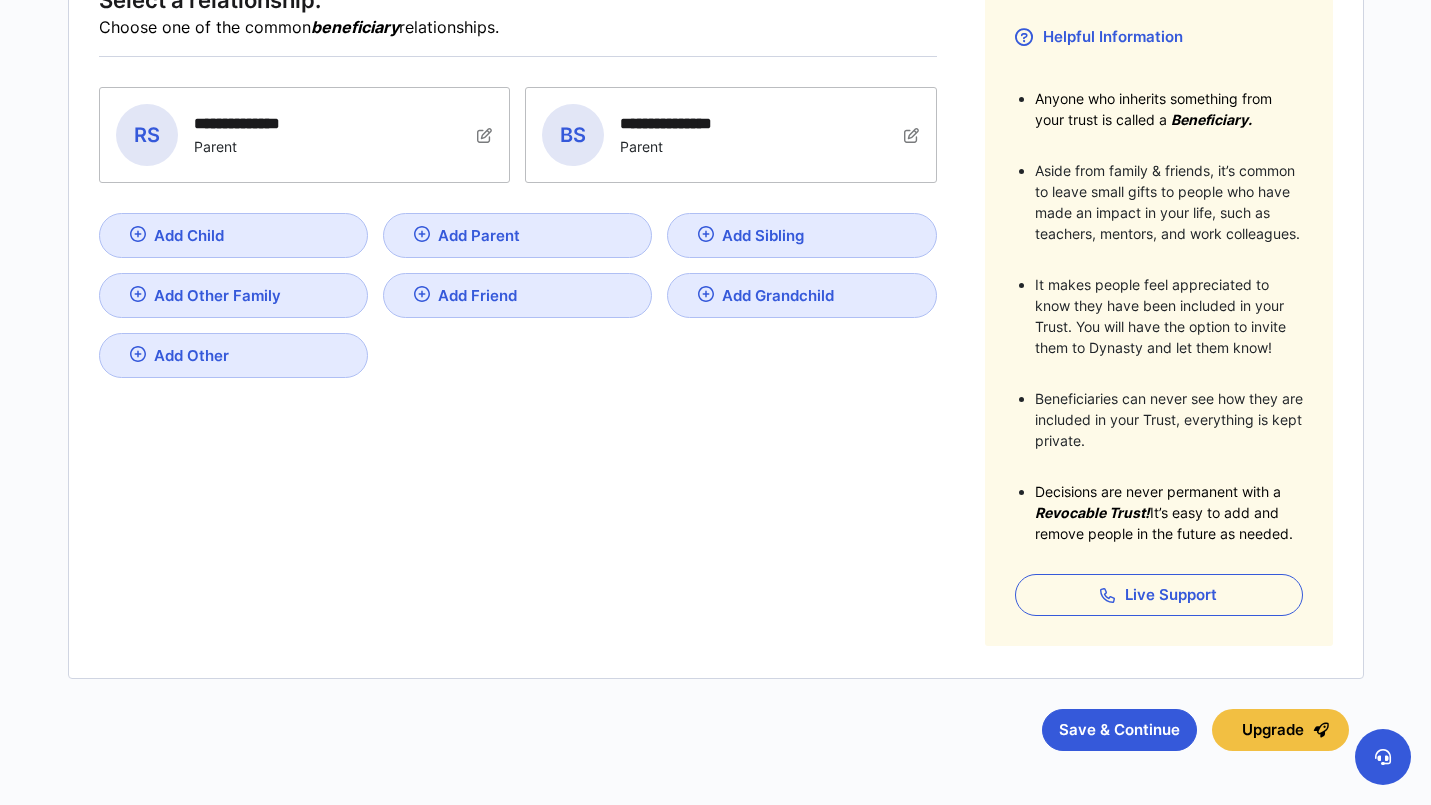 click on "Add Parent" at bounding box center [517, 235] 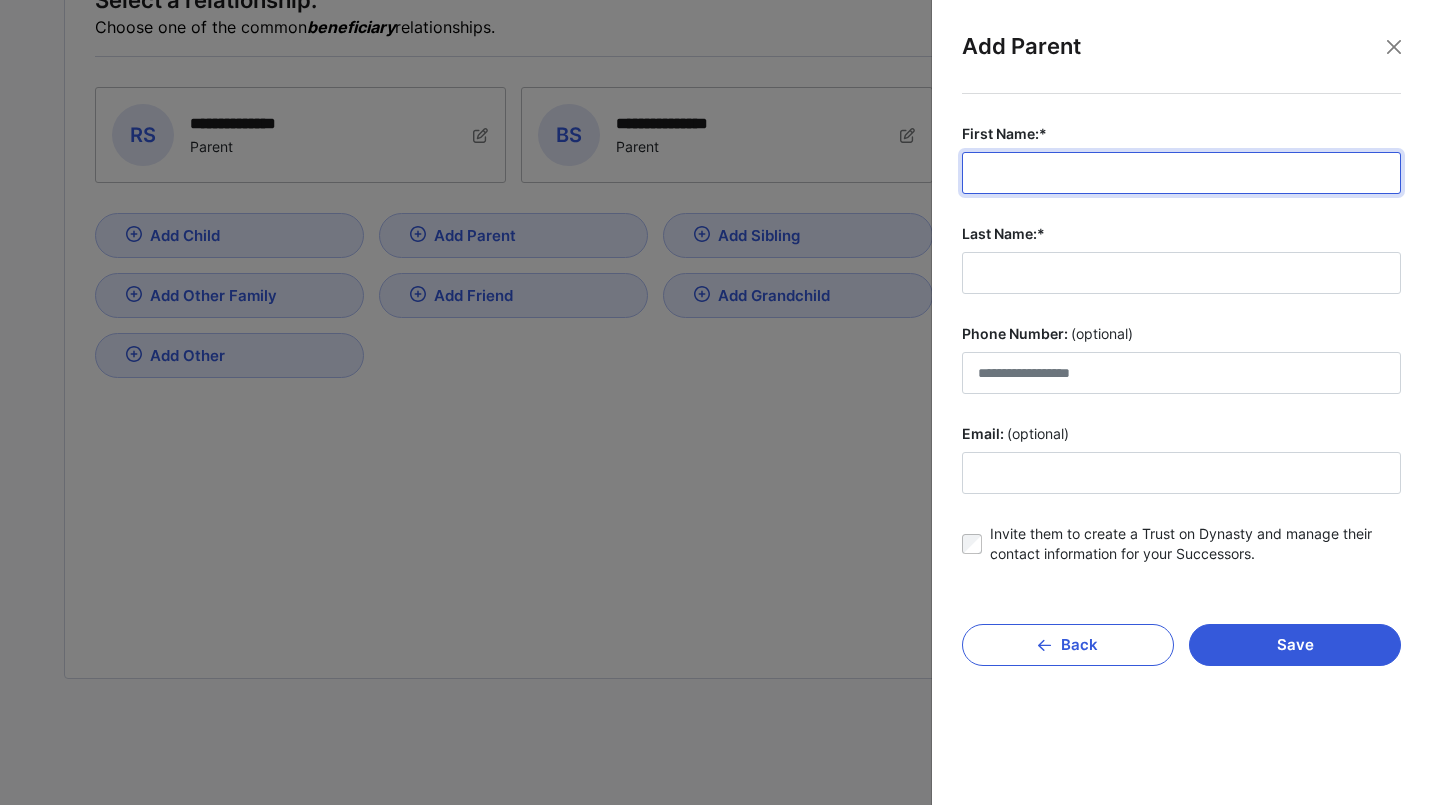 click on "First Name:*" at bounding box center (1181, 173) 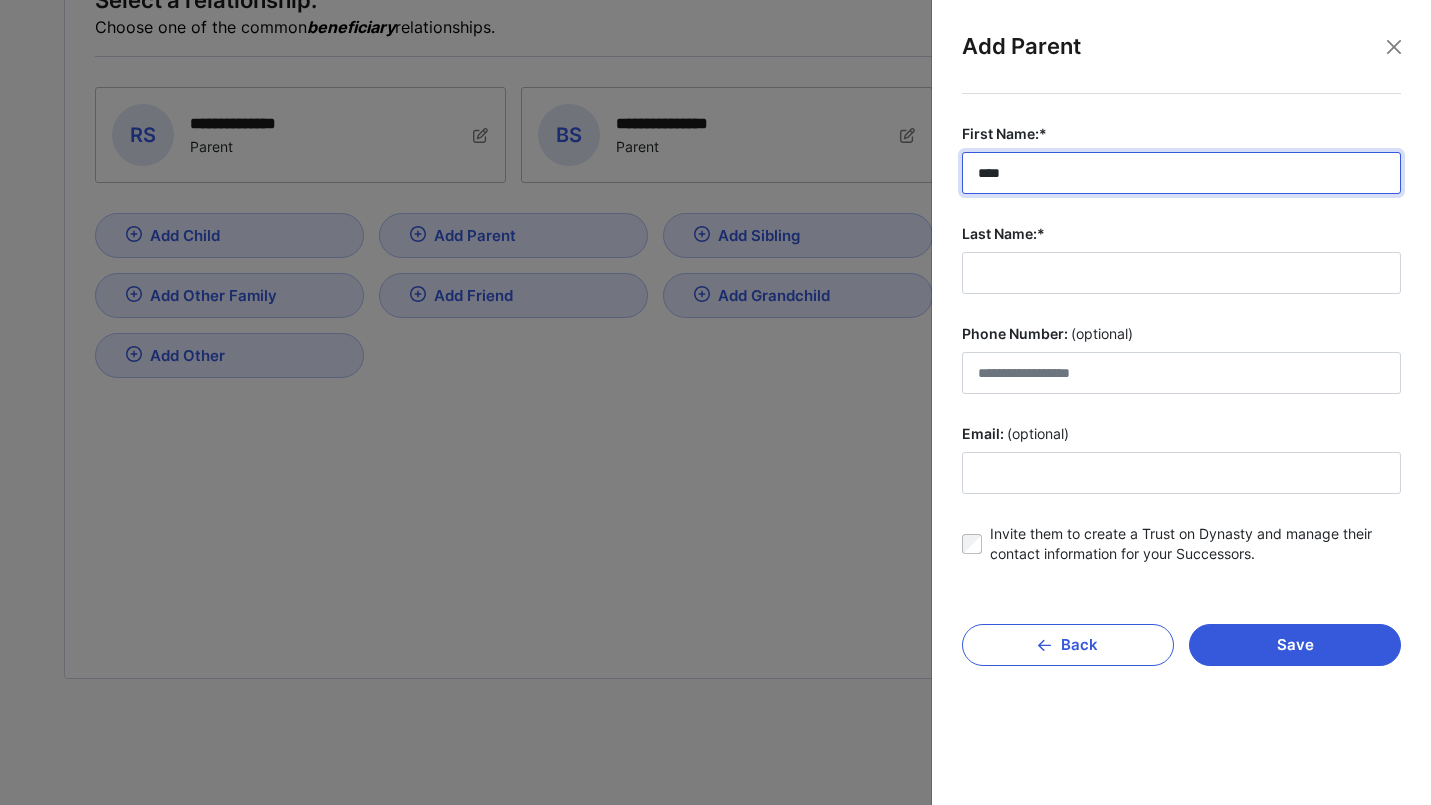 type on "****" 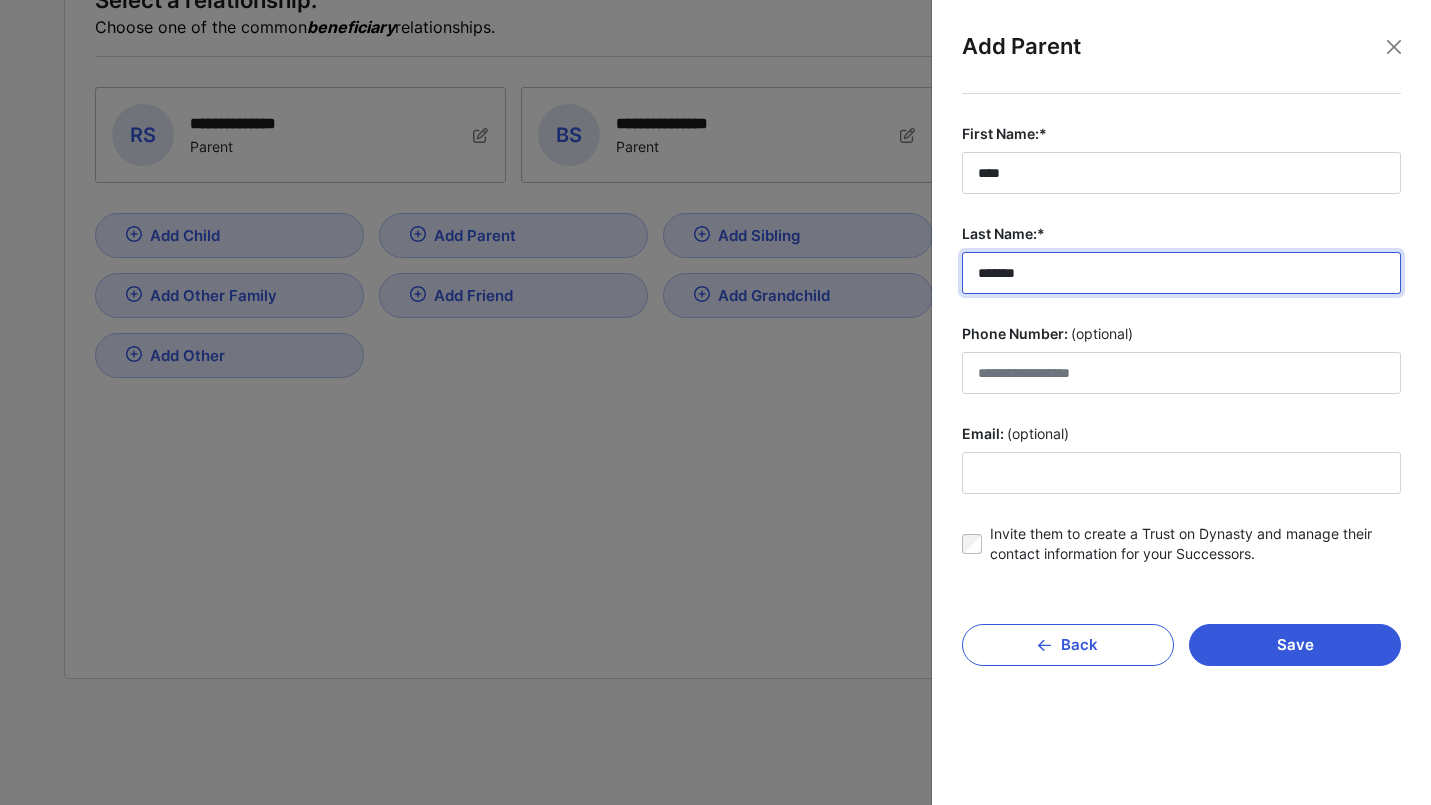type on "*******" 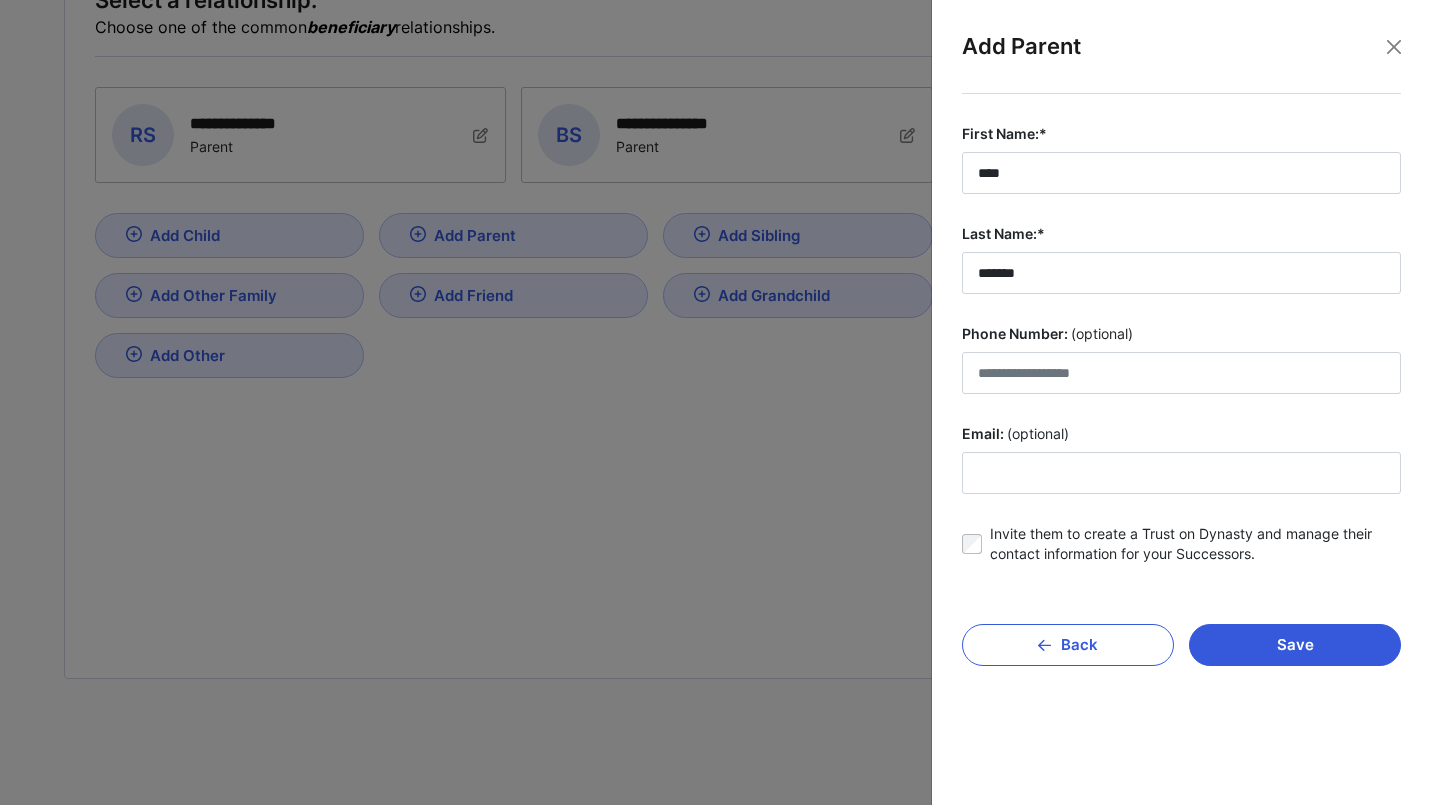 click on "Invite them to create a Trust on Dynasty and manage their contact information for your Successors." at bounding box center (1195, 544) 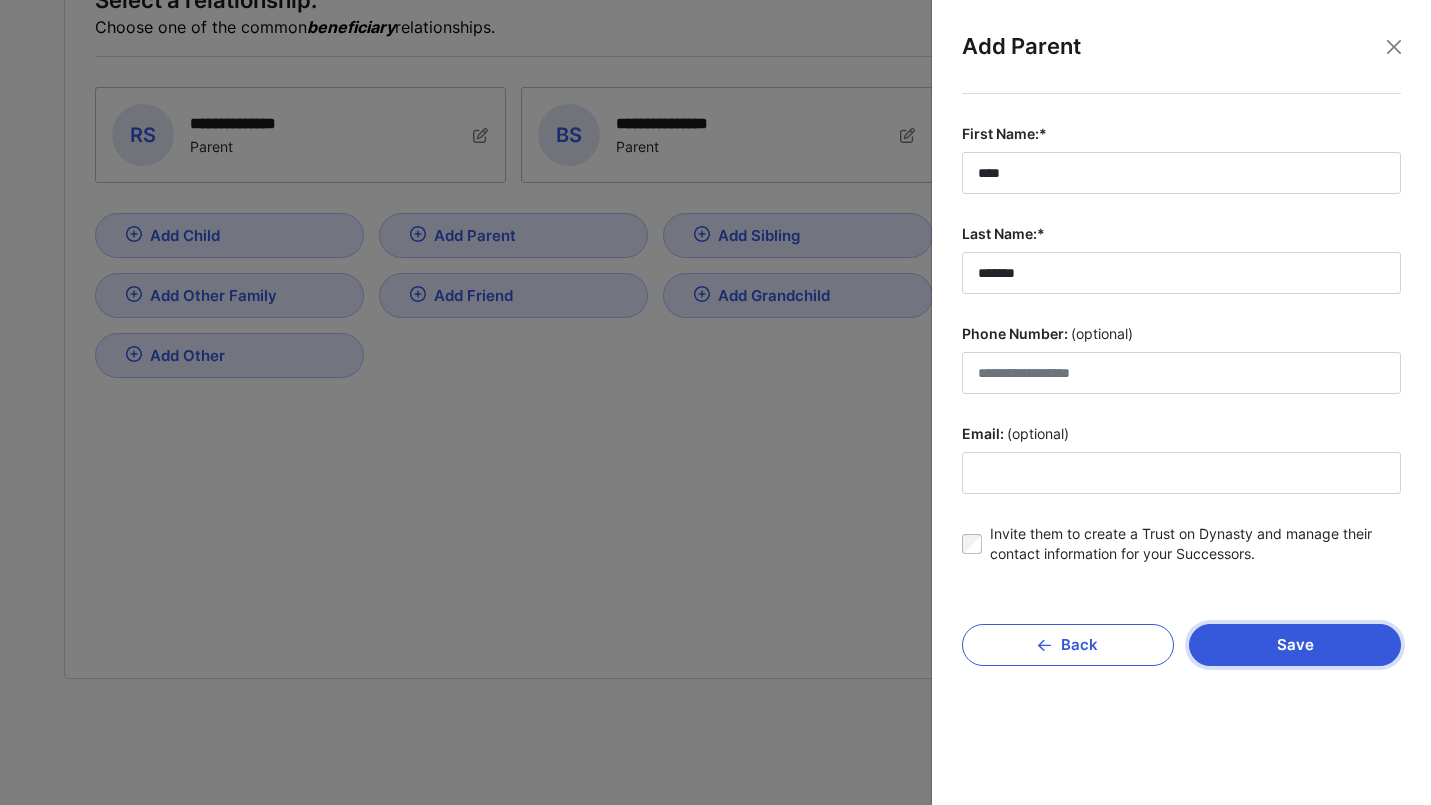 click on "Save" at bounding box center (1295, 645) 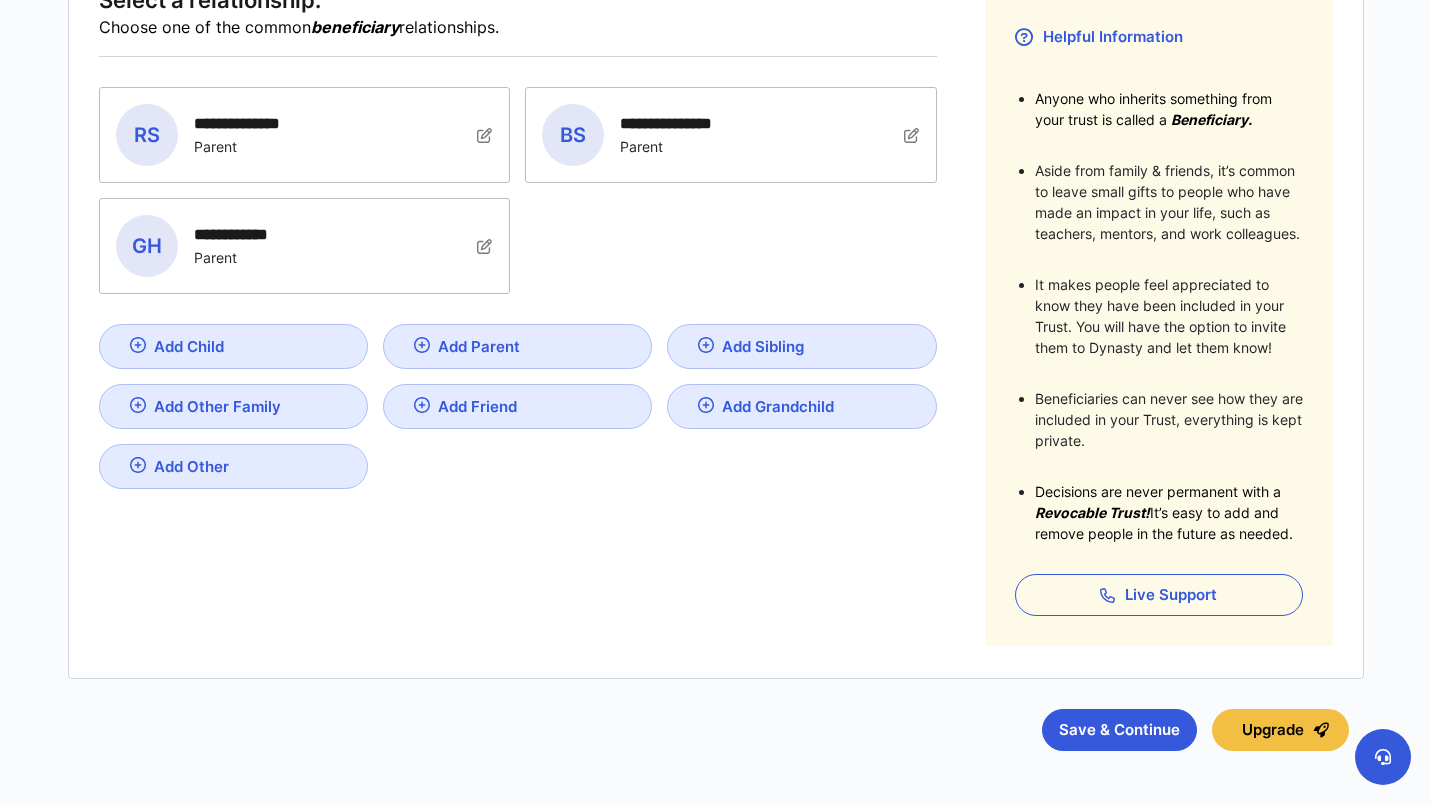 click on "Add Parent" at bounding box center [479, 346] 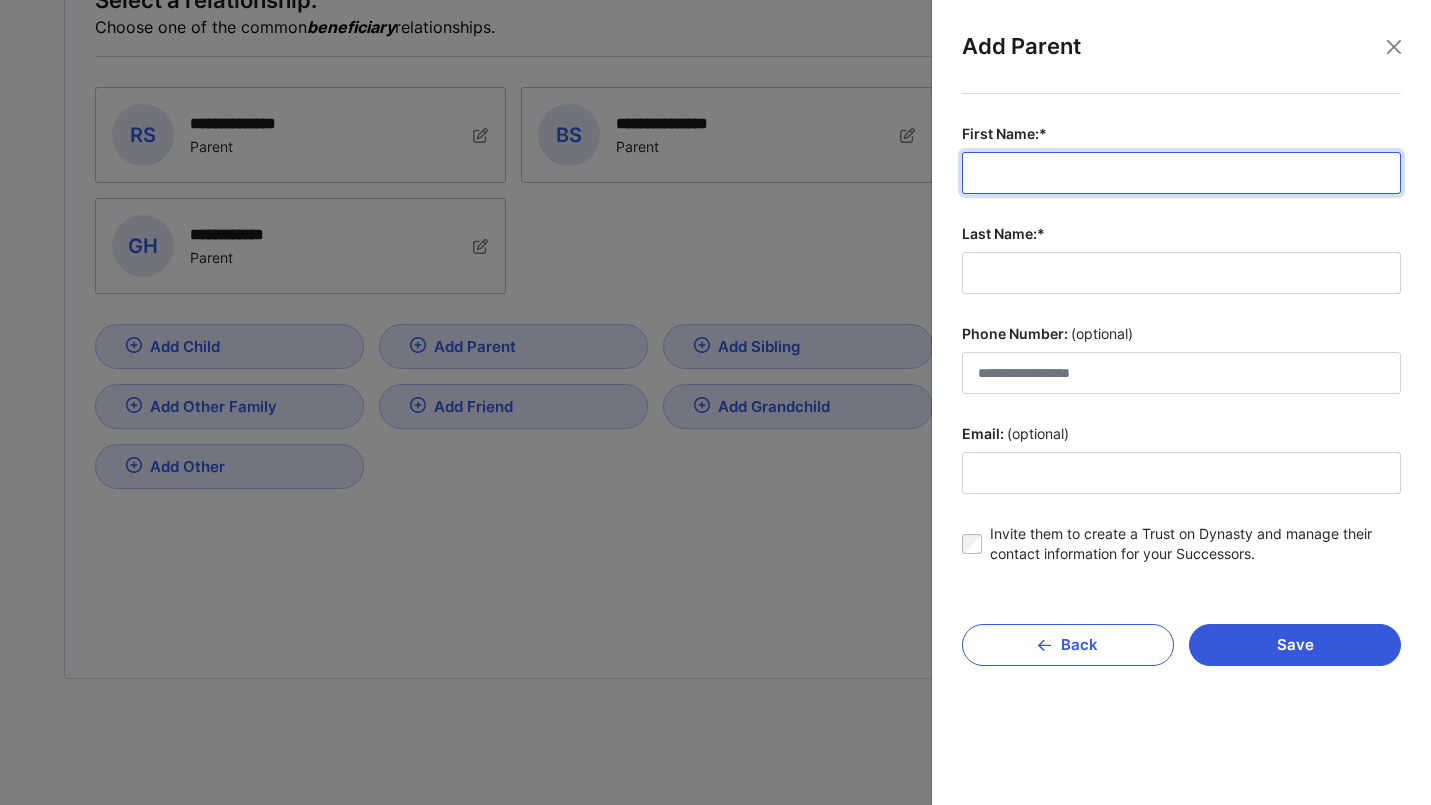 click on "First Name:*" at bounding box center [1181, 173] 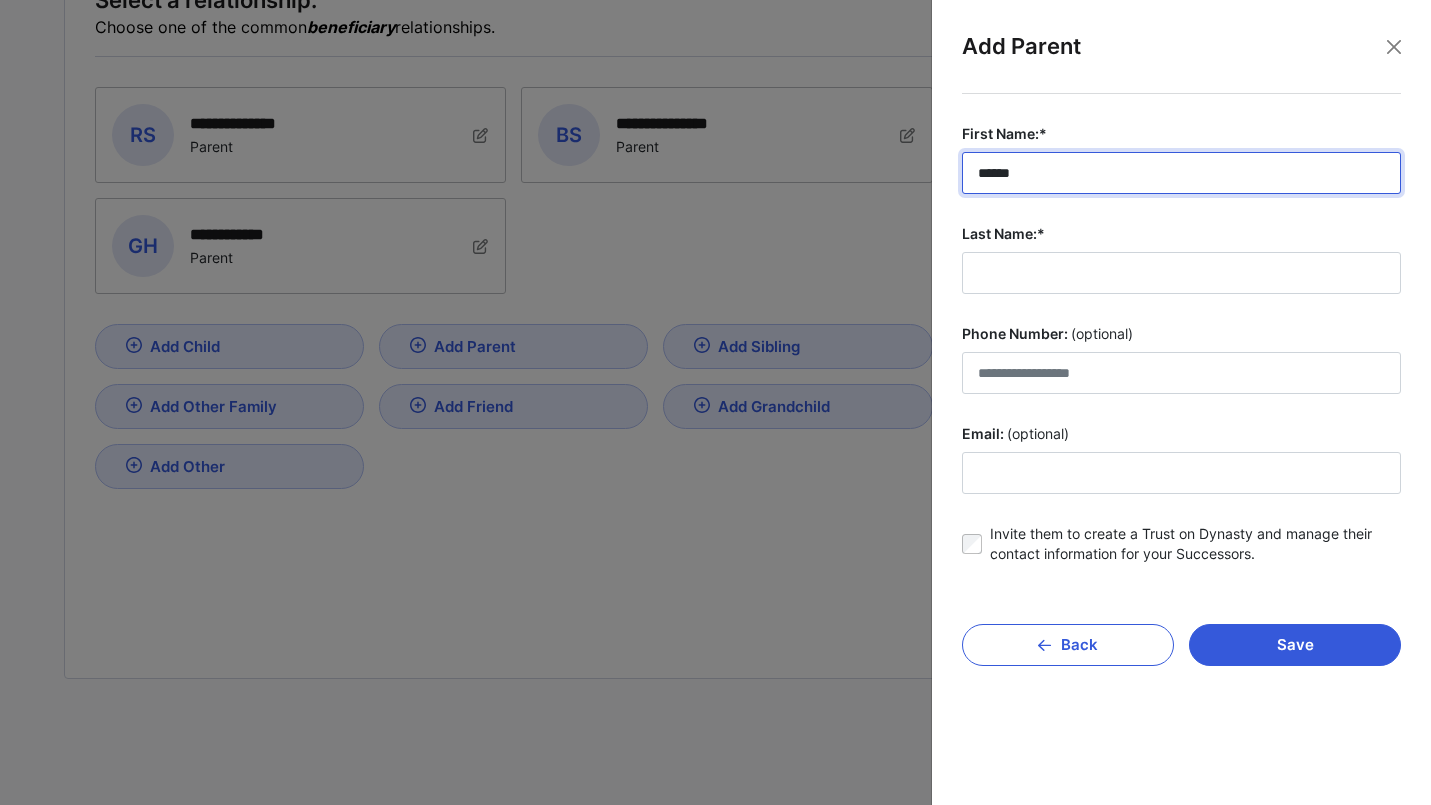 type on "******" 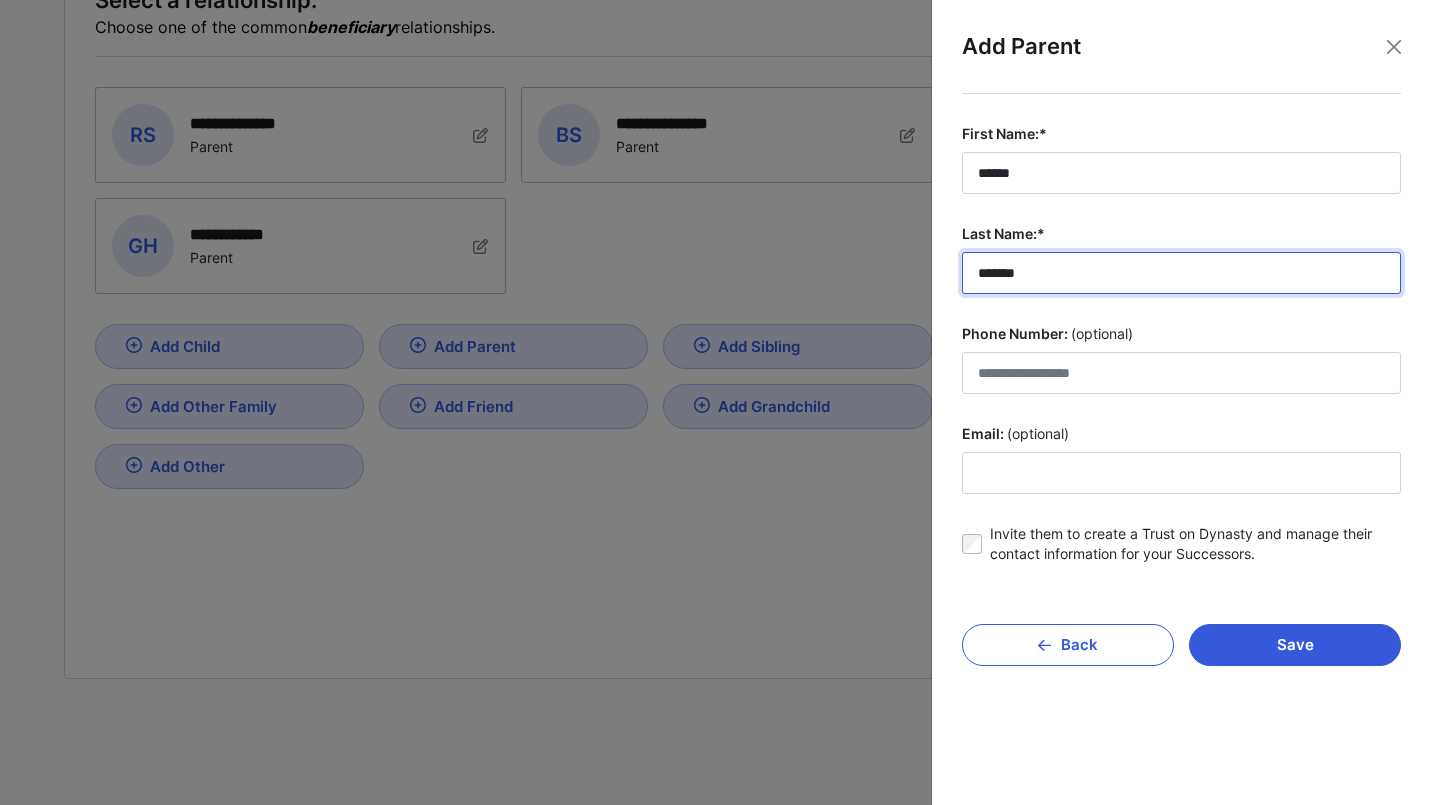 type on "*******" 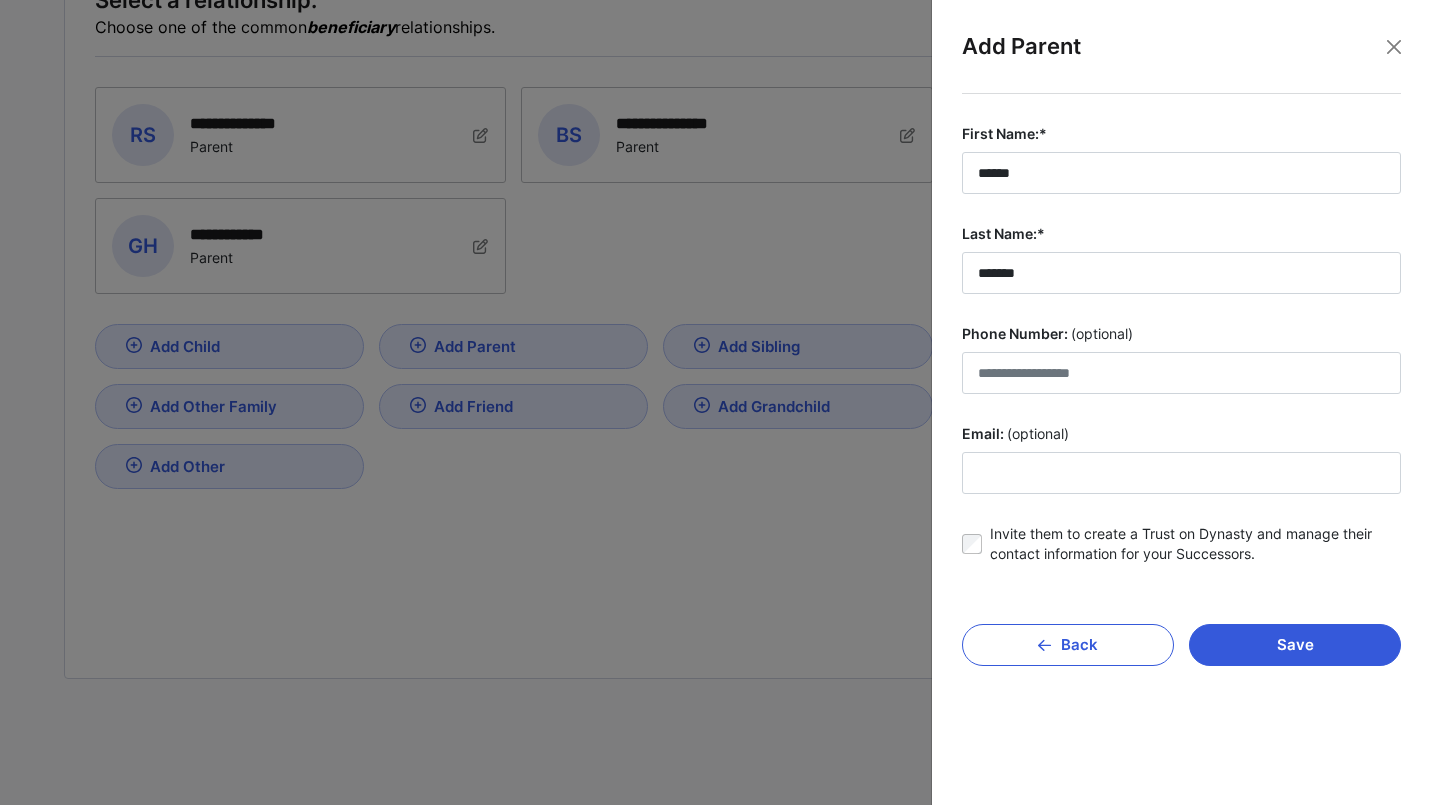 click on "Invite them to create a Trust on Dynasty and manage their contact information for your Successors." at bounding box center (1195, 544) 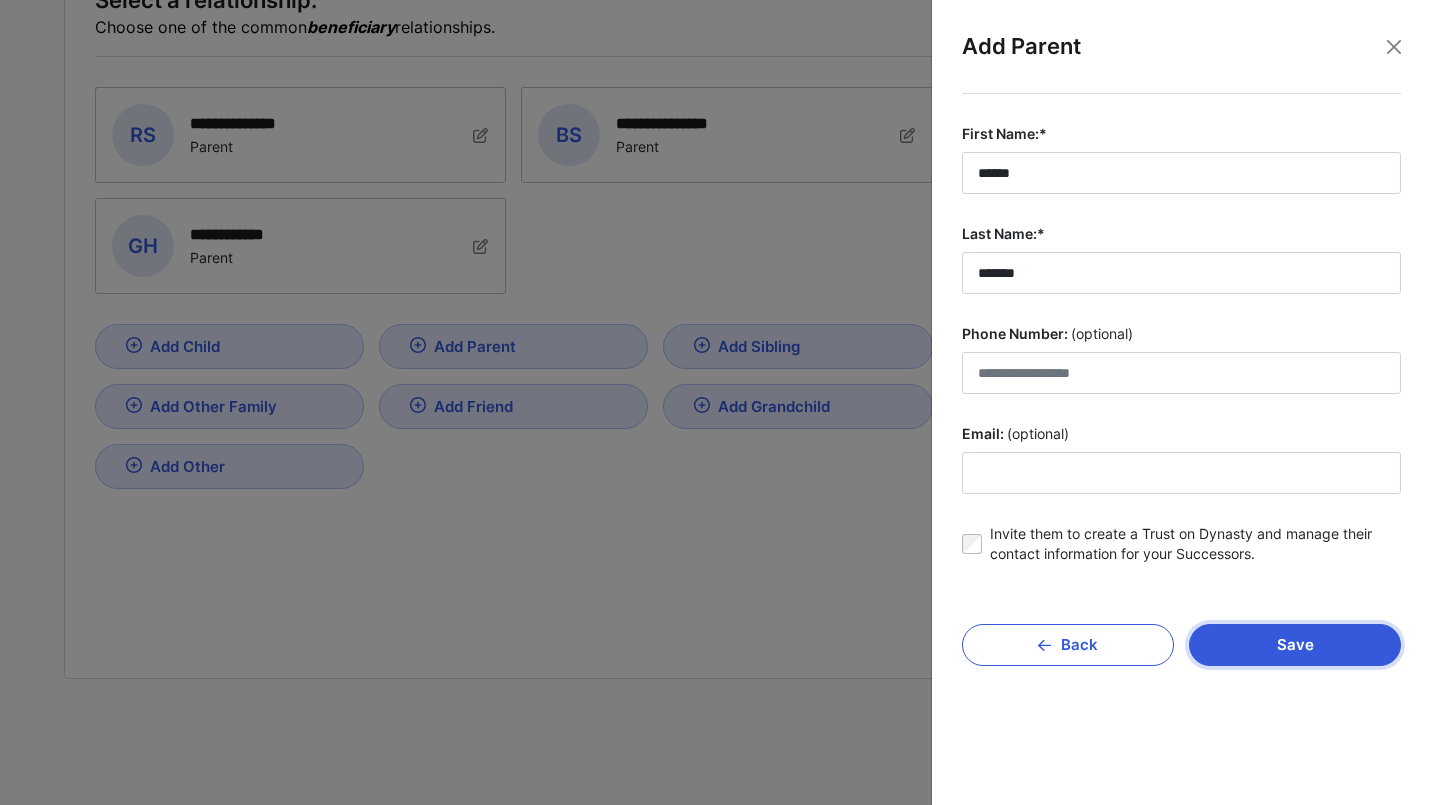 click on "Save" at bounding box center [1295, 645] 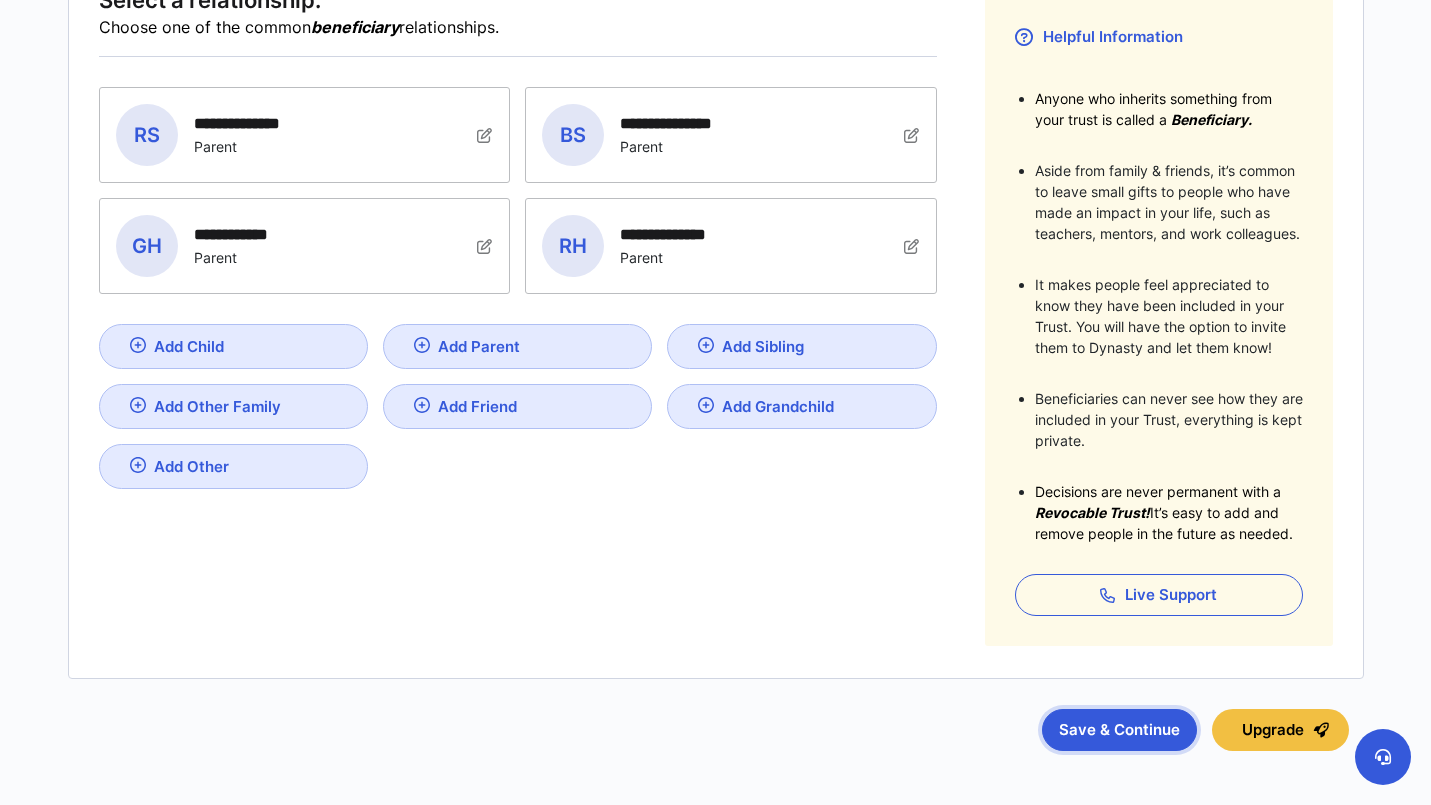 click on "Save & Continue" at bounding box center (1119, 730) 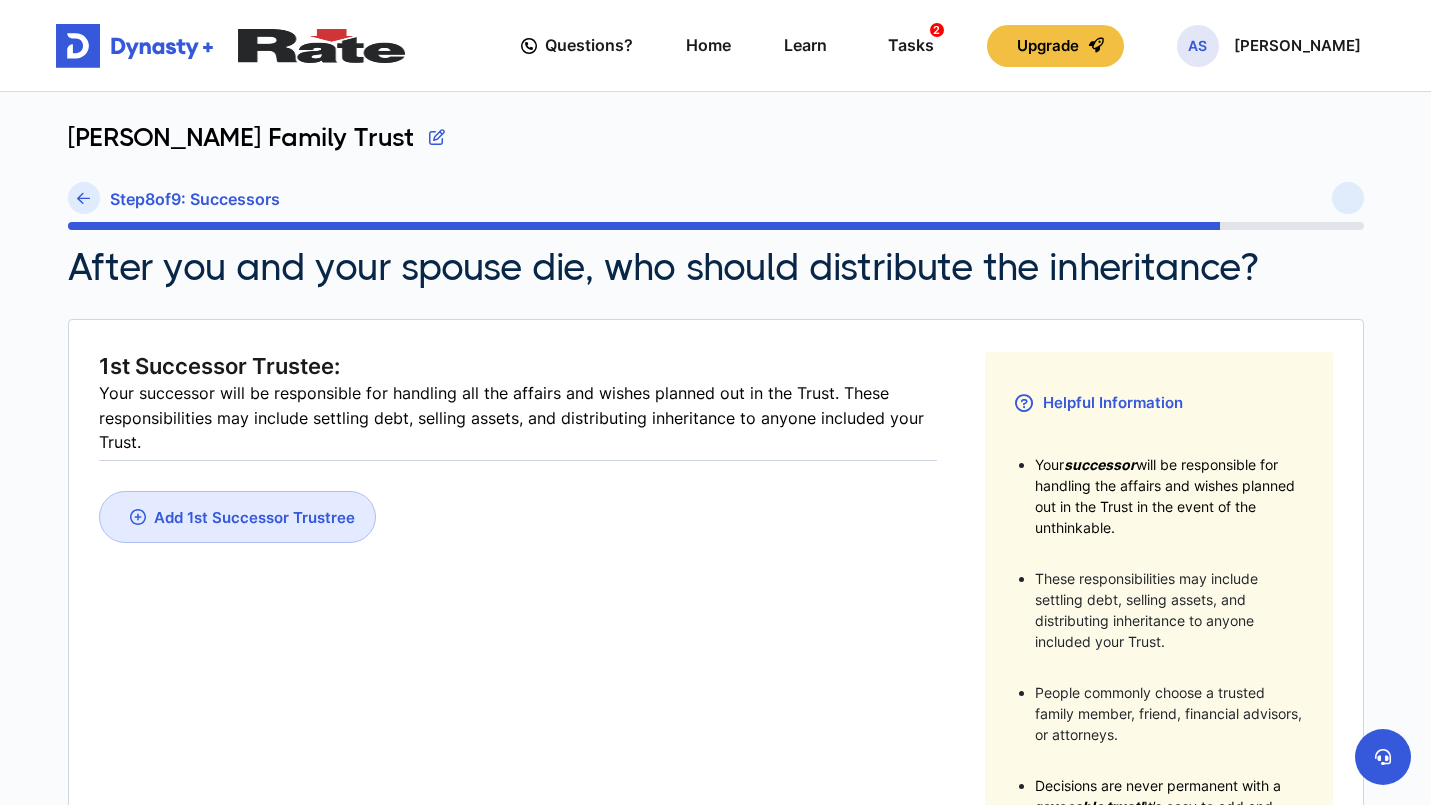 scroll, scrollTop: 81, scrollLeft: 0, axis: vertical 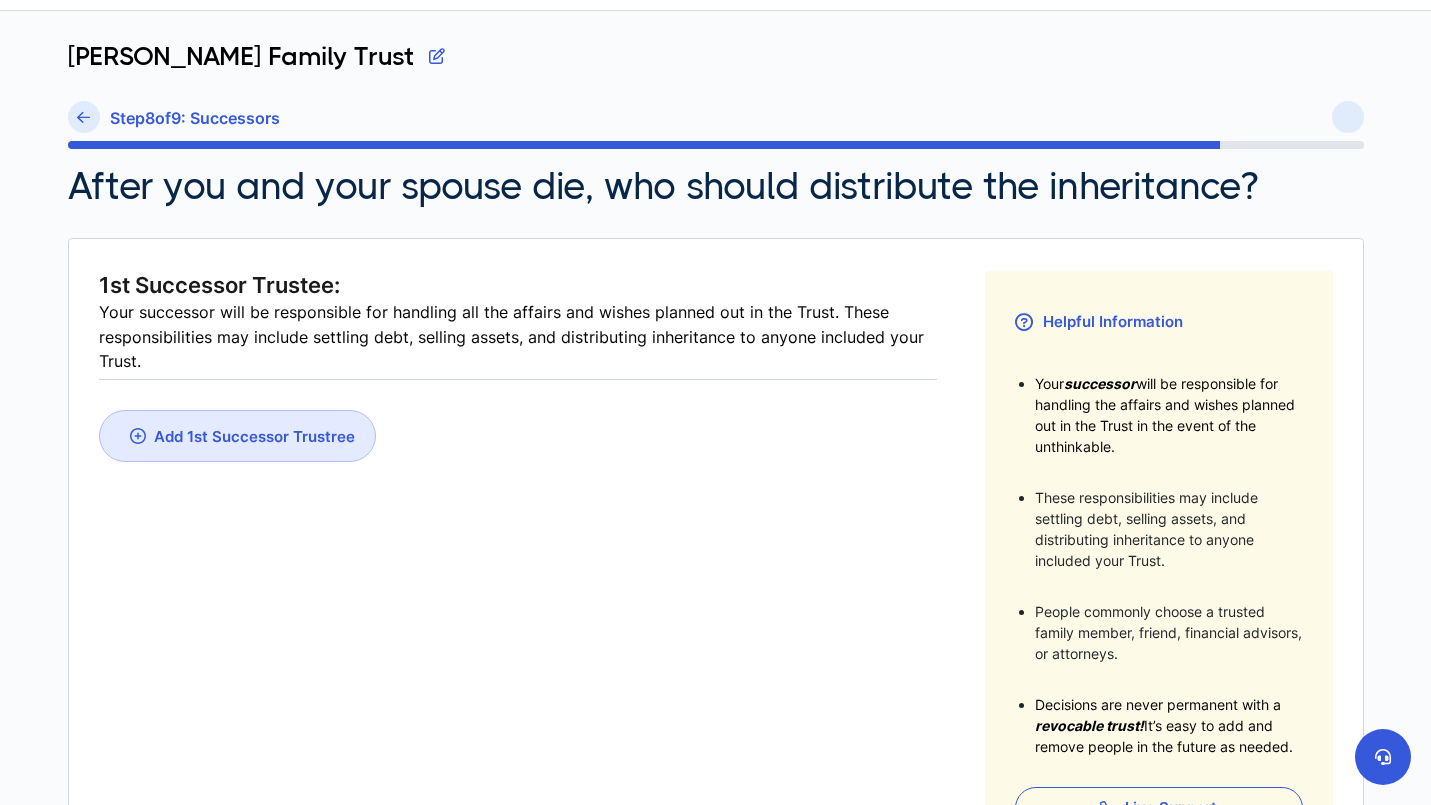 click on "Add 1st Successor Trustree" at bounding box center (254, 436) 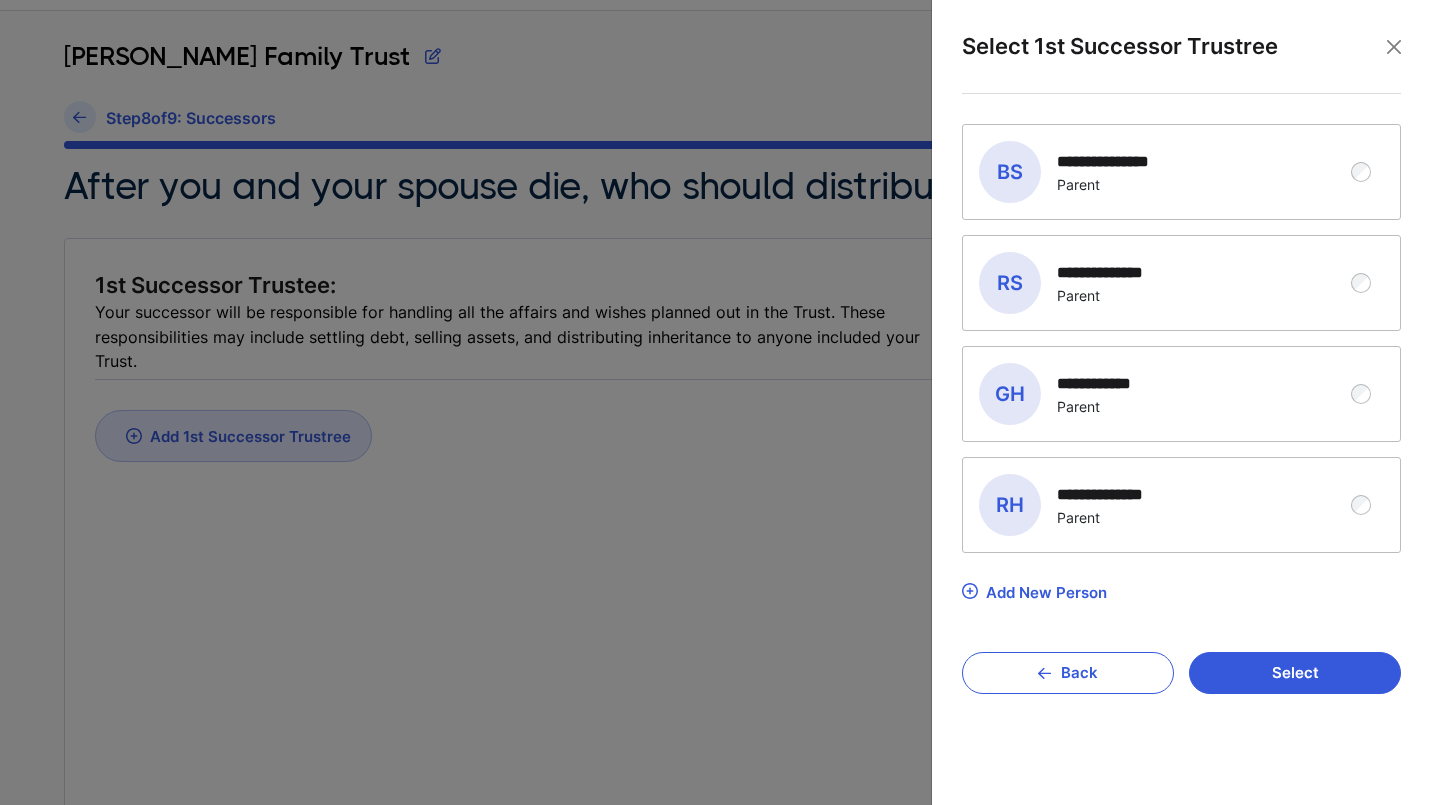 click on "**********" at bounding box center [1119, 494] 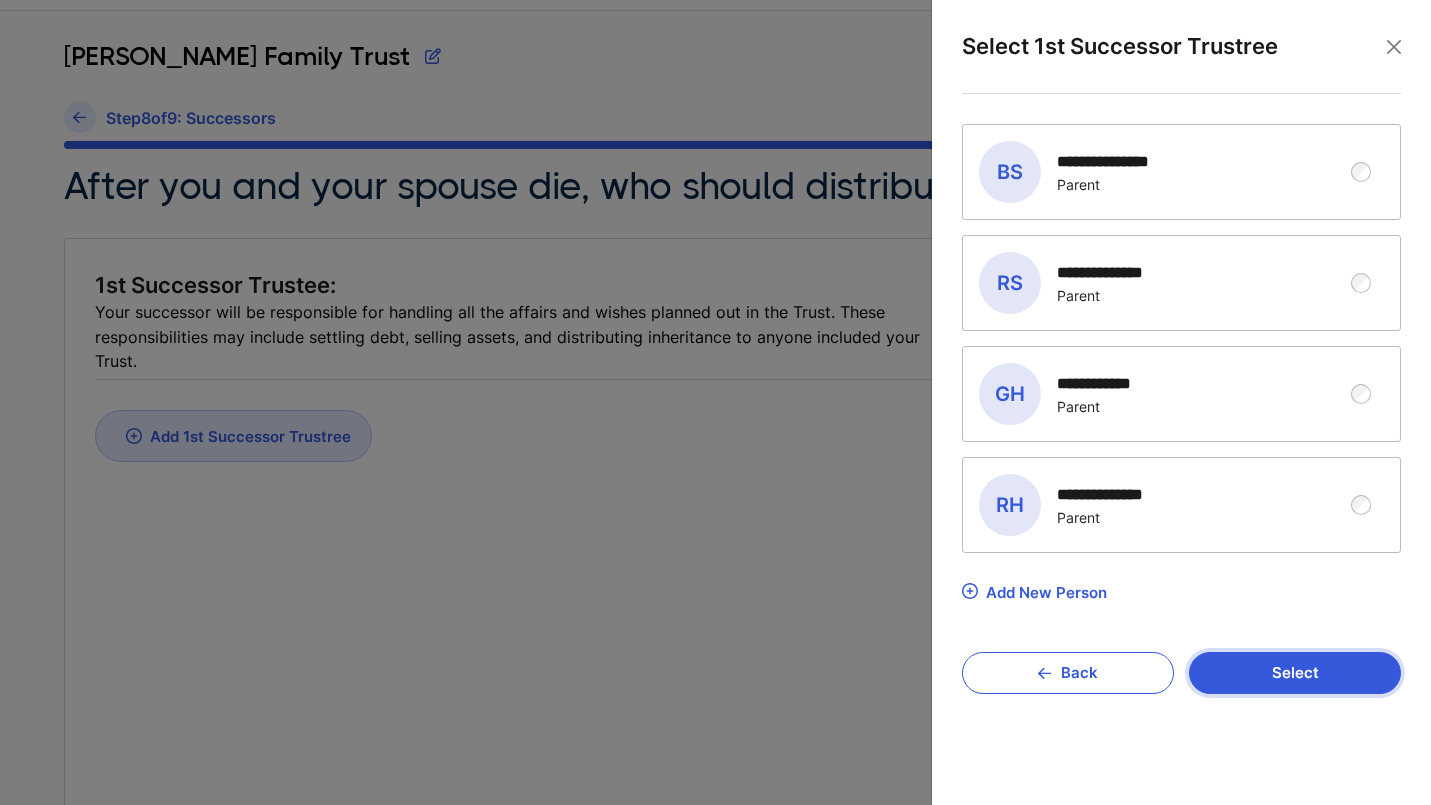 click on "Select" at bounding box center (1295, 673) 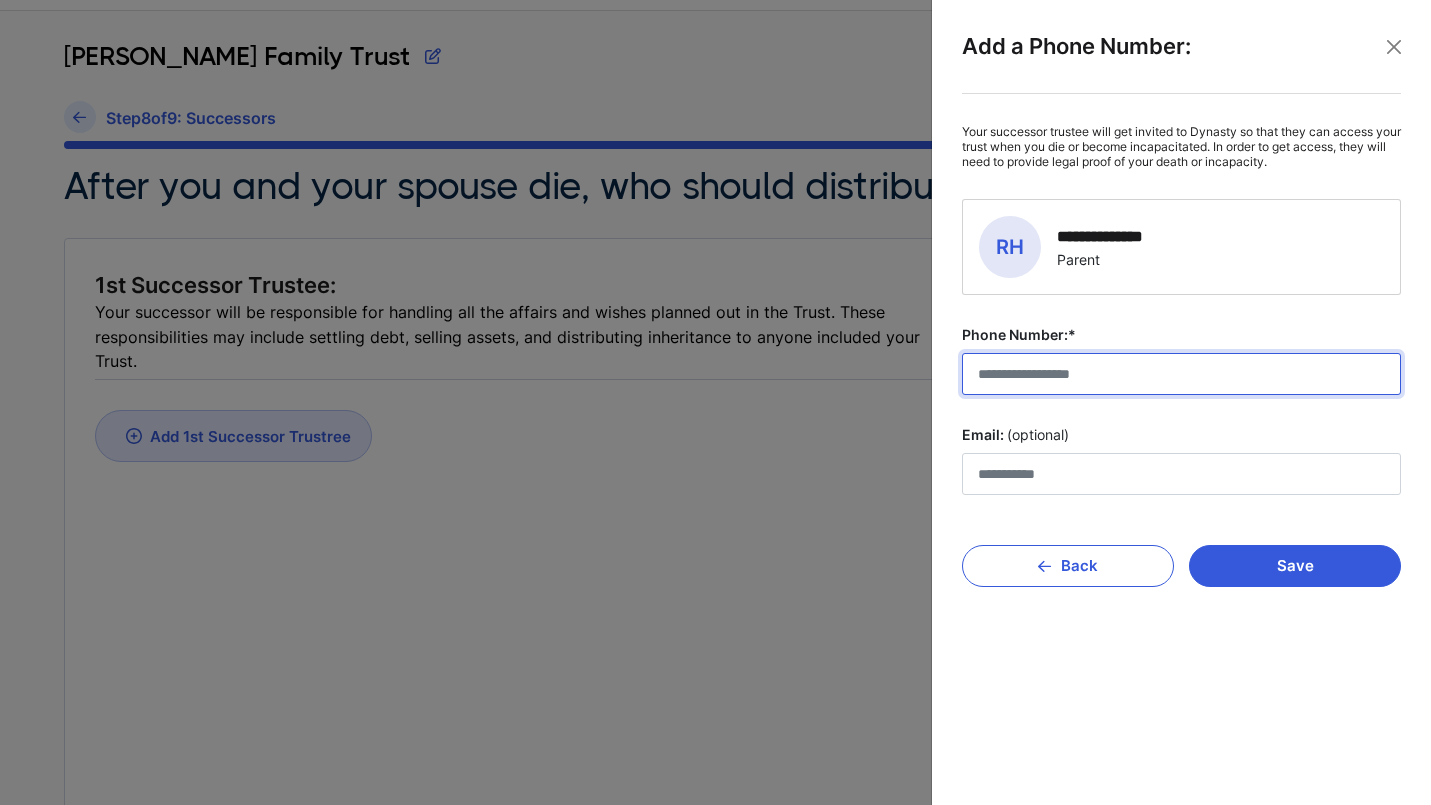 click on "Phone Number:*" at bounding box center (1181, 374) 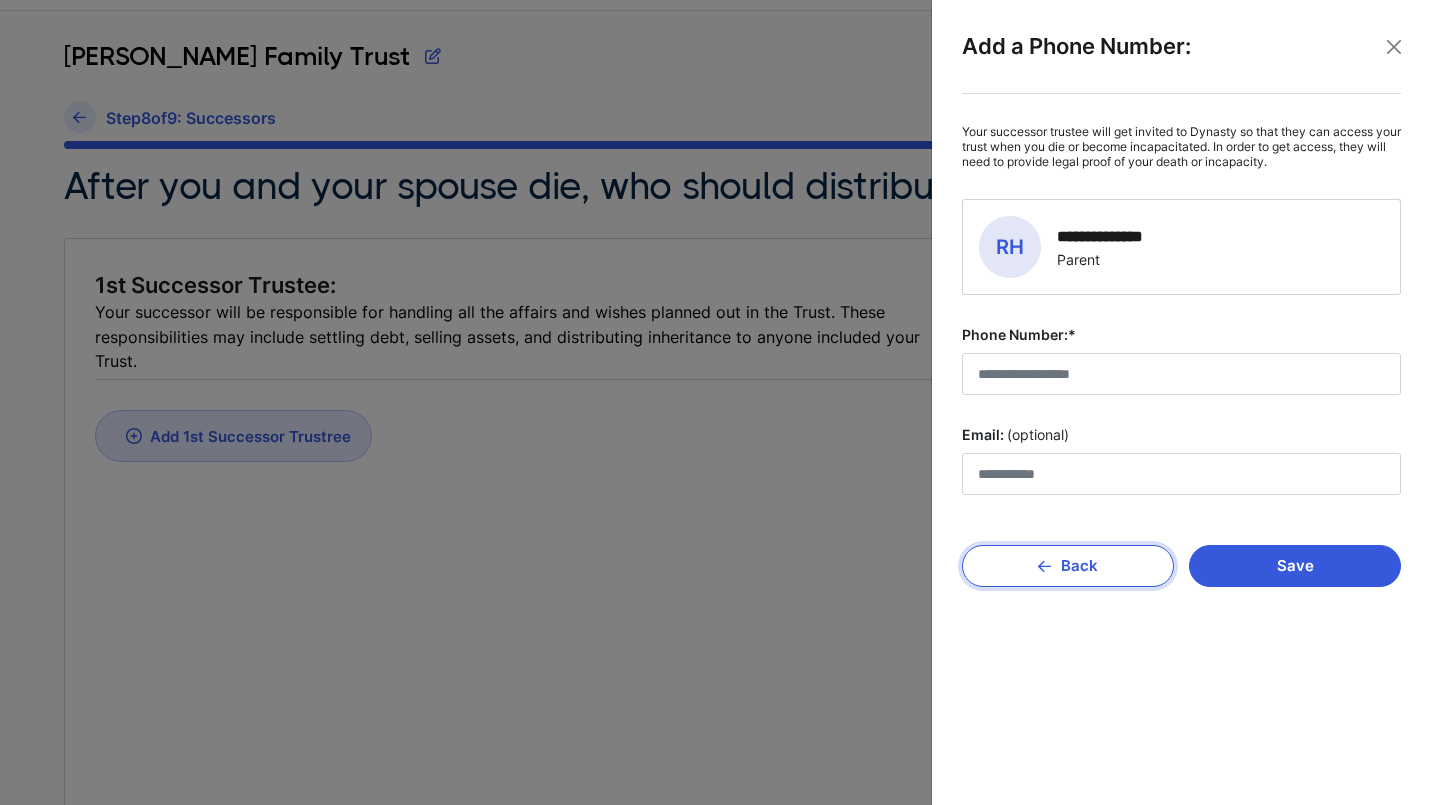 click on "Back" at bounding box center (1068, 566) 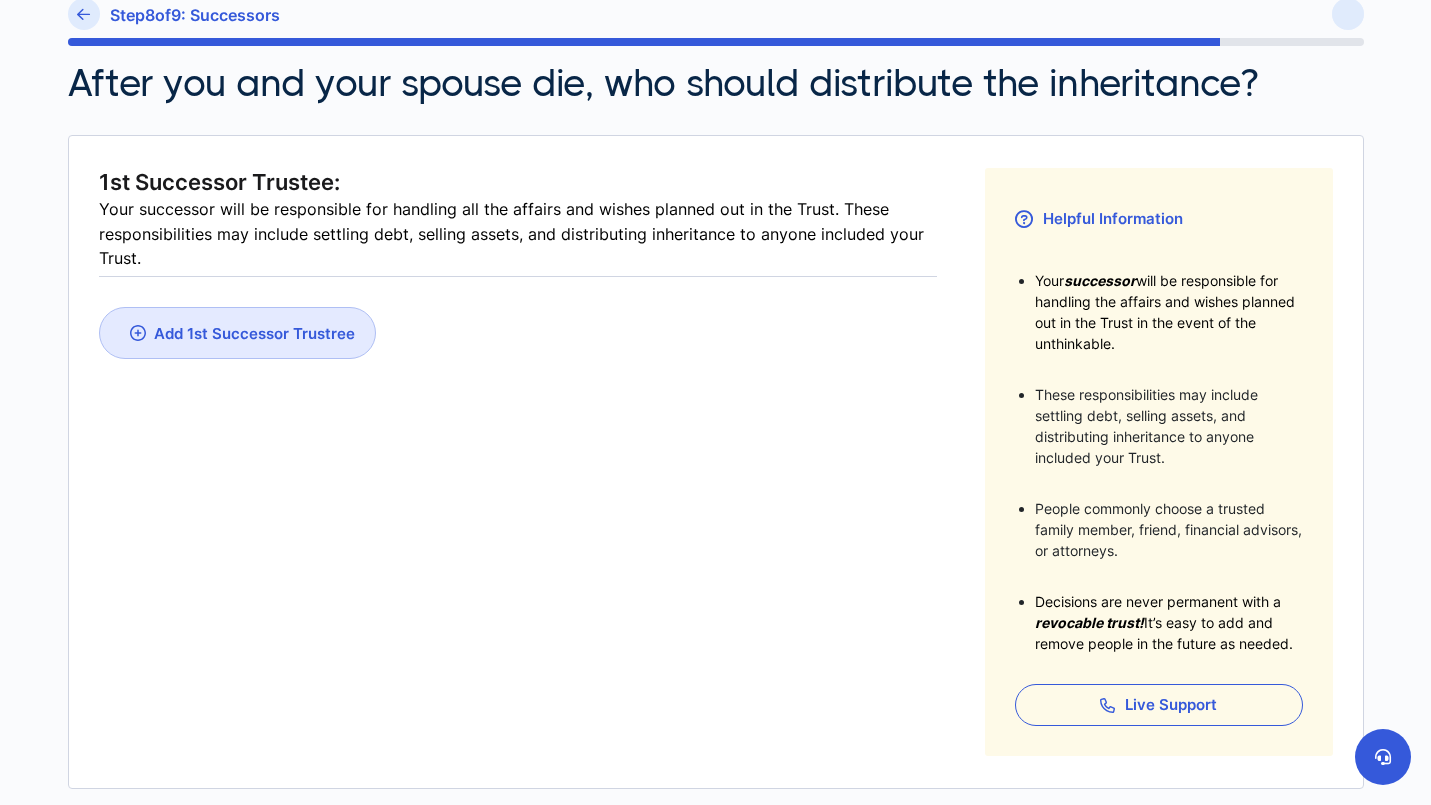 scroll, scrollTop: 368, scrollLeft: 0, axis: vertical 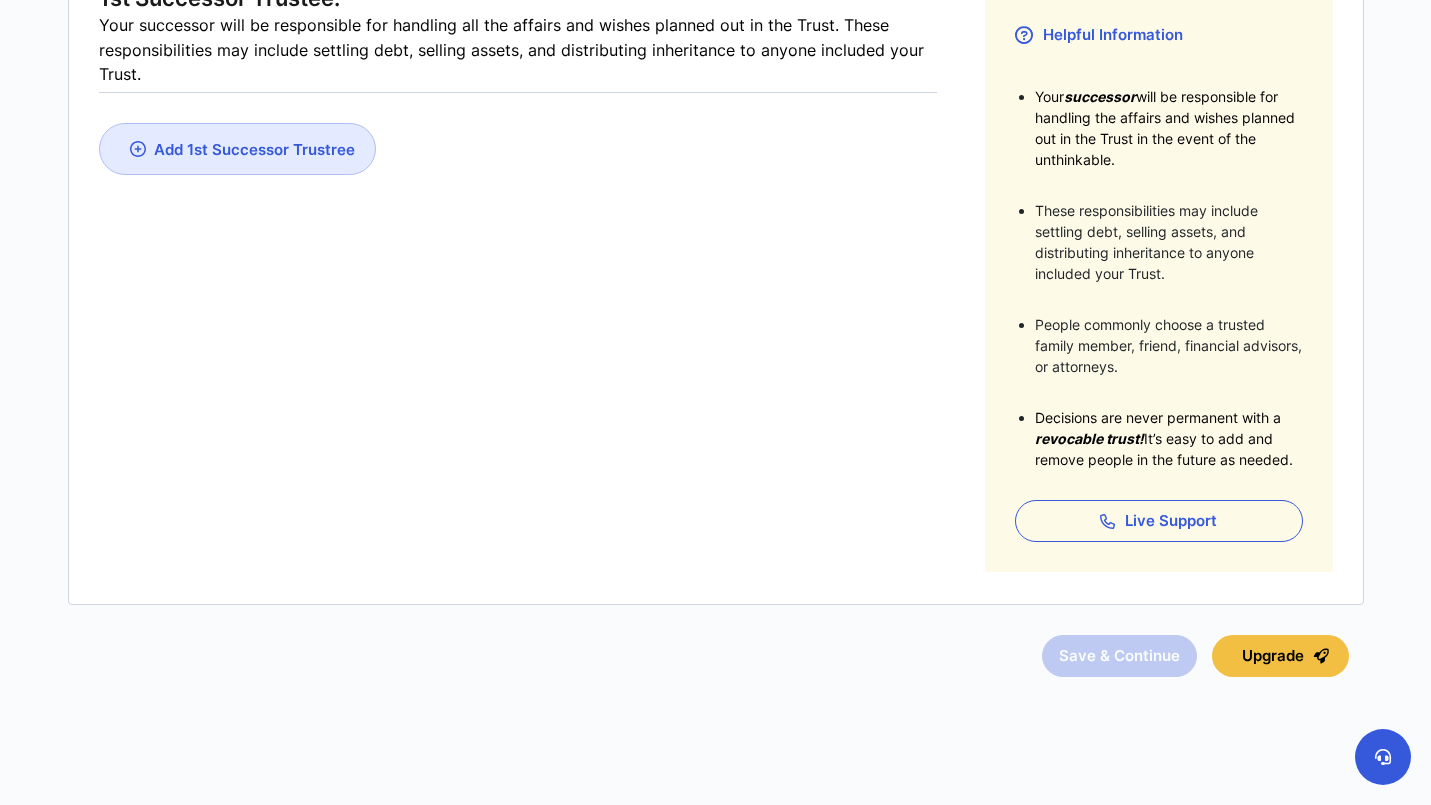 click on "Add 1st Successor Trustree" at bounding box center [237, 149] 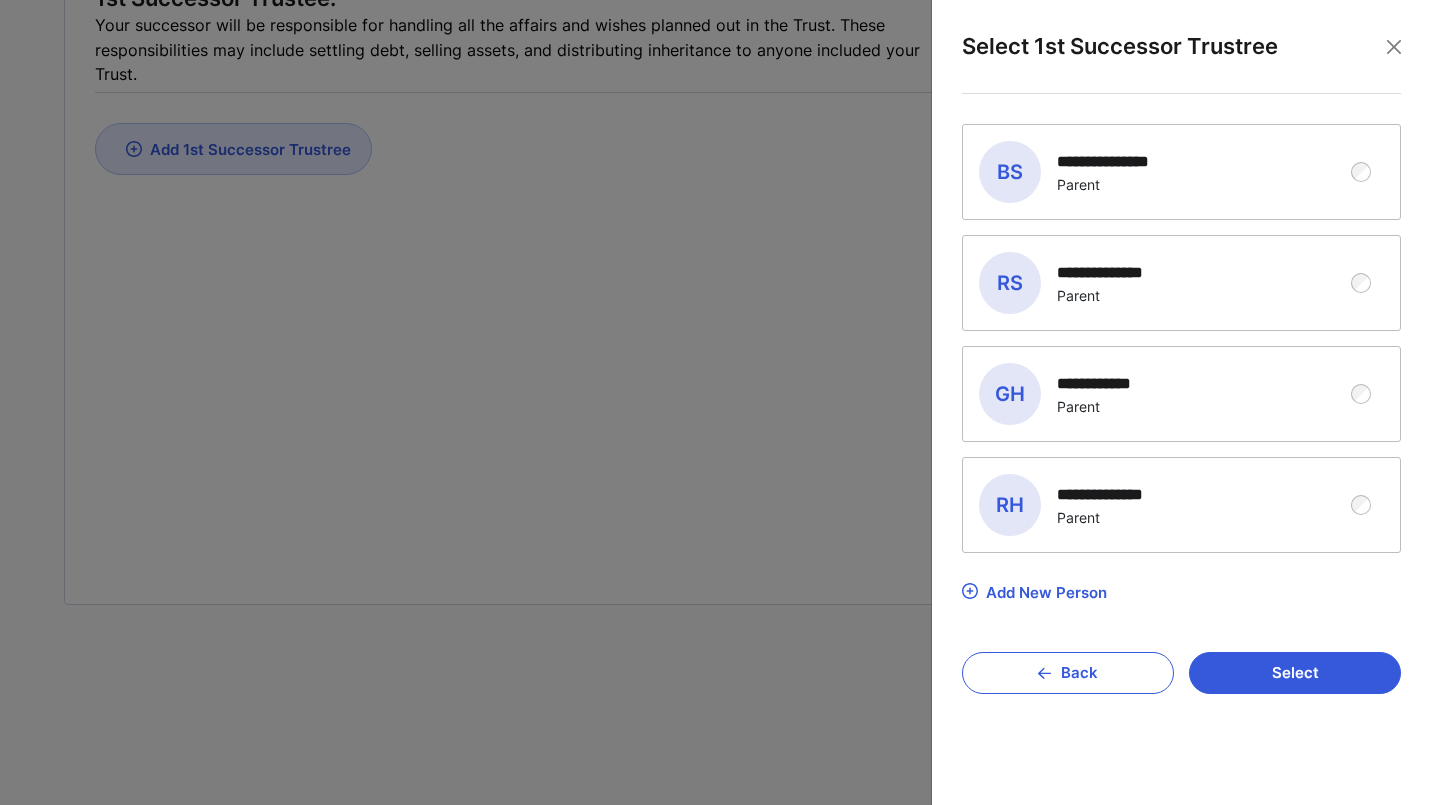 click on "**********" at bounding box center [1108, 394] 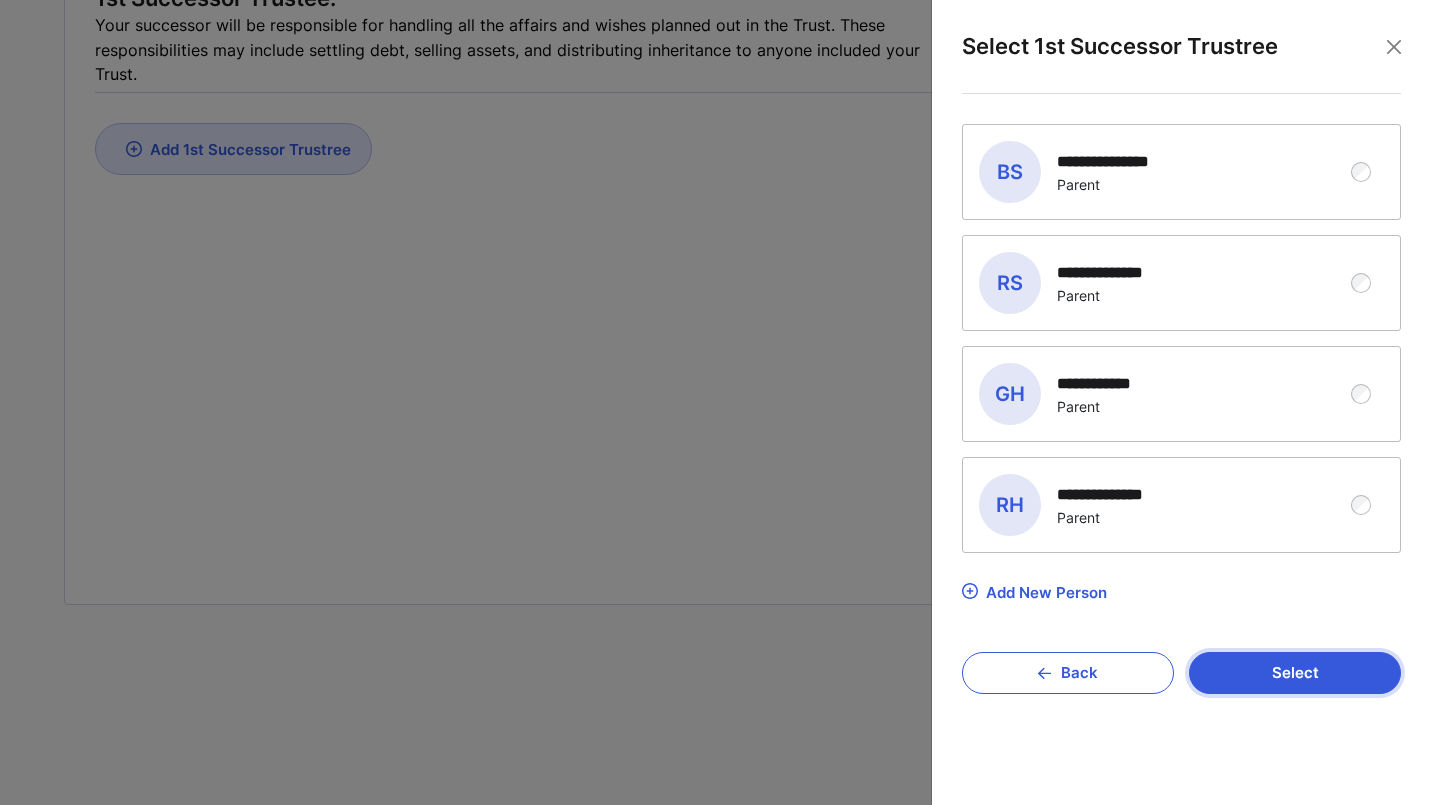 click on "Select" at bounding box center (1295, 673) 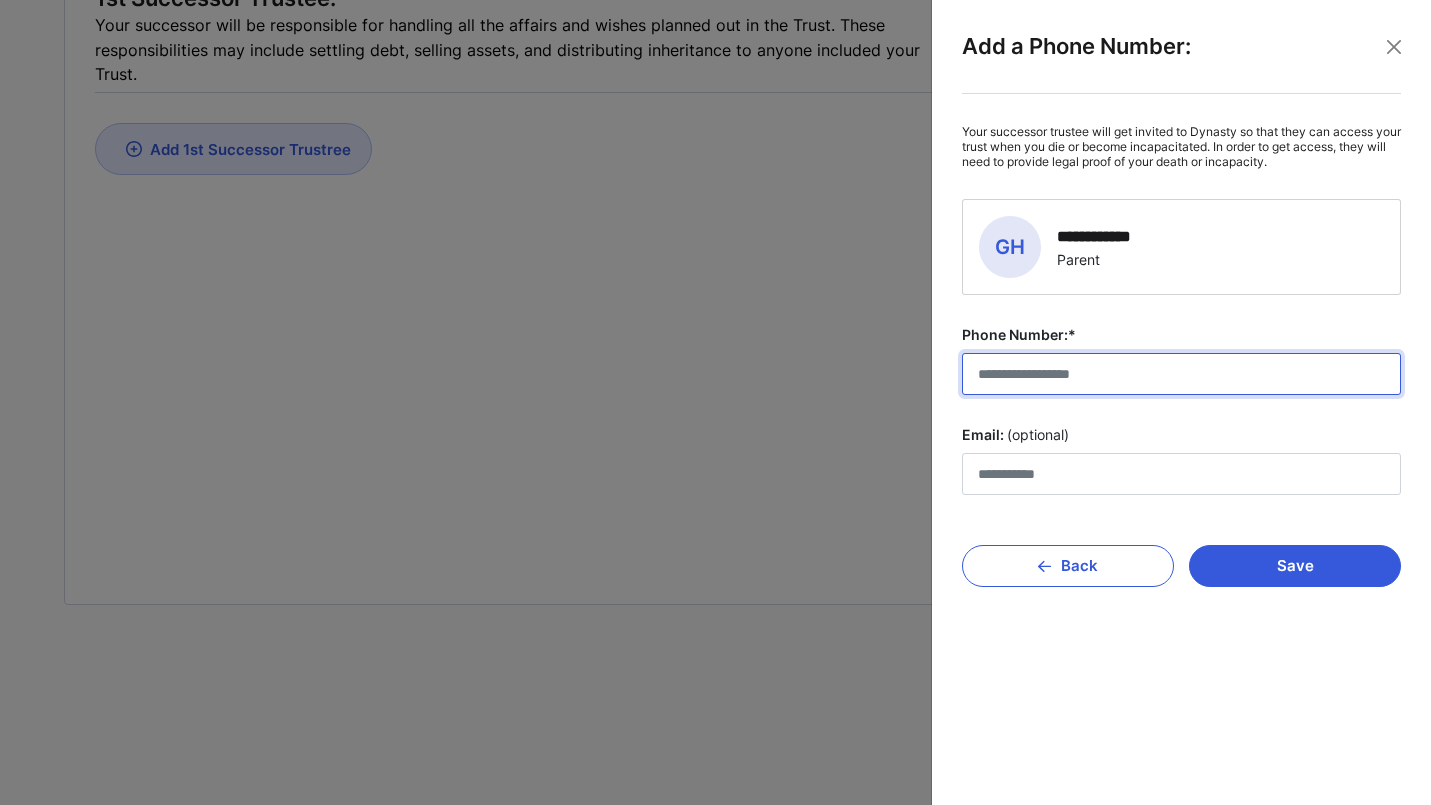 click on "Phone Number:*" at bounding box center (1181, 374) 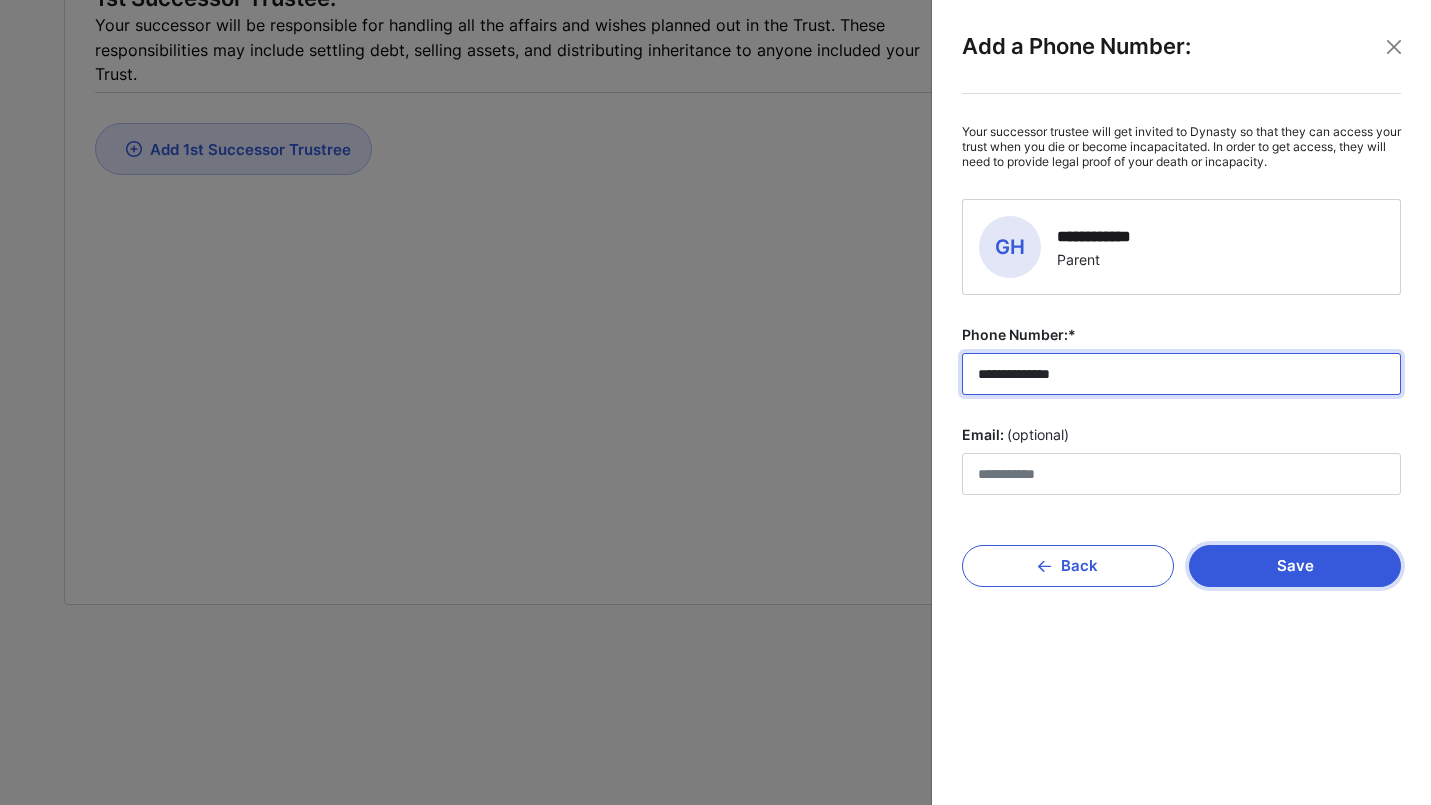 type on "**********" 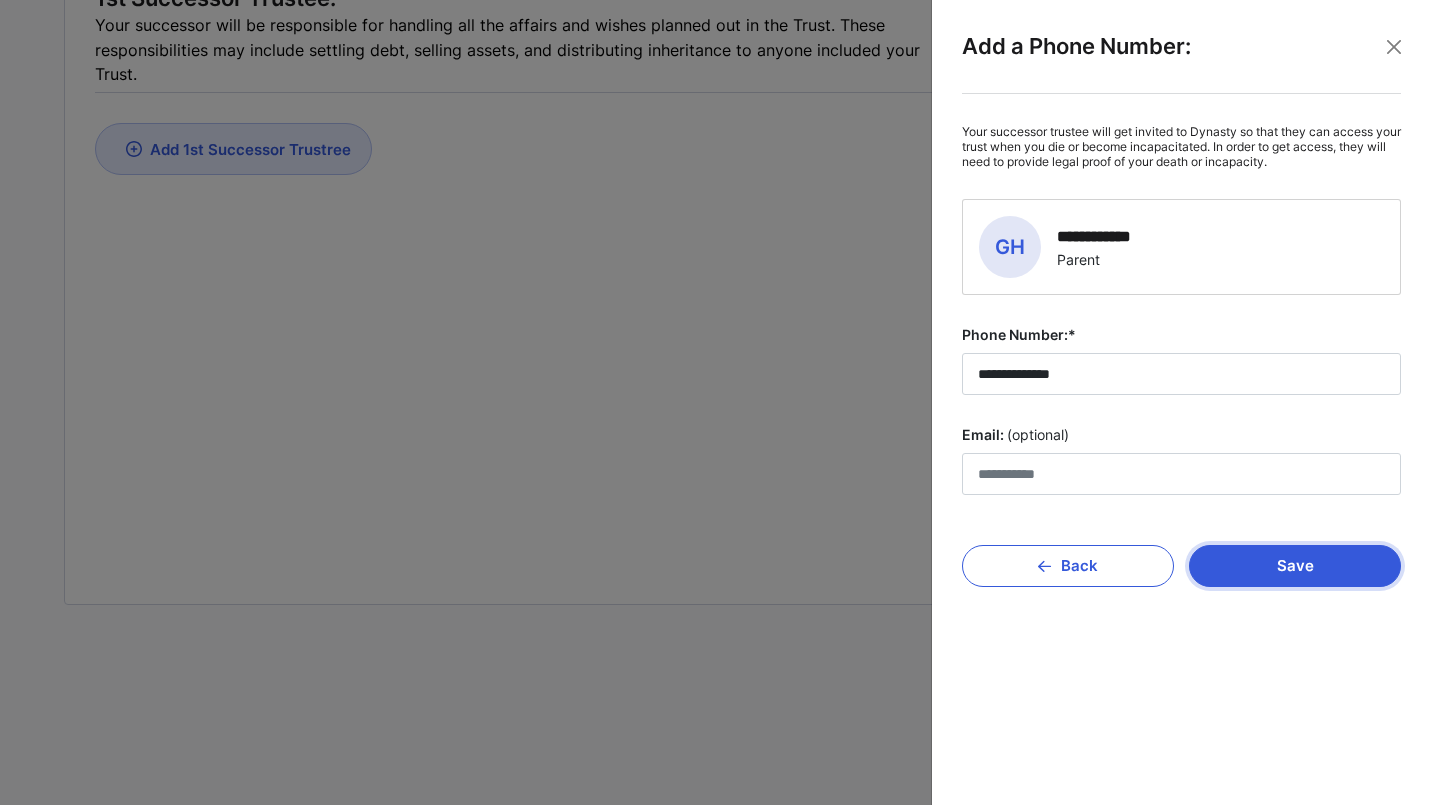 click on "Save" at bounding box center (1295, 566) 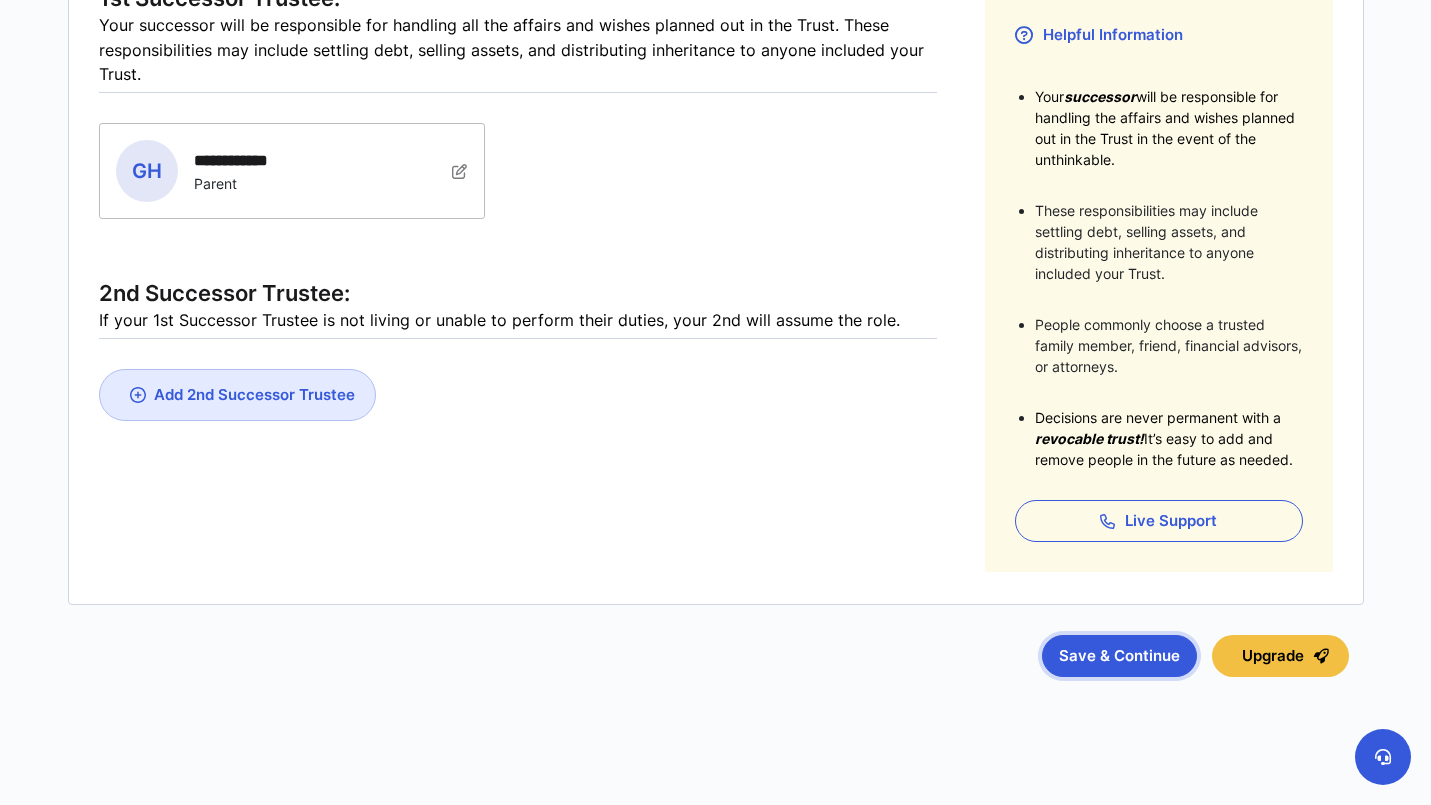 click on "Save & Continue" at bounding box center [1119, 656] 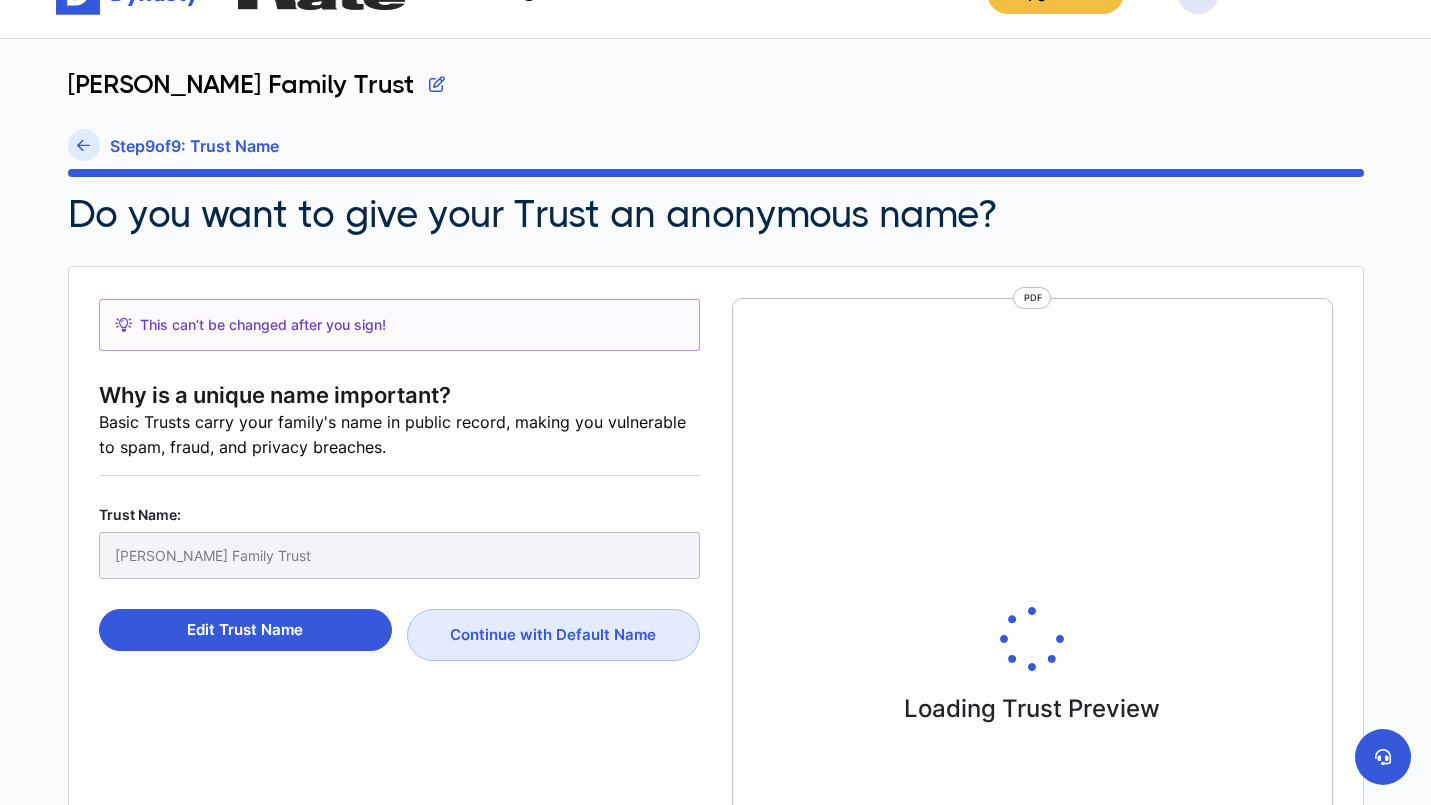 scroll, scrollTop: 57, scrollLeft: 0, axis: vertical 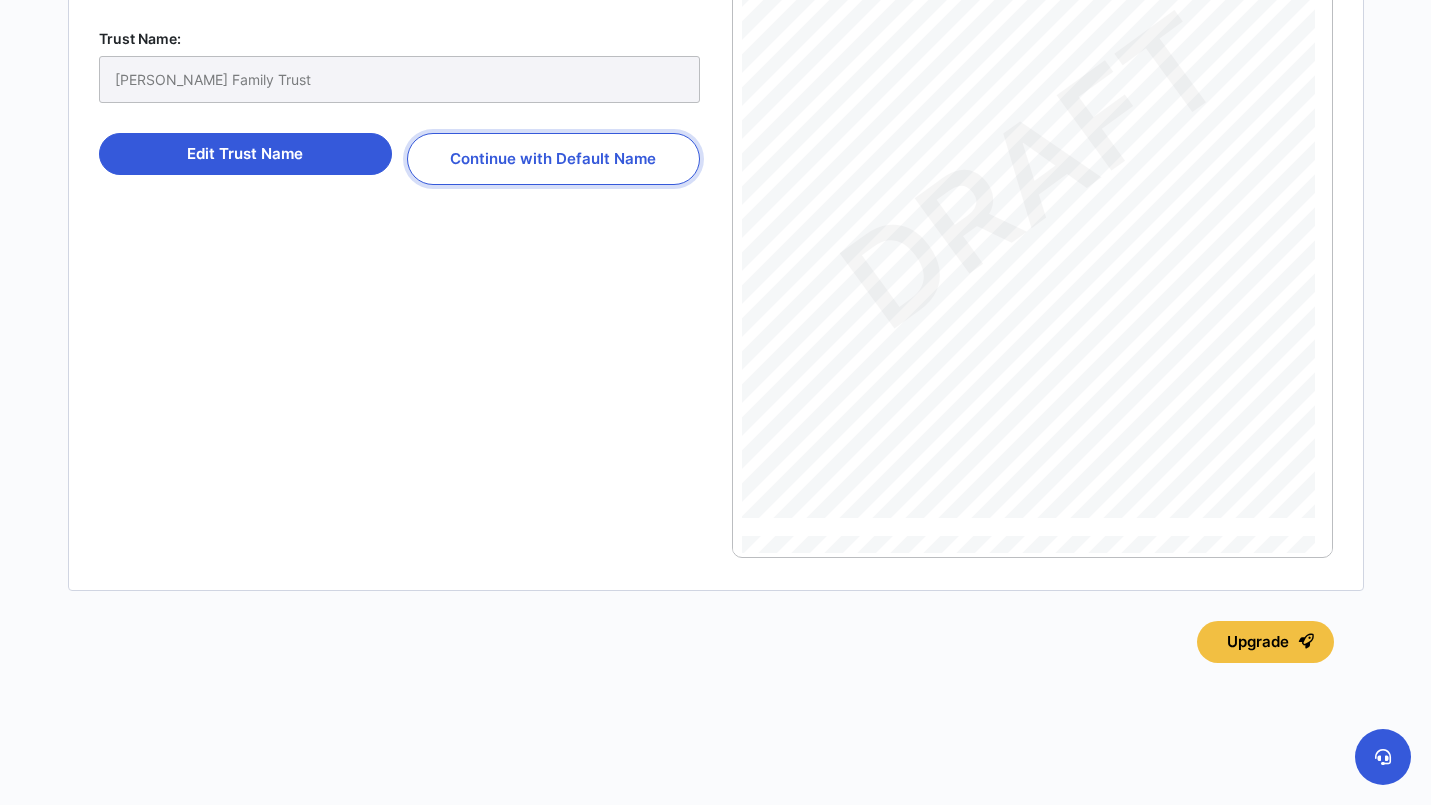 click on "Continue with Default Name" at bounding box center [553, 159] 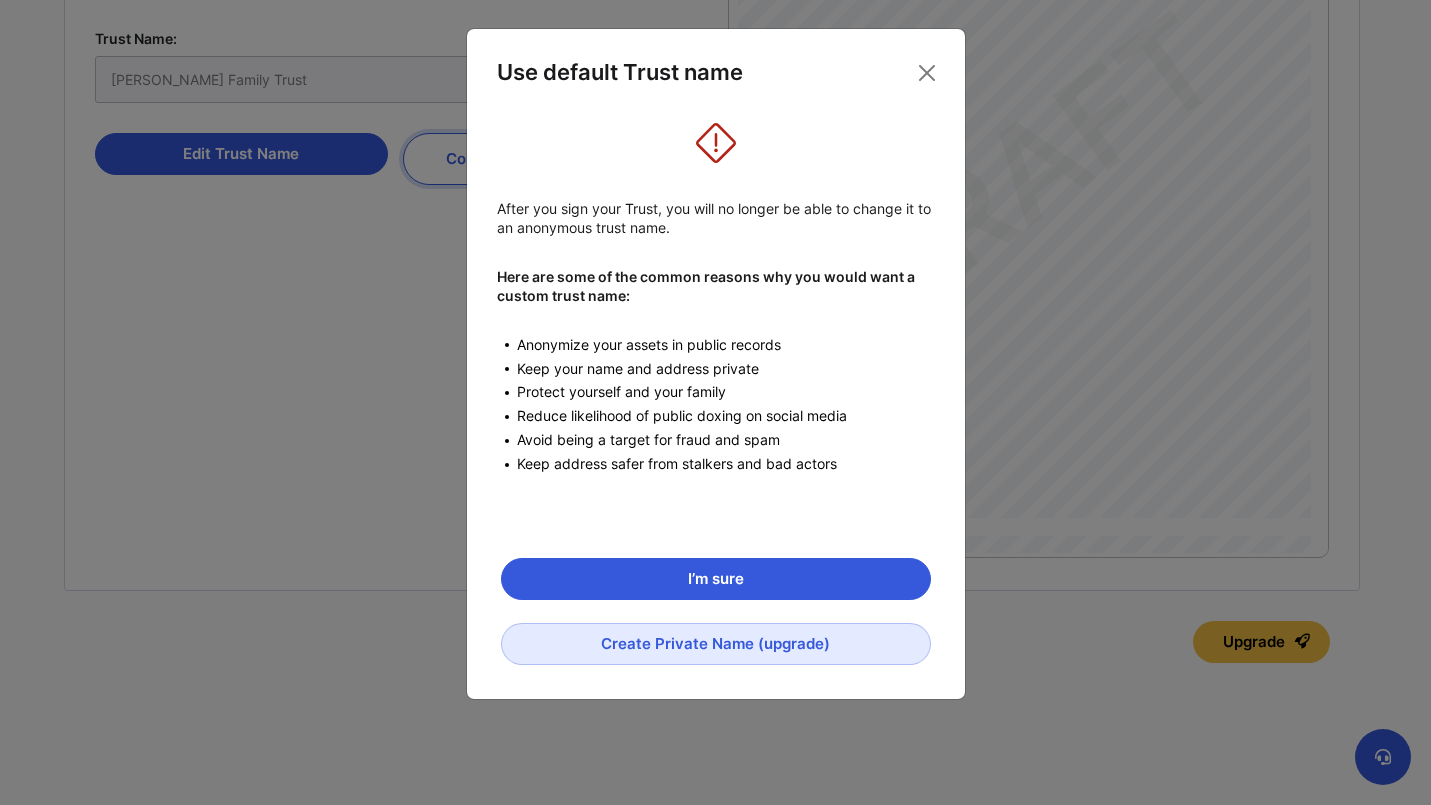 scroll, scrollTop: 528, scrollLeft: 0, axis: vertical 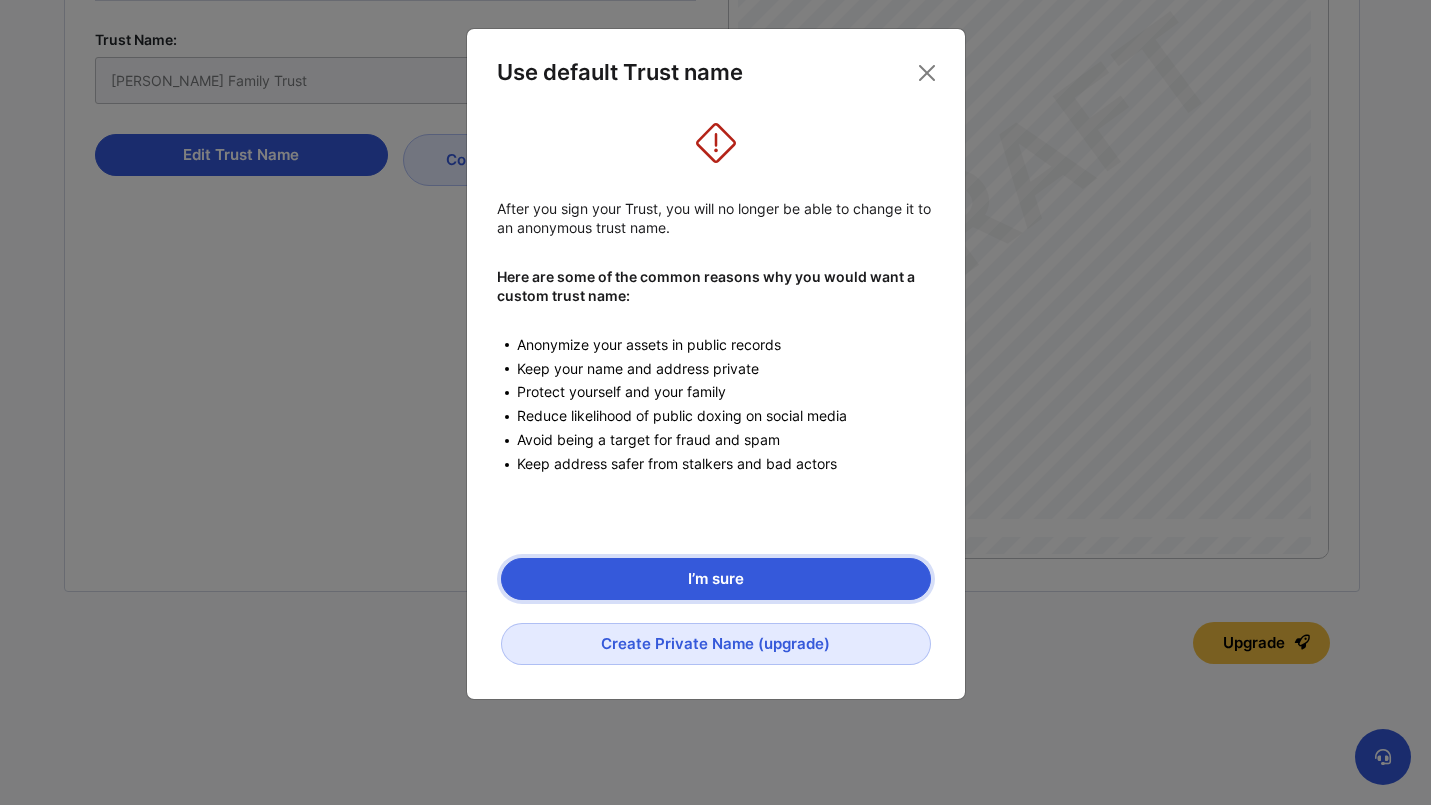 click on "I’m sure" at bounding box center [716, 579] 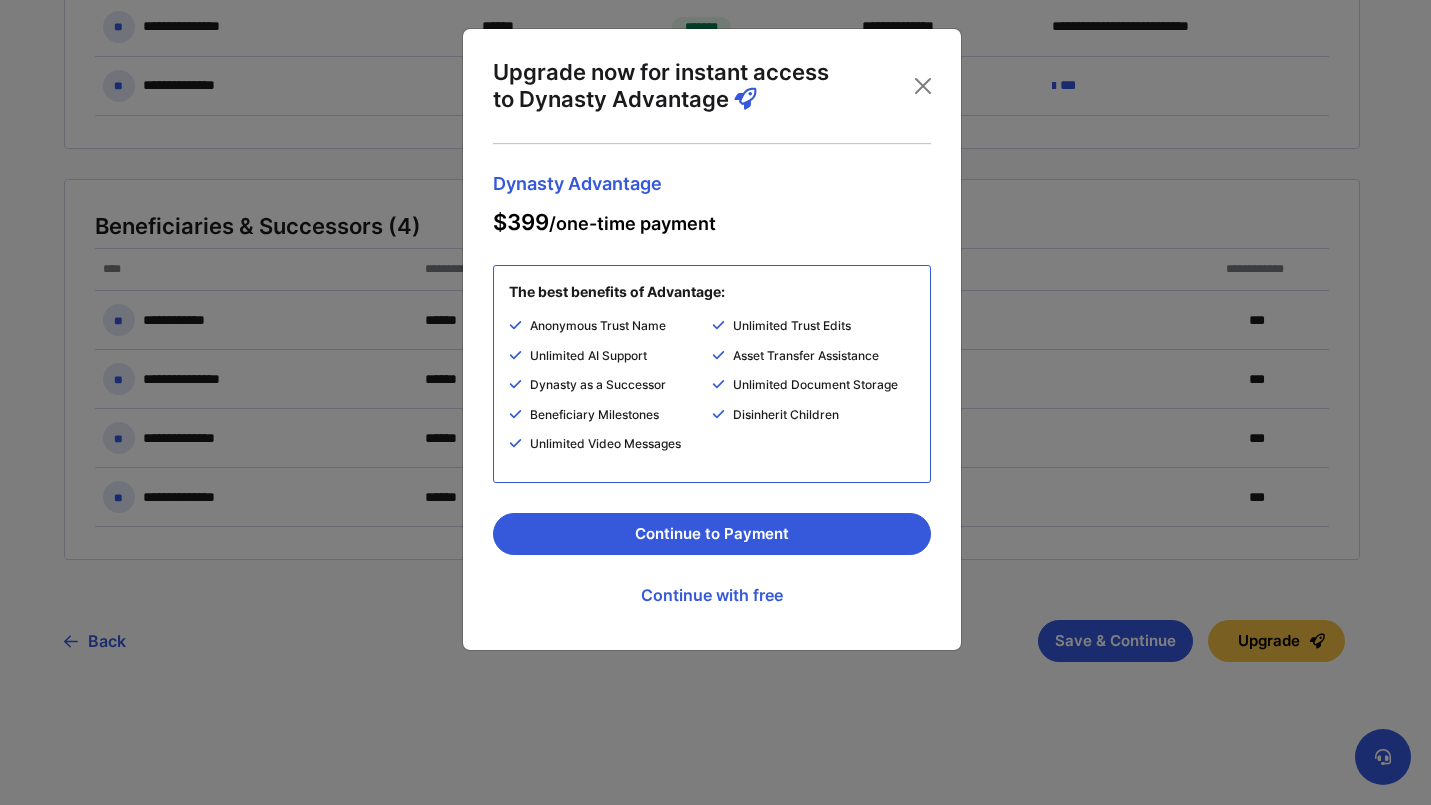 scroll, scrollTop: 0, scrollLeft: 0, axis: both 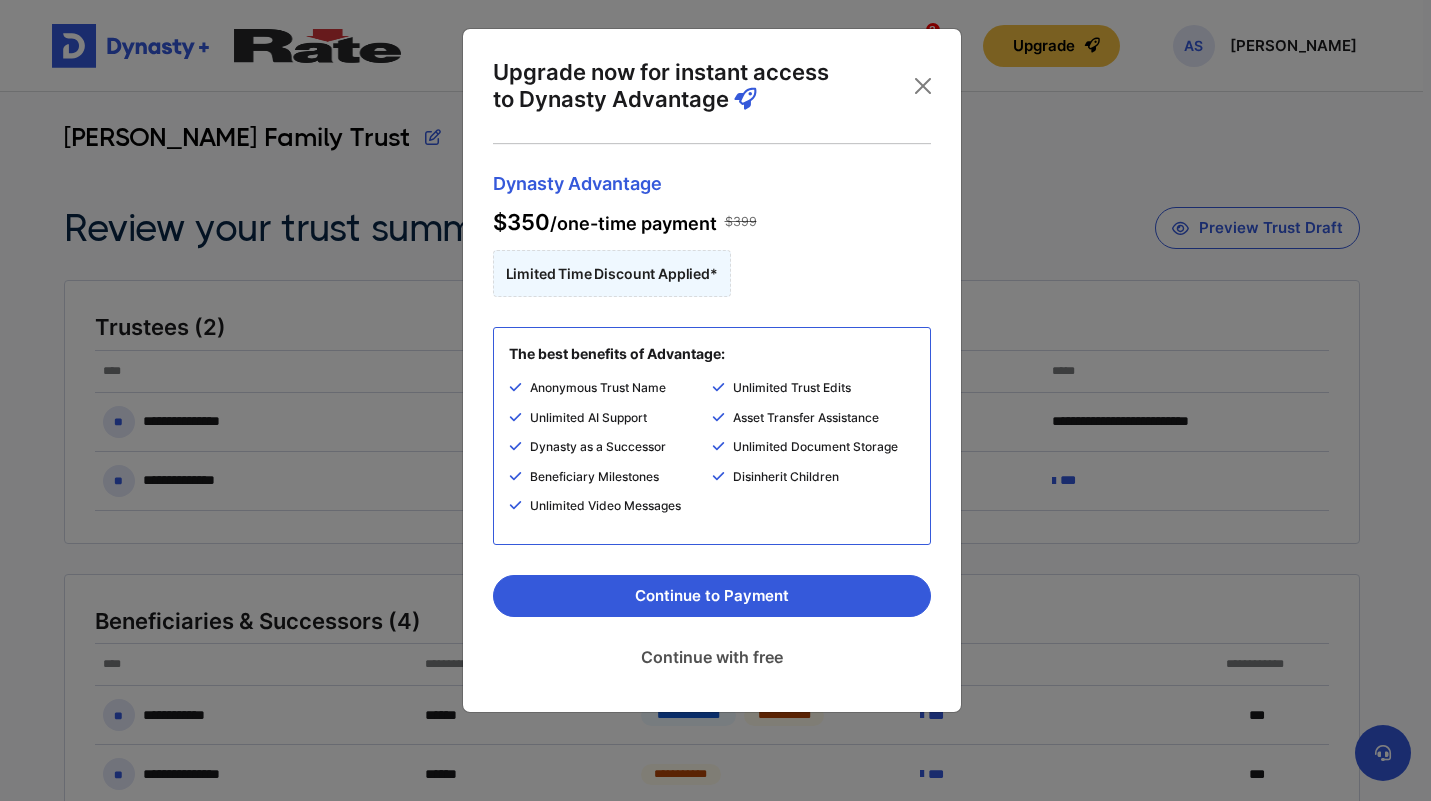click on "Continue with free" at bounding box center (712, 657) 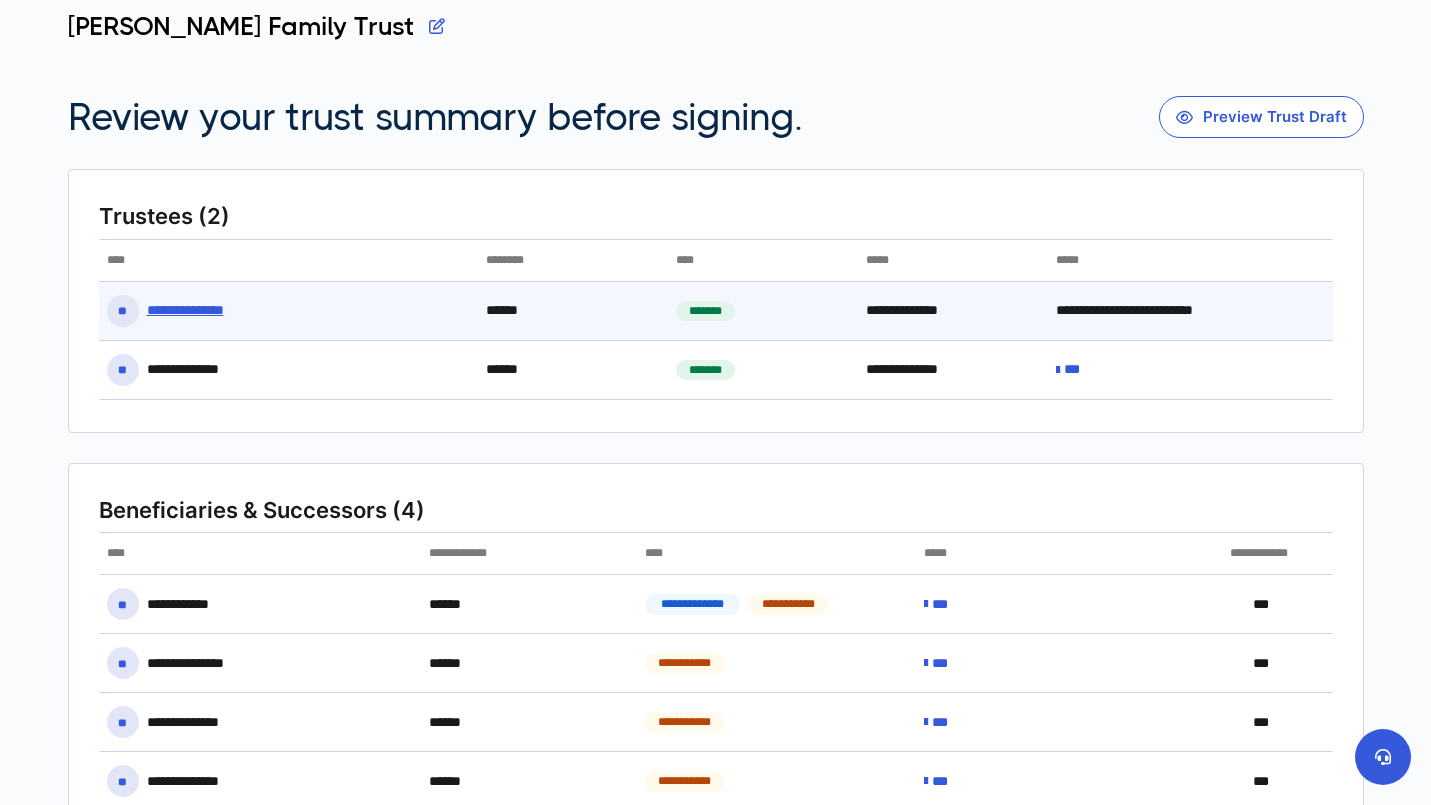 scroll, scrollTop: 135, scrollLeft: 0, axis: vertical 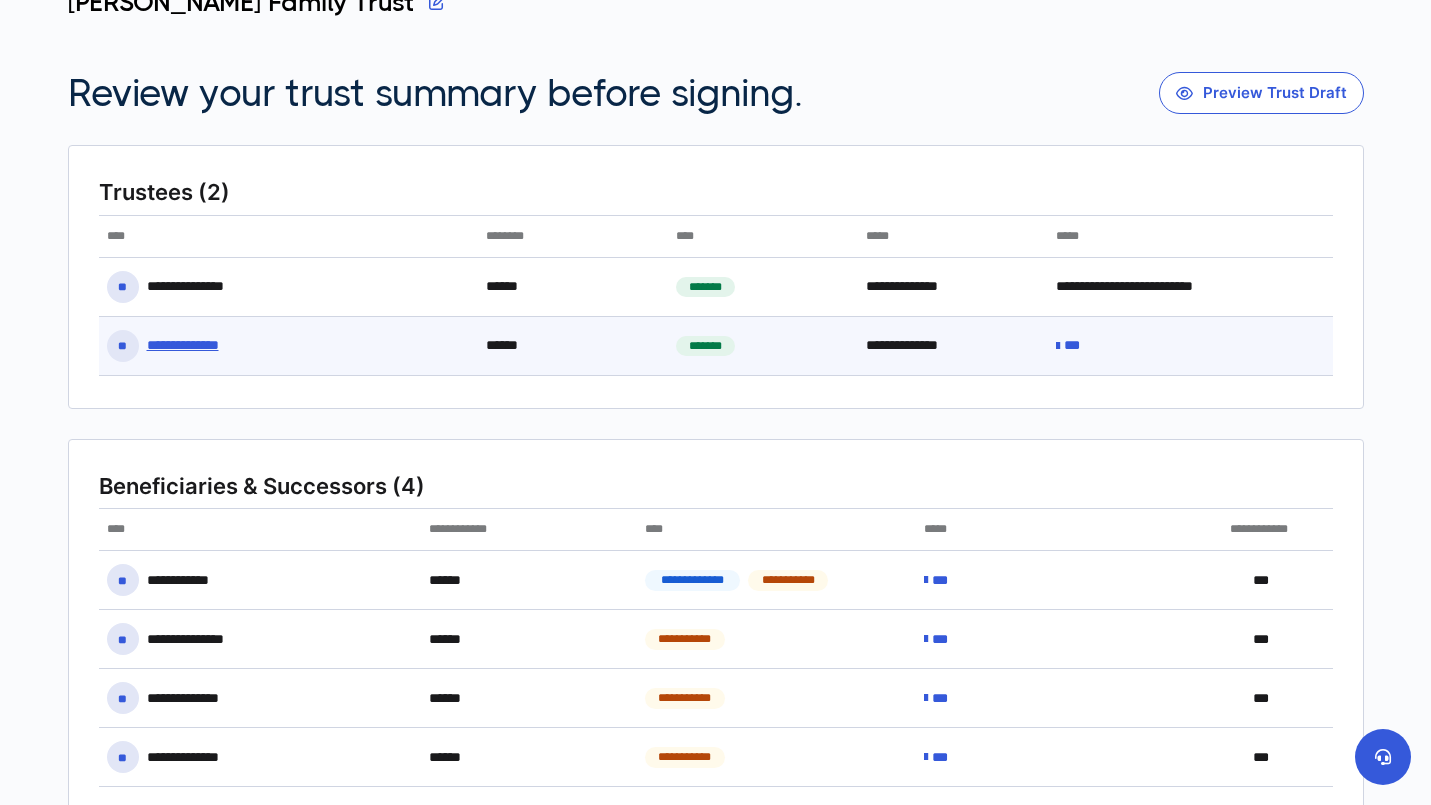 click on "***" at bounding box center (1077, 345) 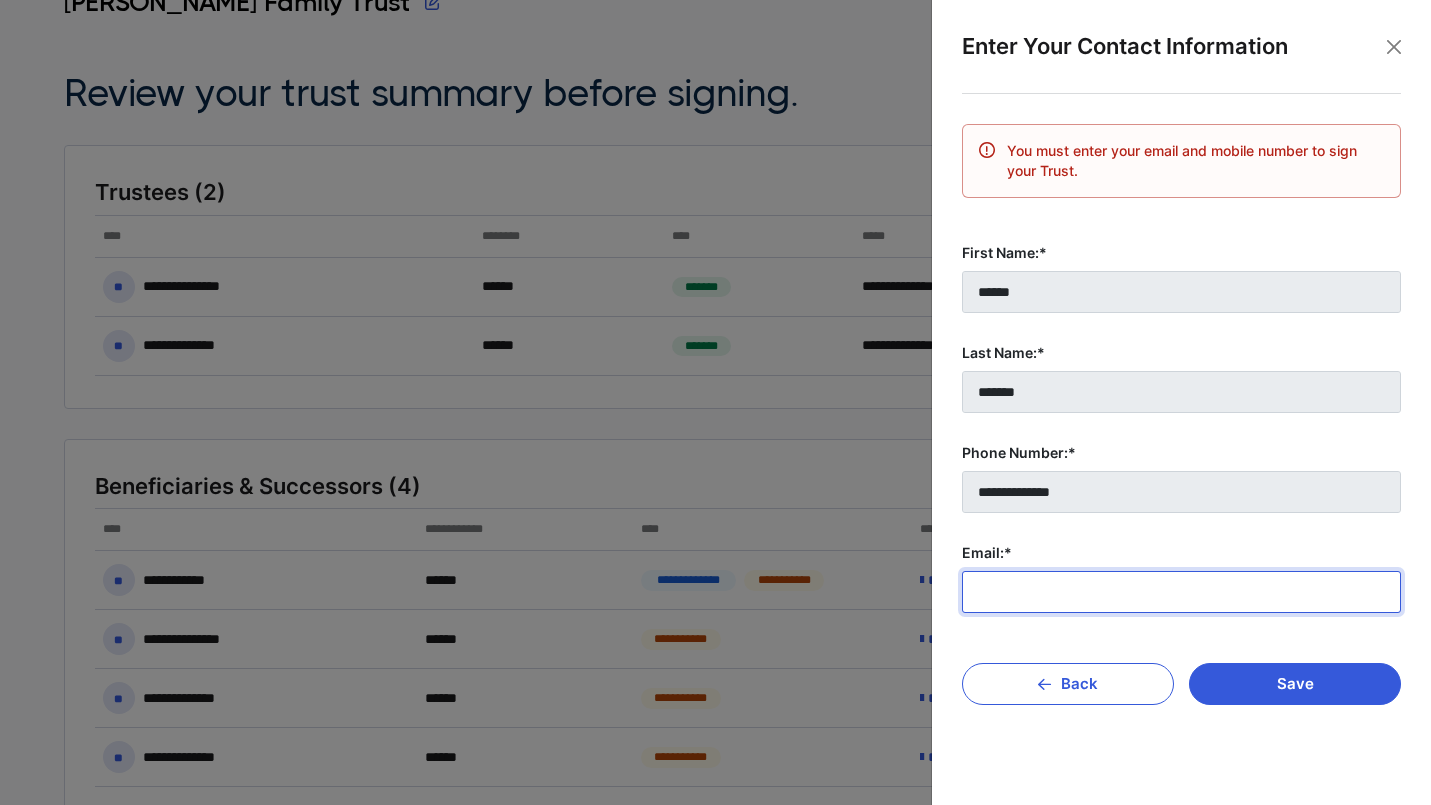 click on "Email:*" at bounding box center [1181, 592] 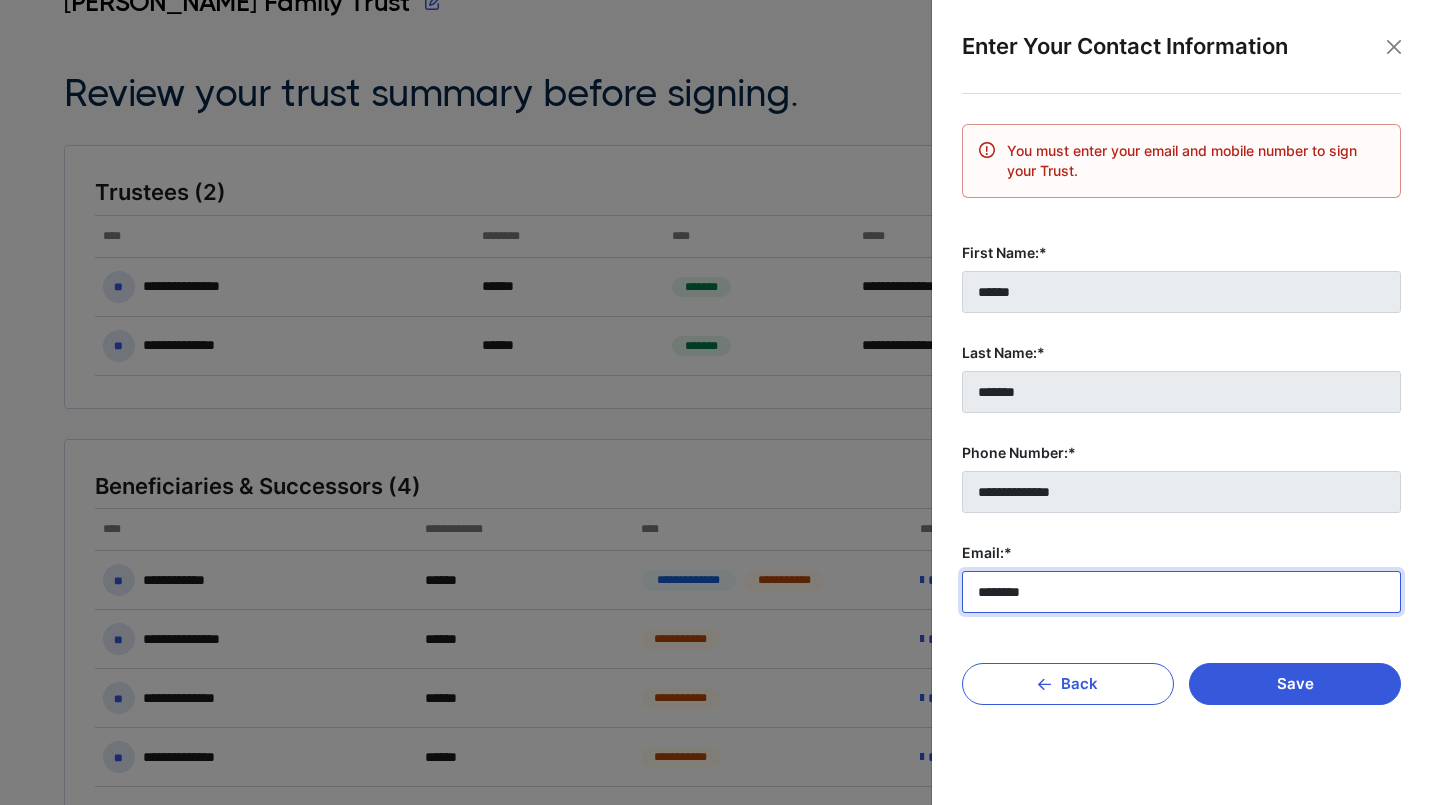 type on "**********" 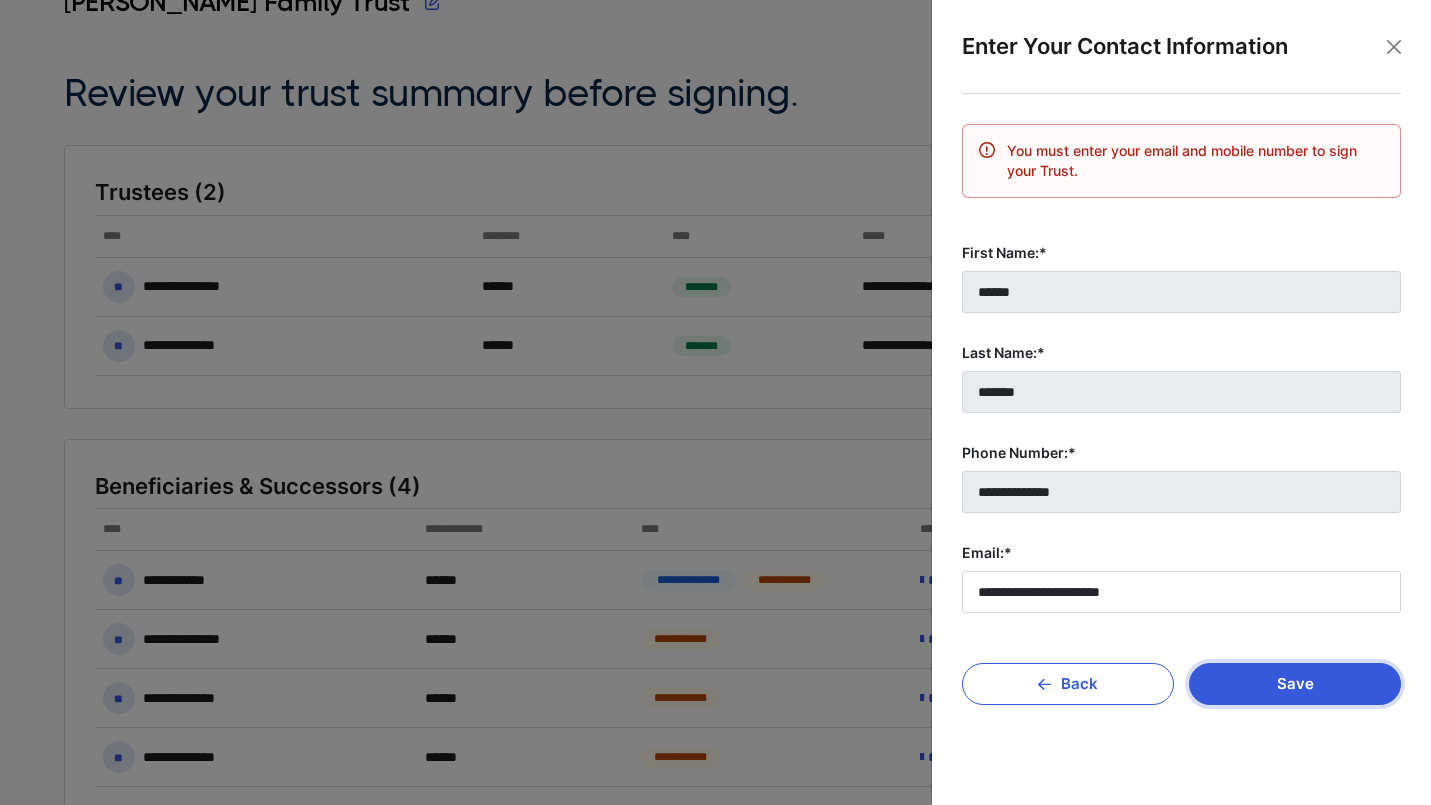 click on "Save" at bounding box center (1295, 684) 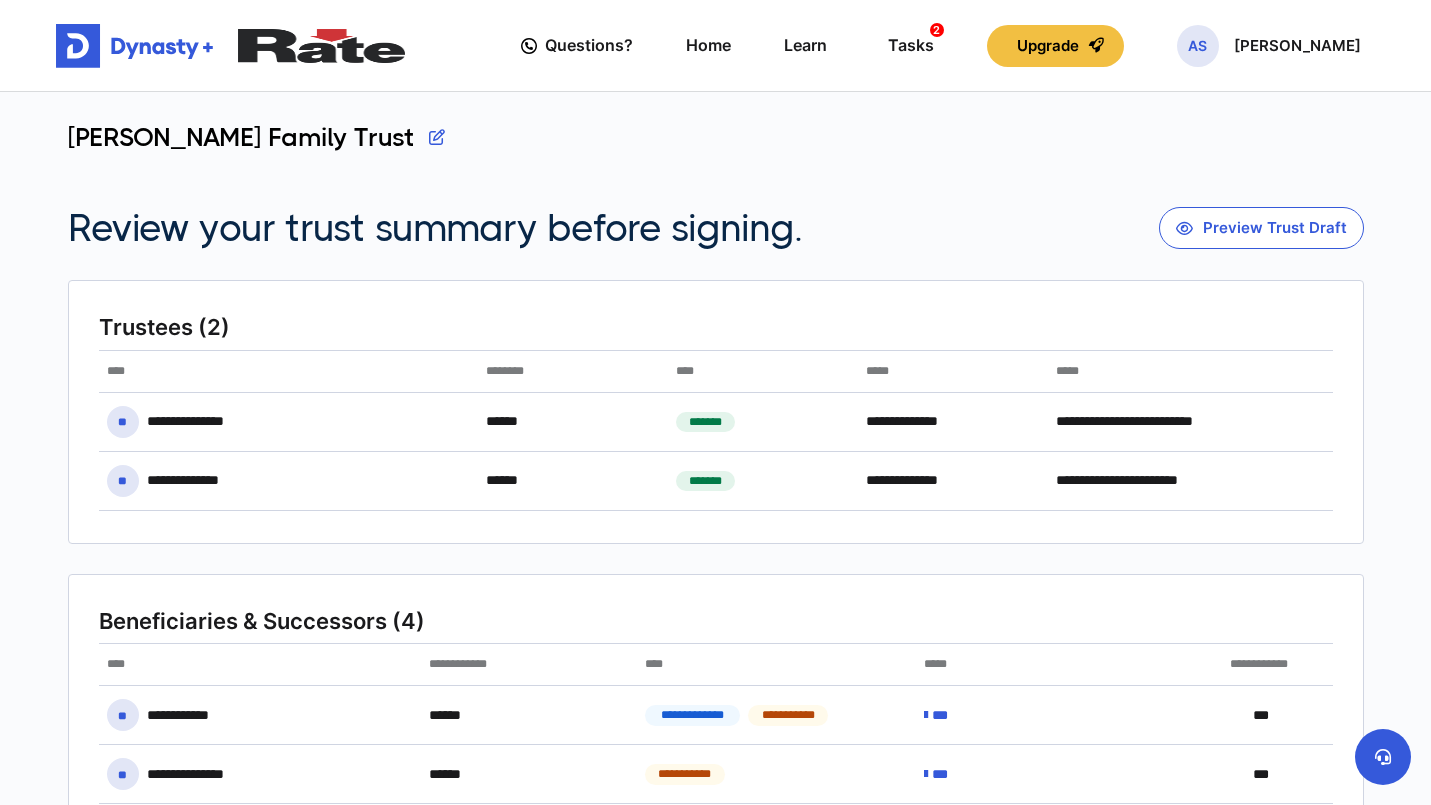 scroll, scrollTop: 395, scrollLeft: 0, axis: vertical 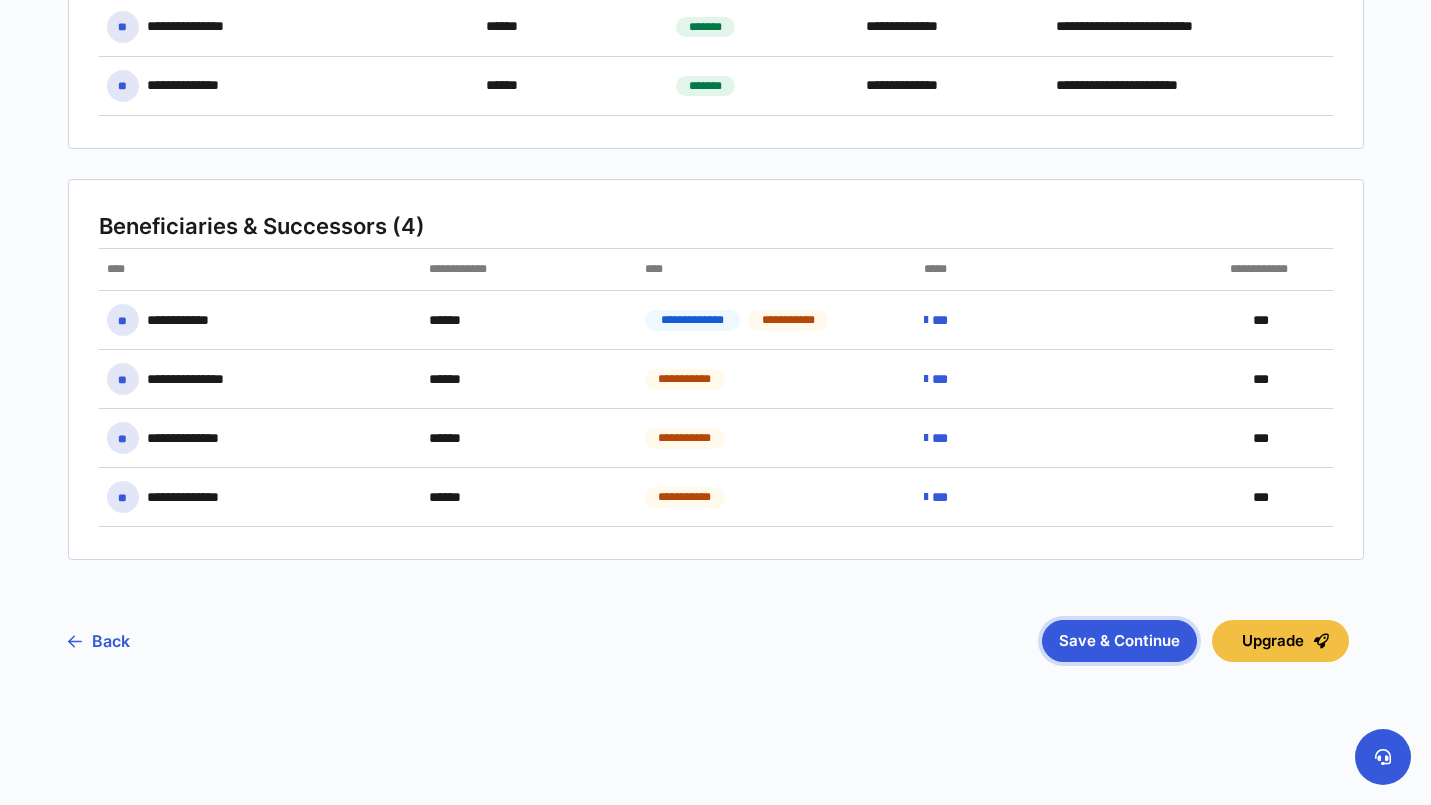 click on "Save & Continue" at bounding box center [1119, 641] 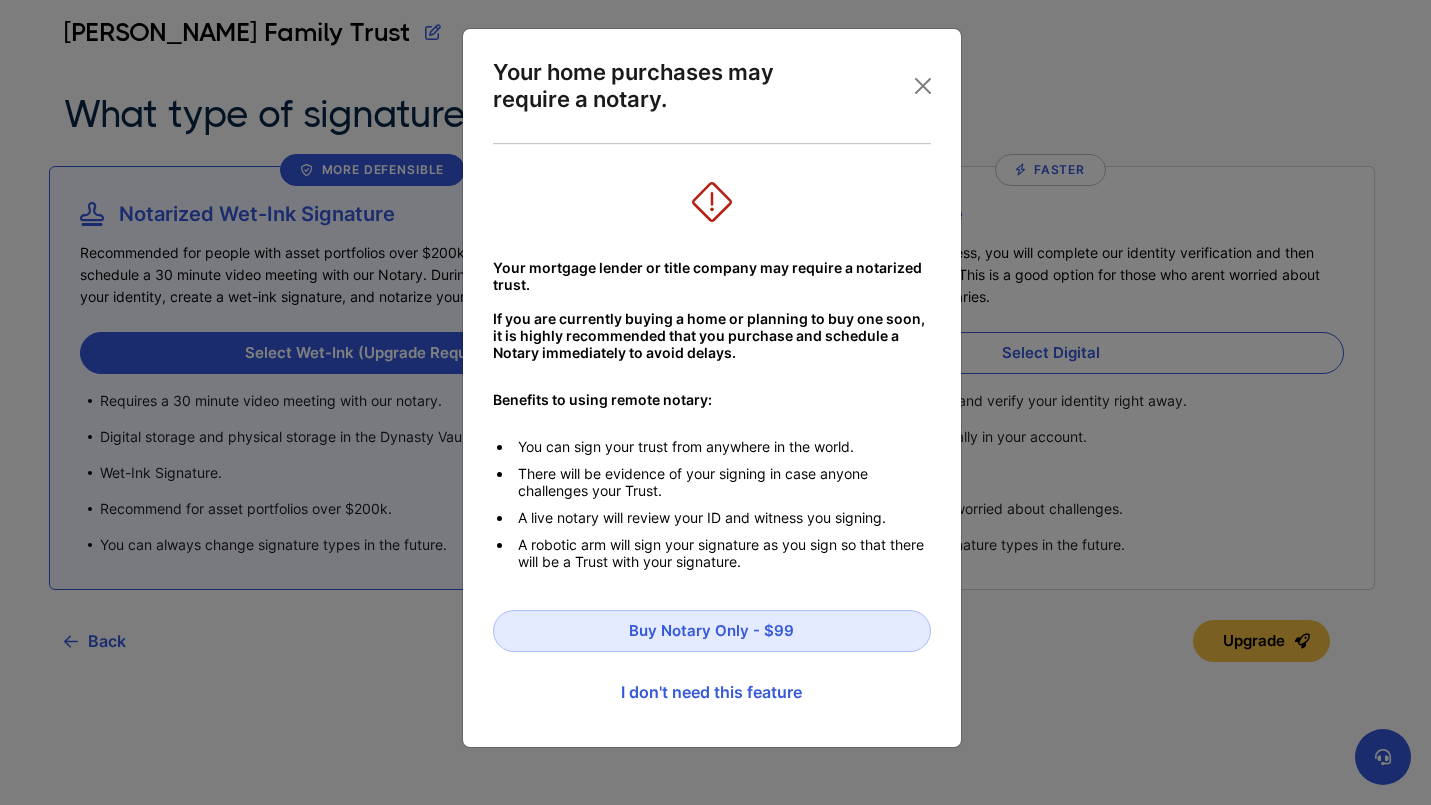 scroll, scrollTop: 0, scrollLeft: 0, axis: both 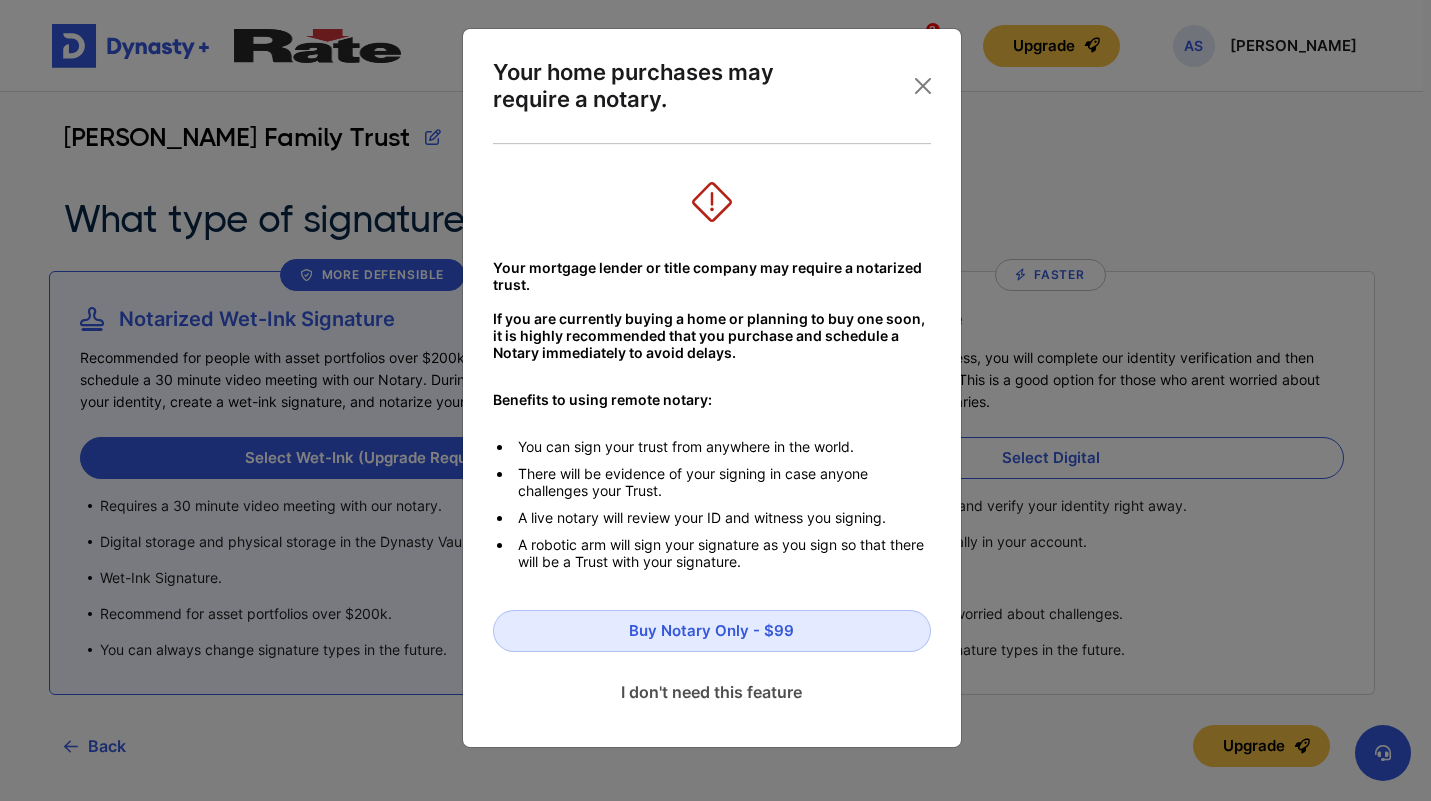 click on "I don't need this feature" at bounding box center (712, 692) 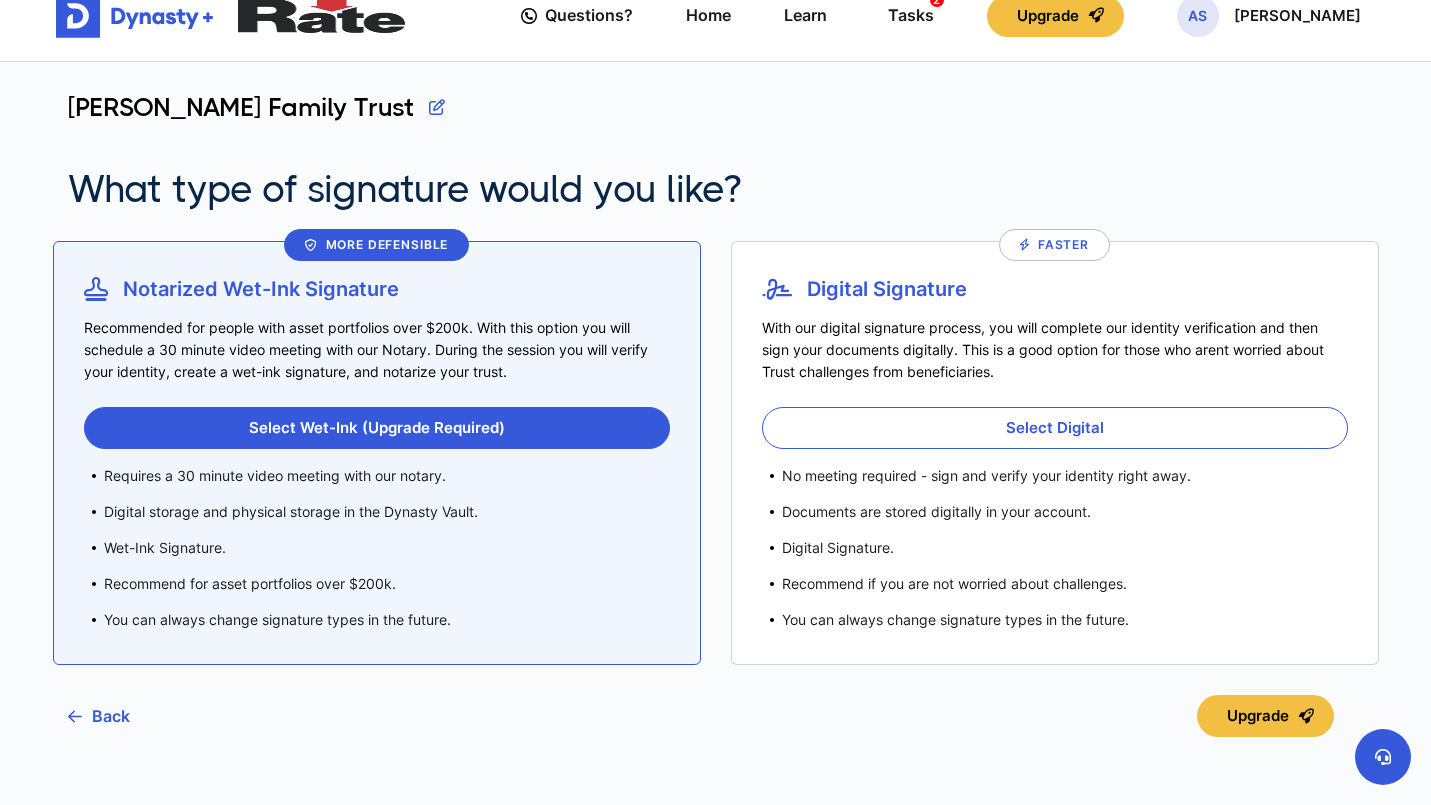 scroll, scrollTop: 37, scrollLeft: 0, axis: vertical 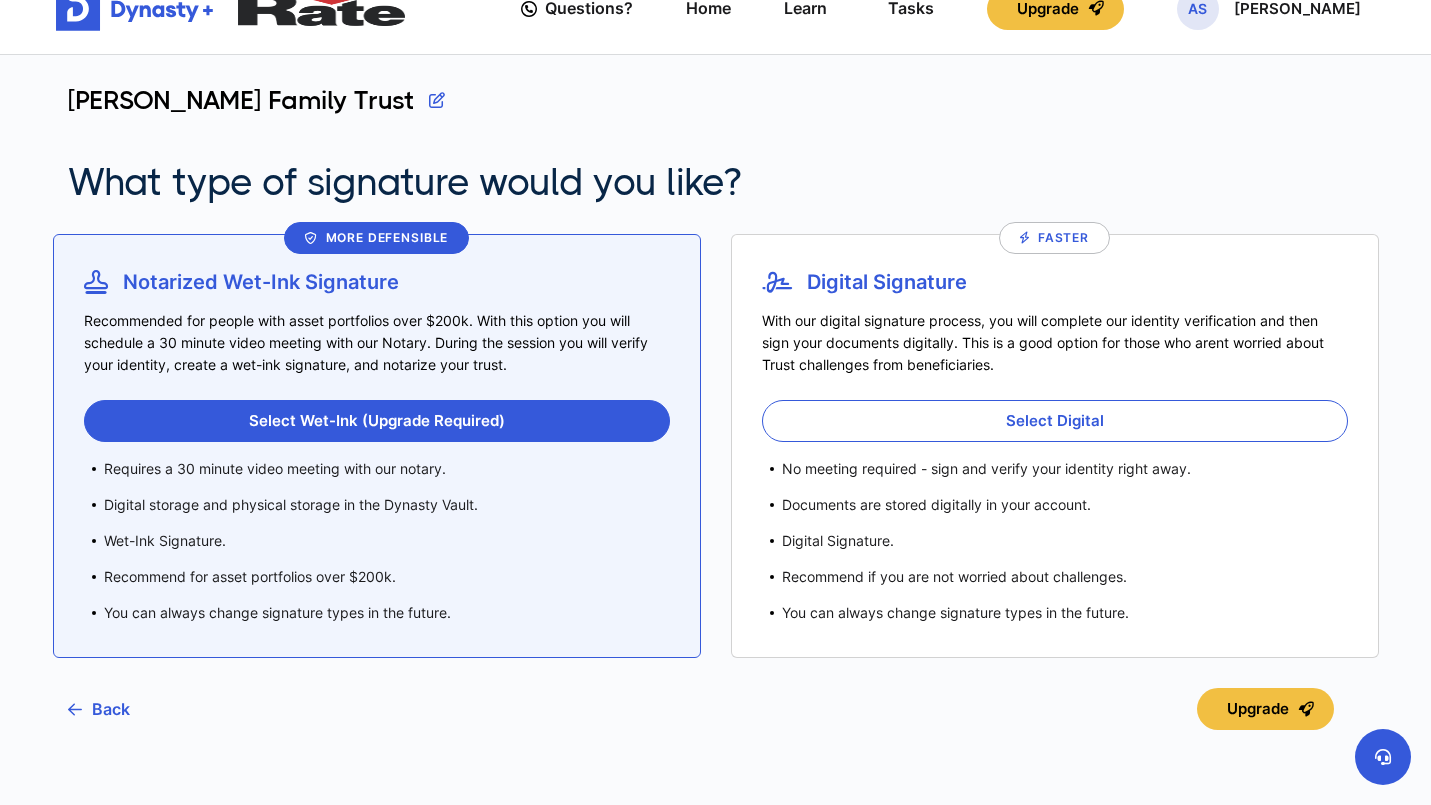click on "Documents are stored digitally in your account." at bounding box center [1065, 504] 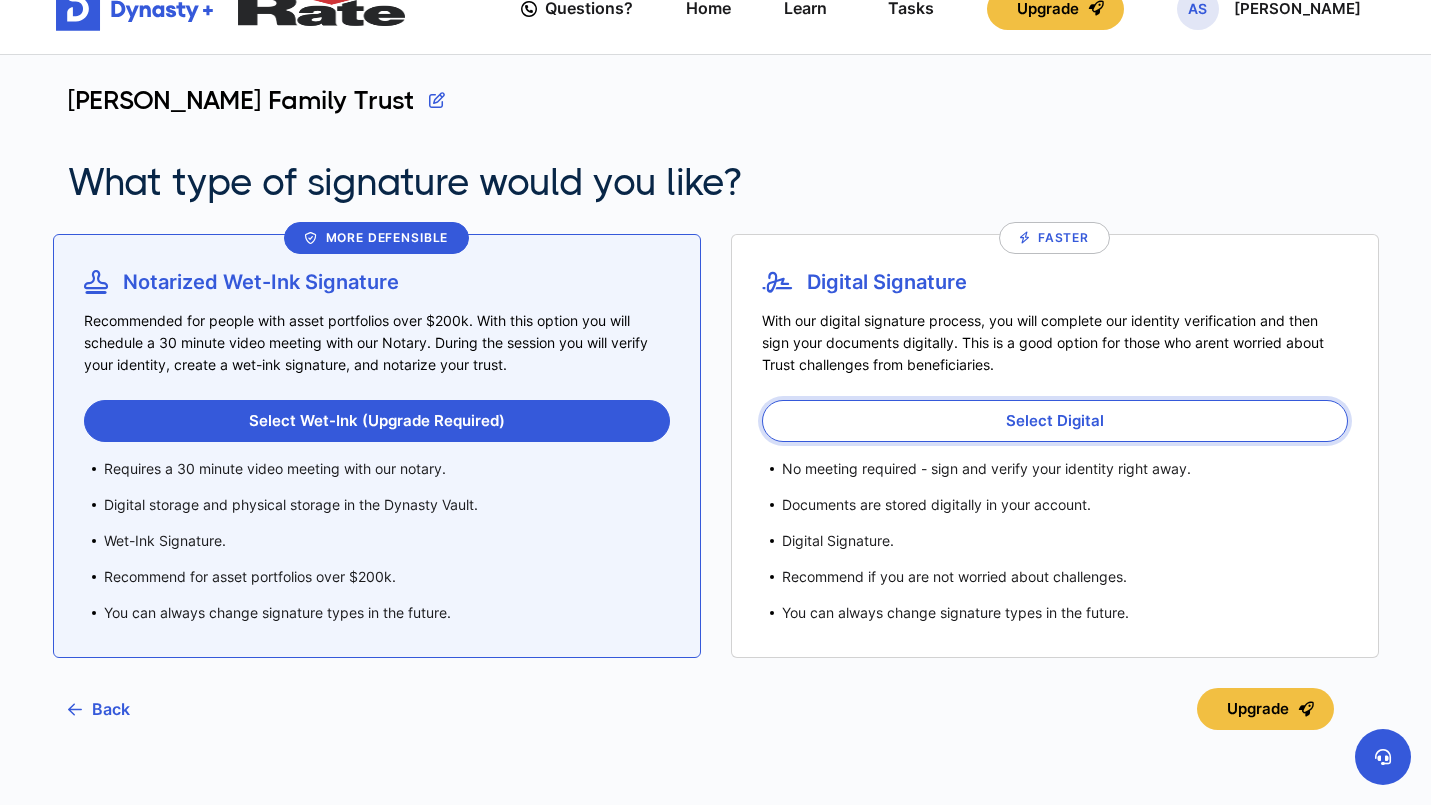 click on "Select Digital" at bounding box center (1055, 421) 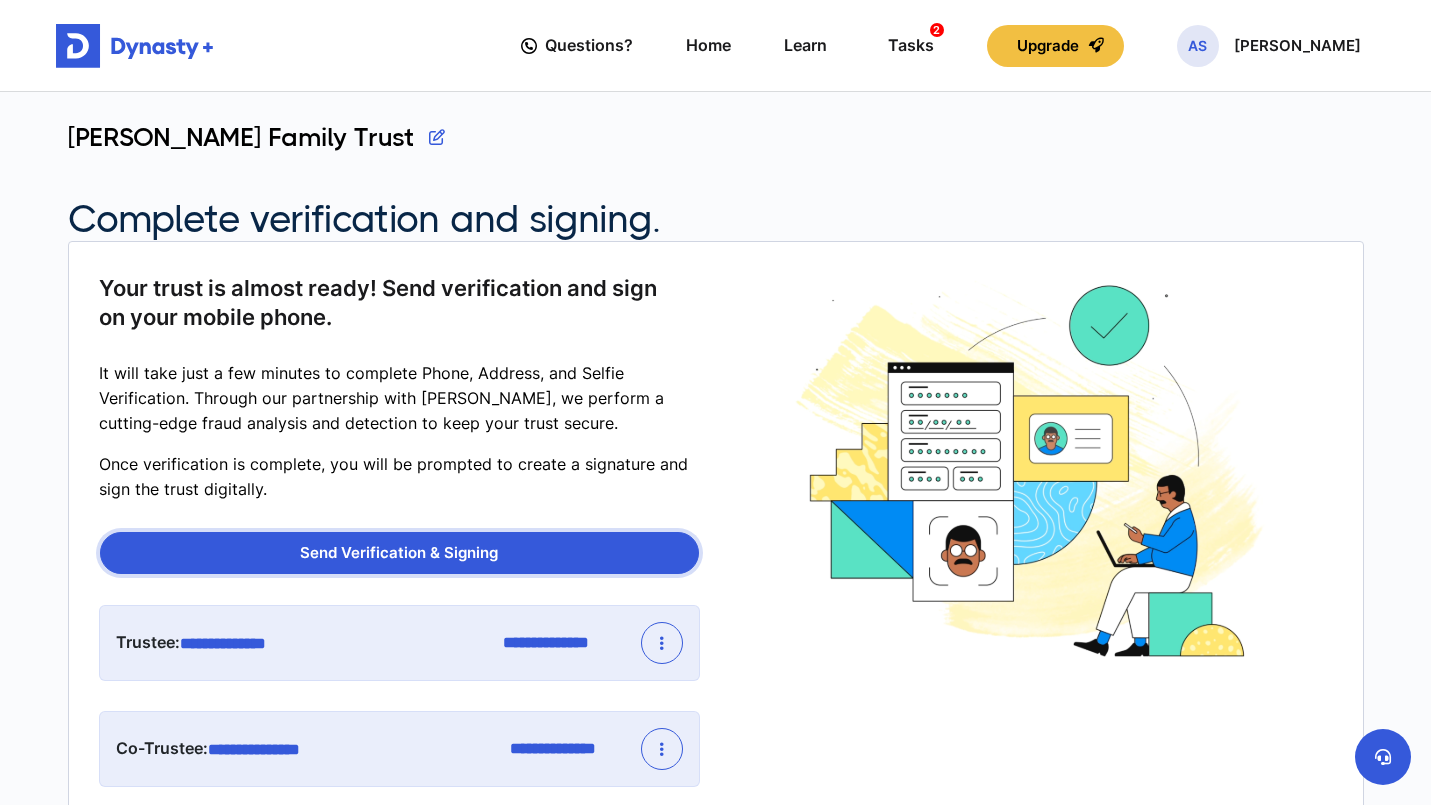 scroll, scrollTop: 94, scrollLeft: 0, axis: vertical 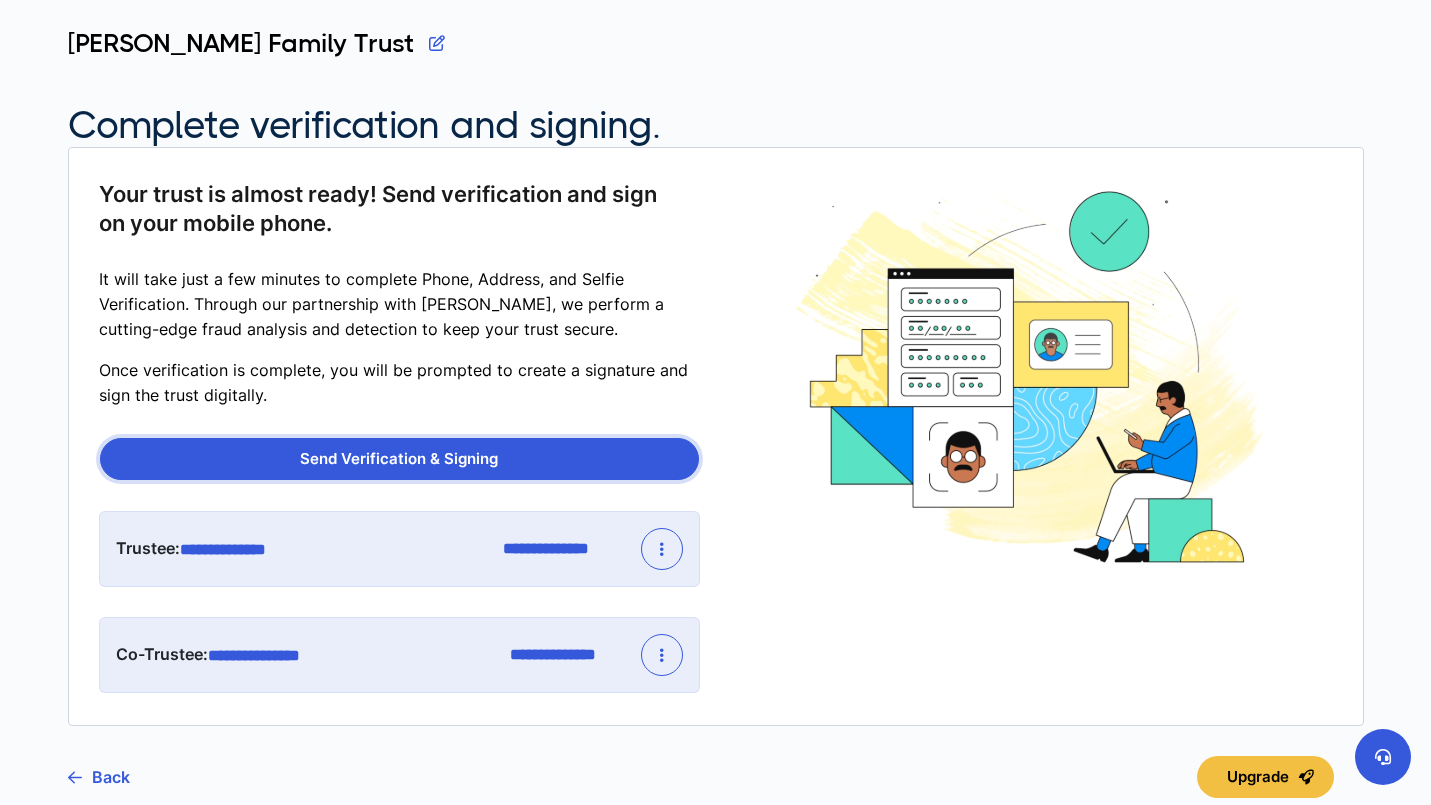 click on "Send Verification & Signing" at bounding box center (399, 459) 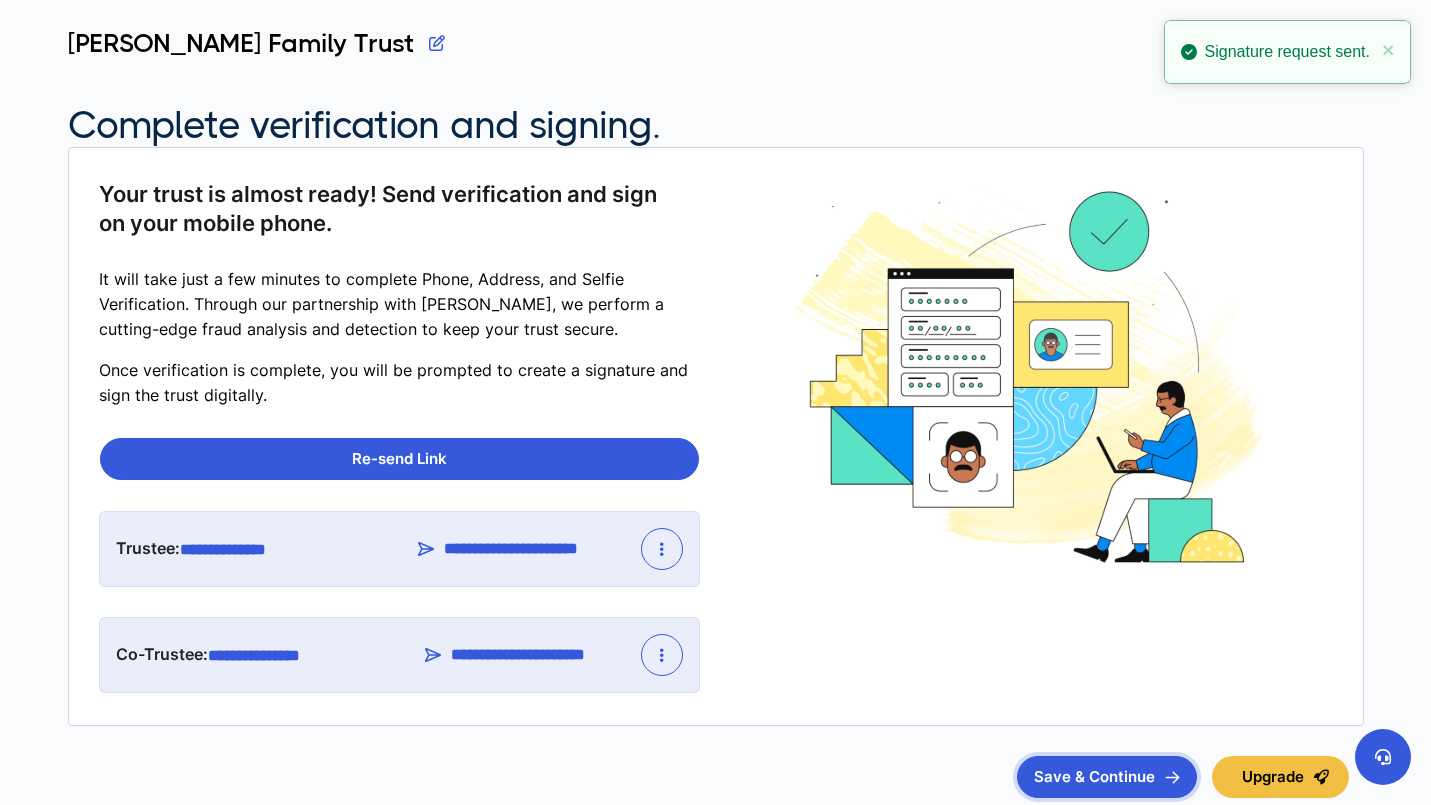 click on "Save & Continue" at bounding box center (1107, 777) 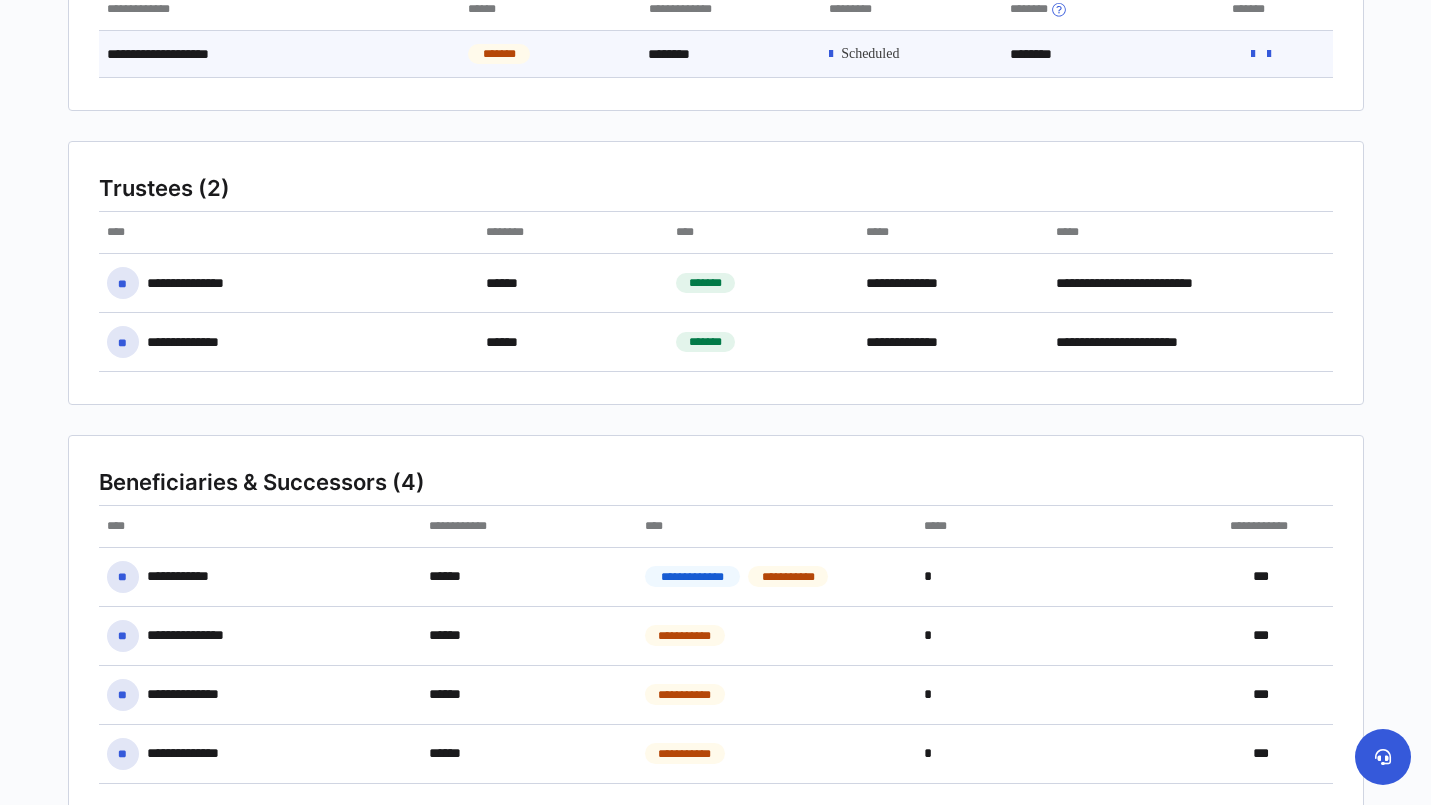 scroll, scrollTop: 9, scrollLeft: 0, axis: vertical 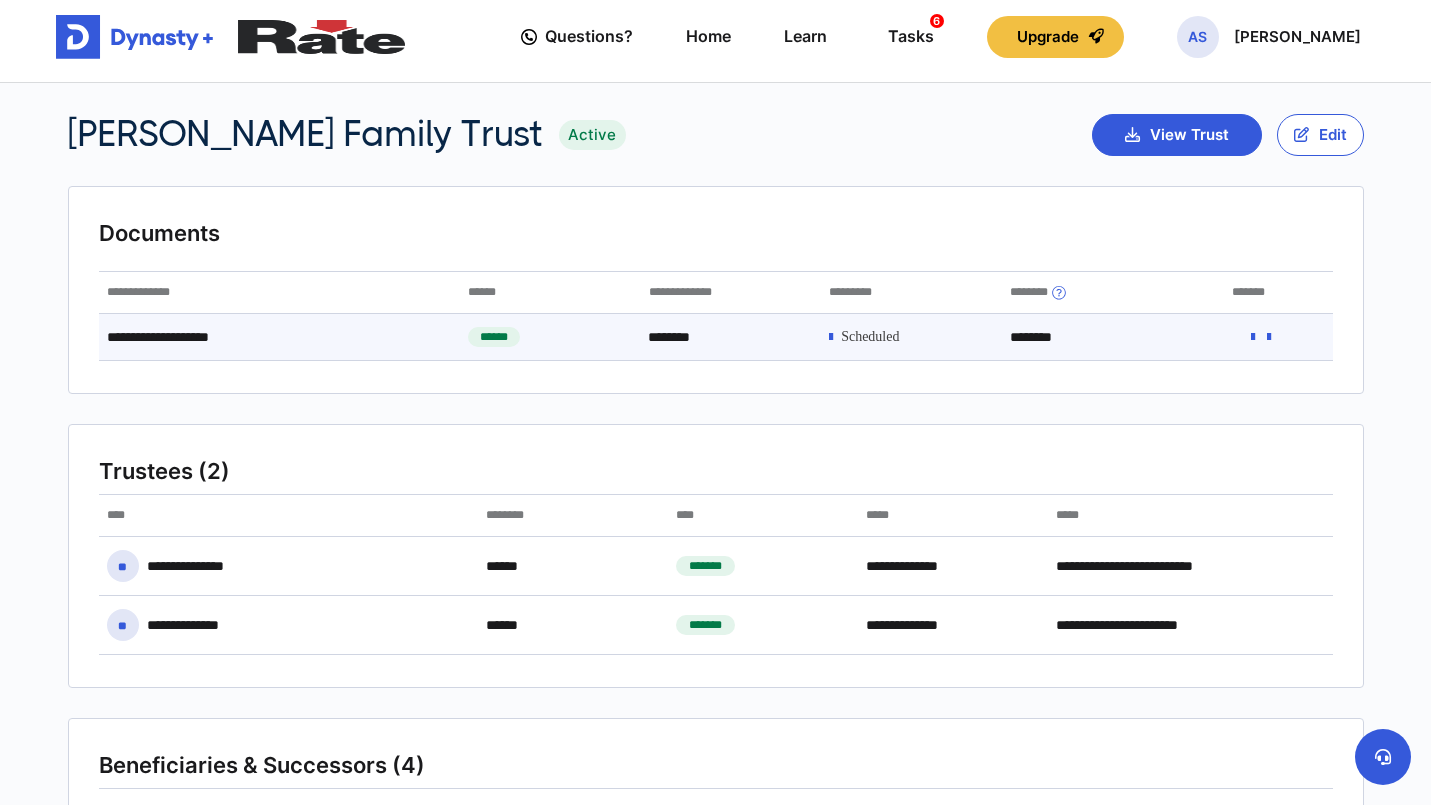 click on "********" at bounding box center [1092, 337] 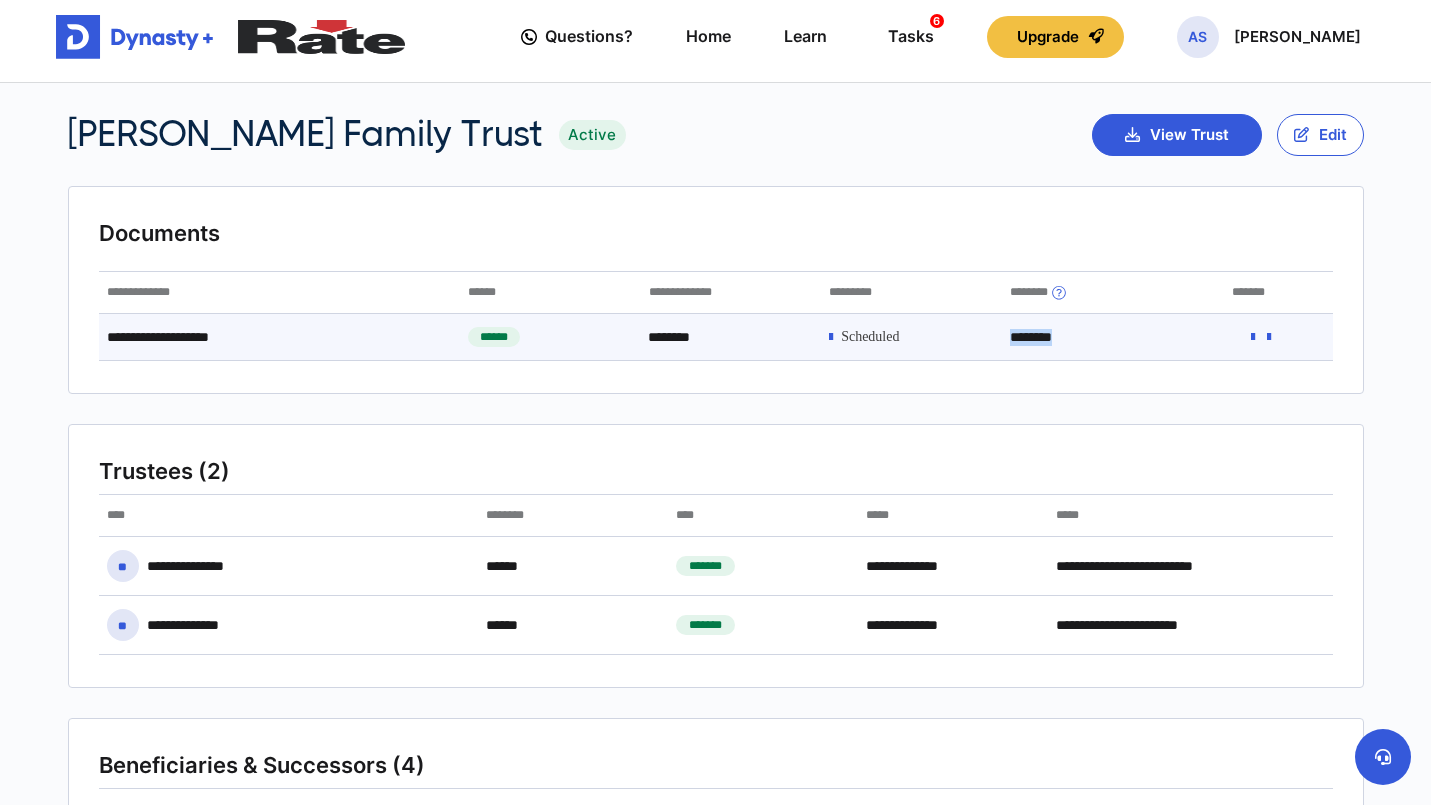 click on "********" at bounding box center (1092, 337) 